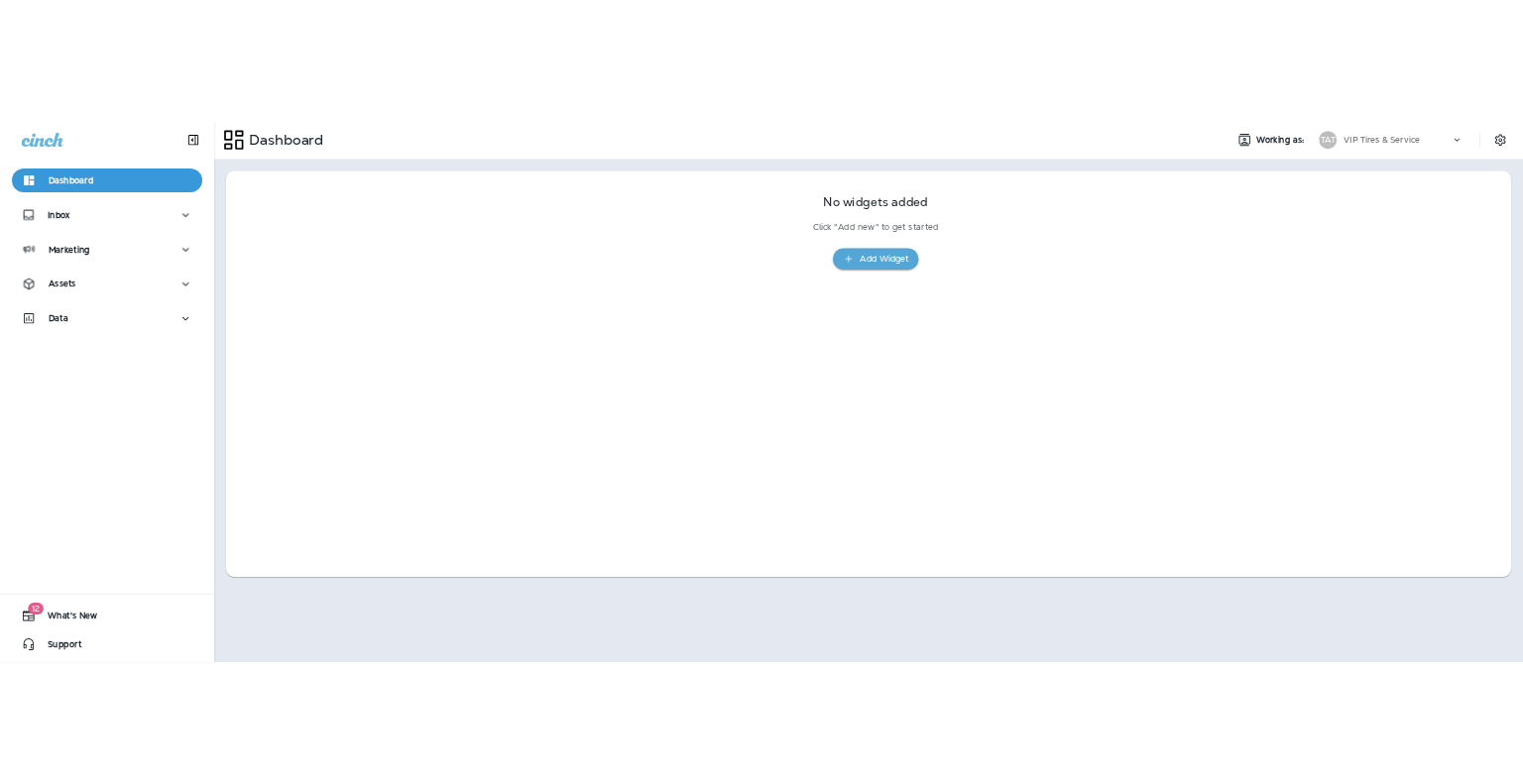 scroll, scrollTop: 0, scrollLeft: 0, axis: both 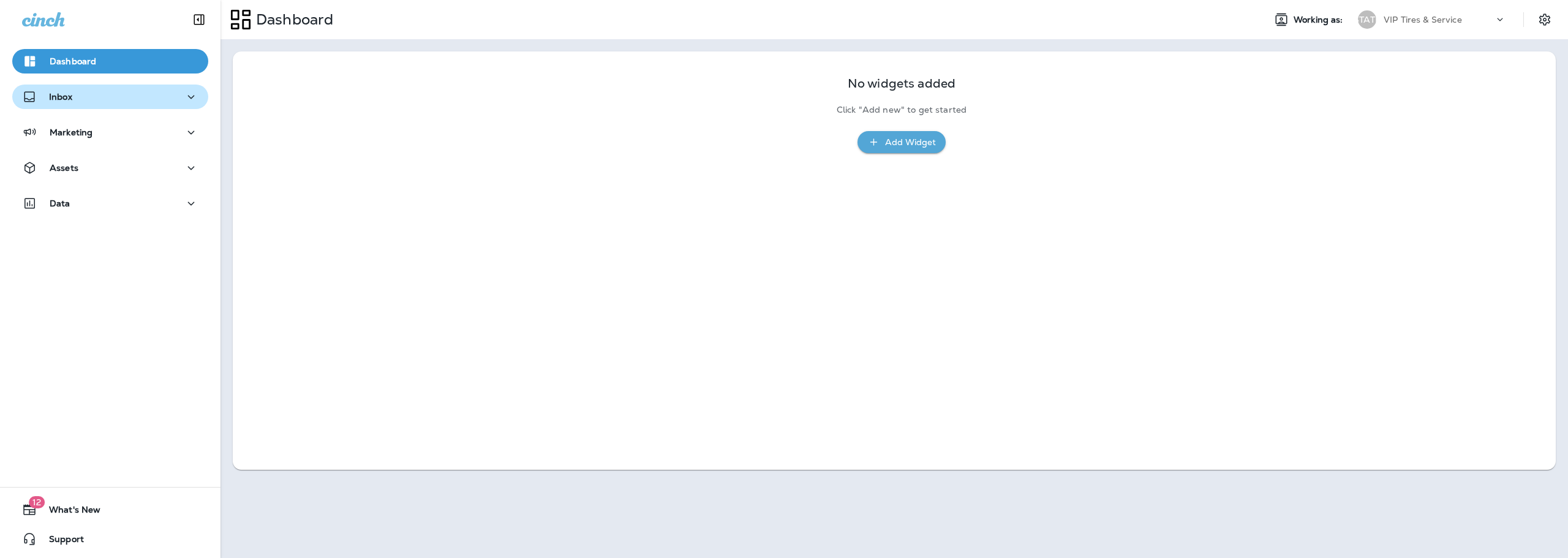 click on "Inbox" at bounding box center (110, 97) 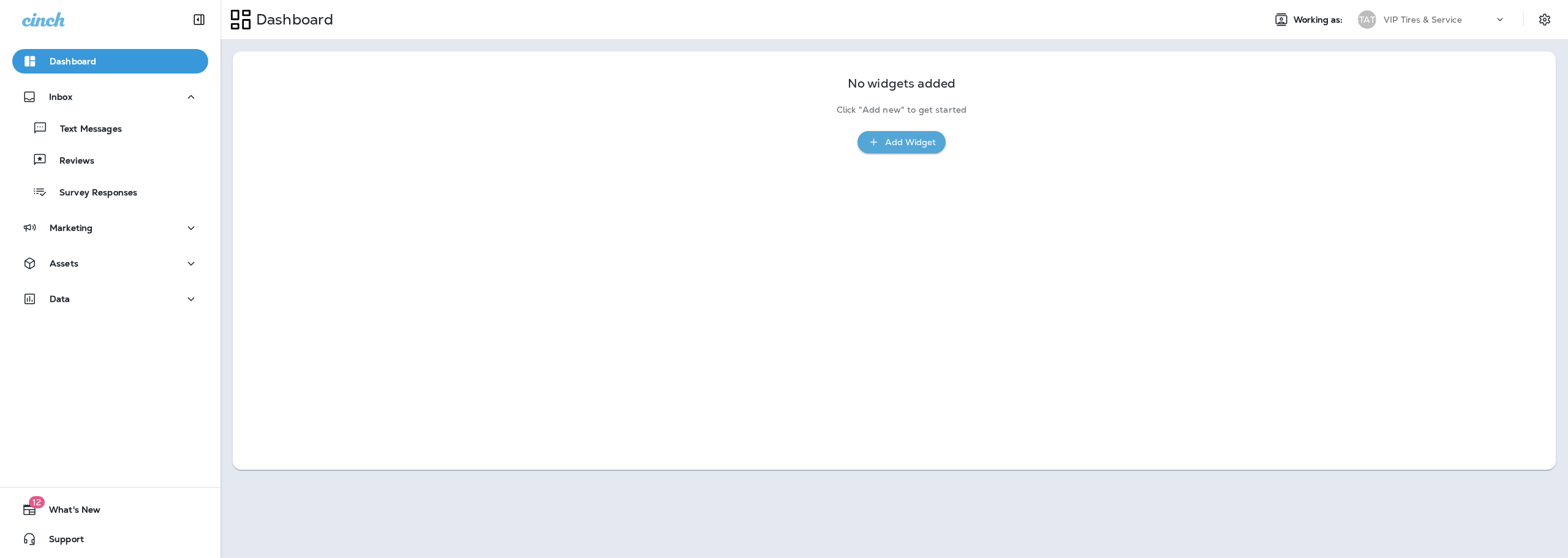 click on "Text Messages Reviews Survey Responses" at bounding box center [110, 157] 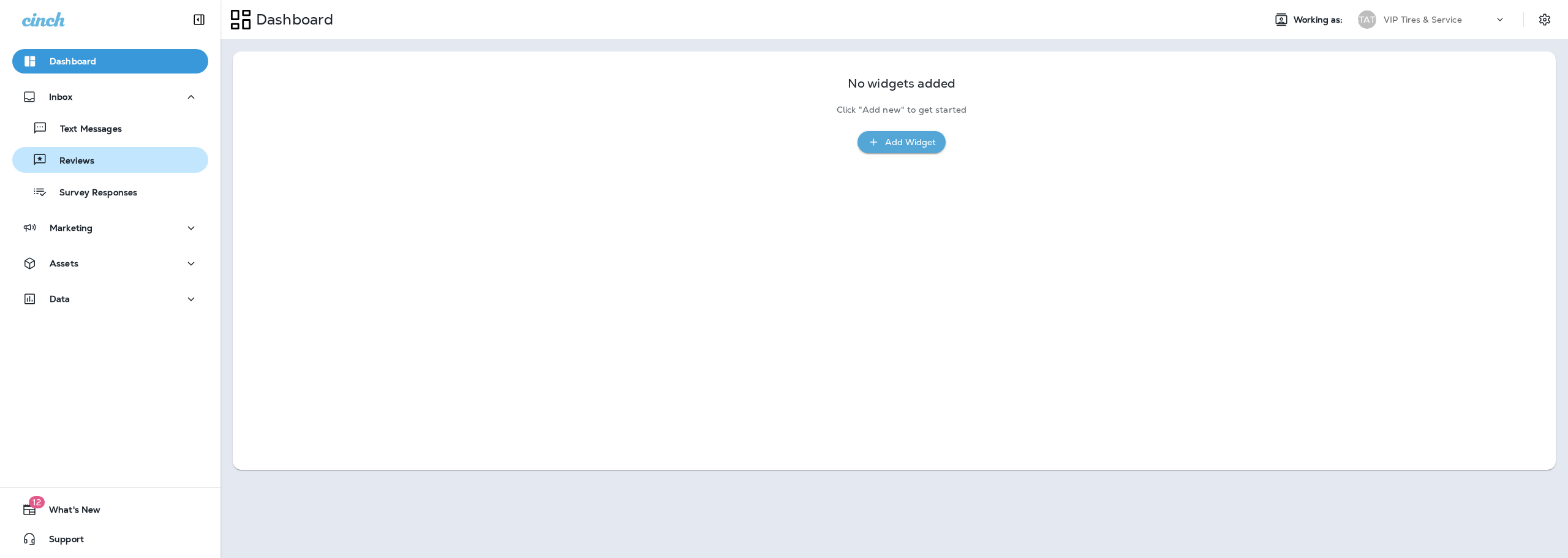 click on "Reviews" at bounding box center (85, 129) 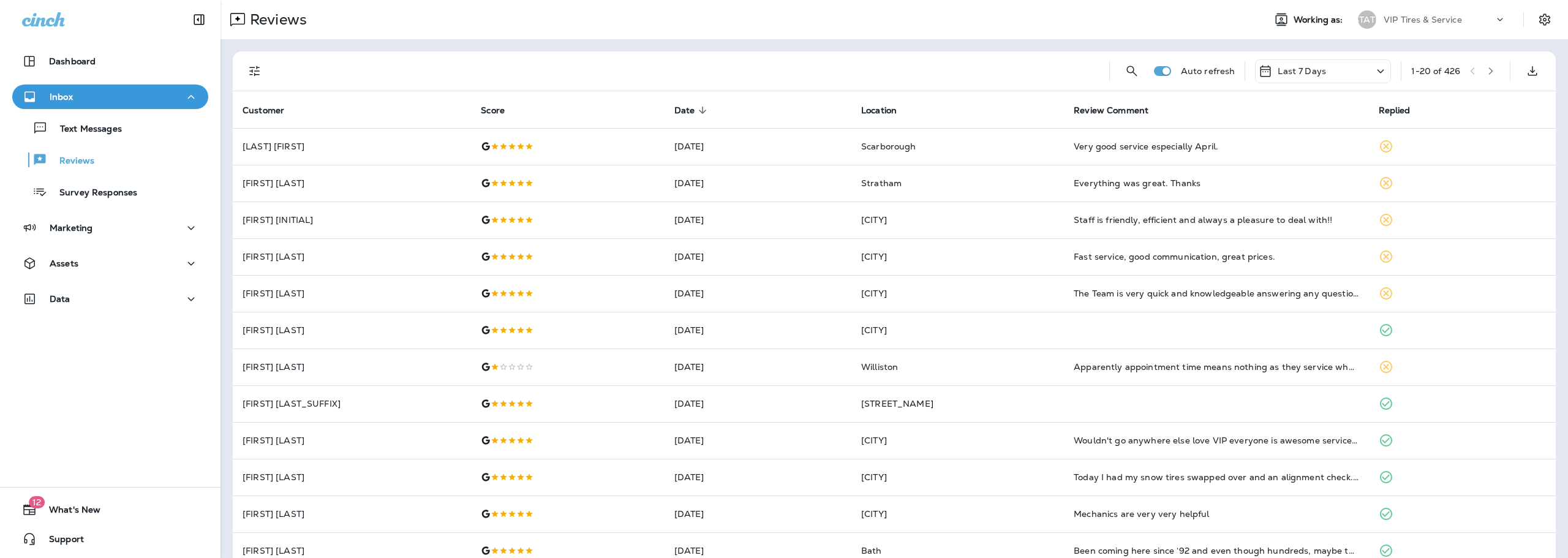 click on "Auto refresh       Last 7 Days 1  -  20   of 426" at bounding box center (897, 71) 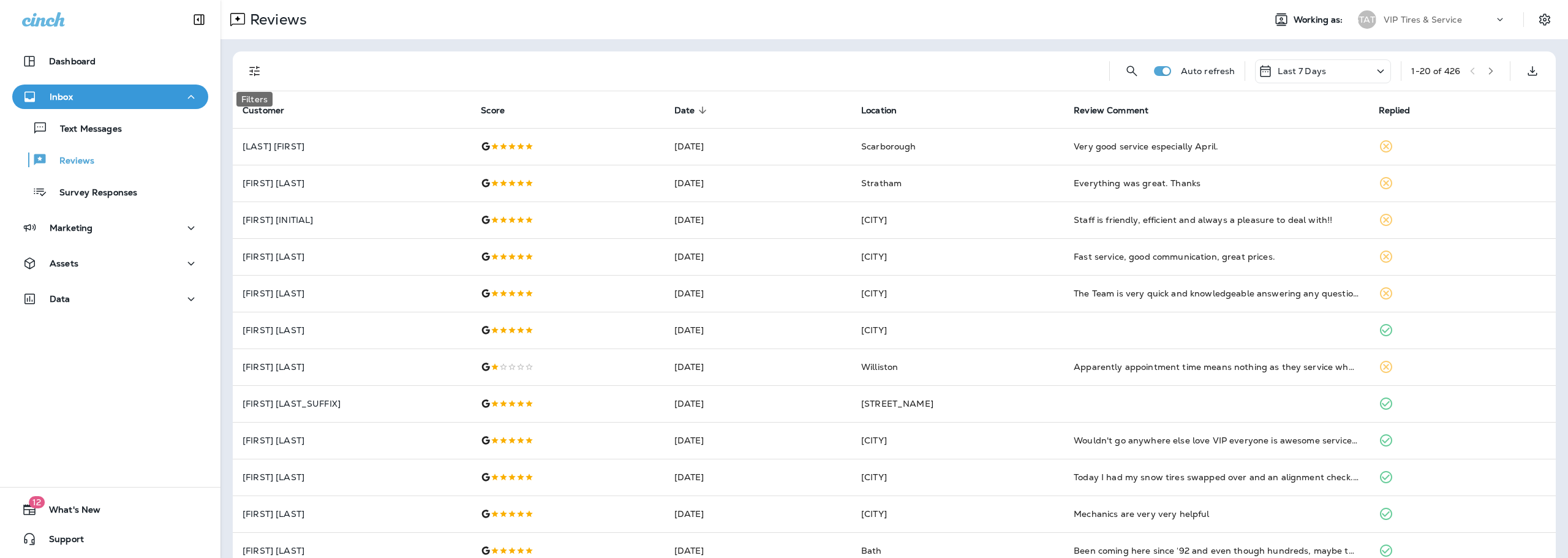 click at bounding box center [255, 71] 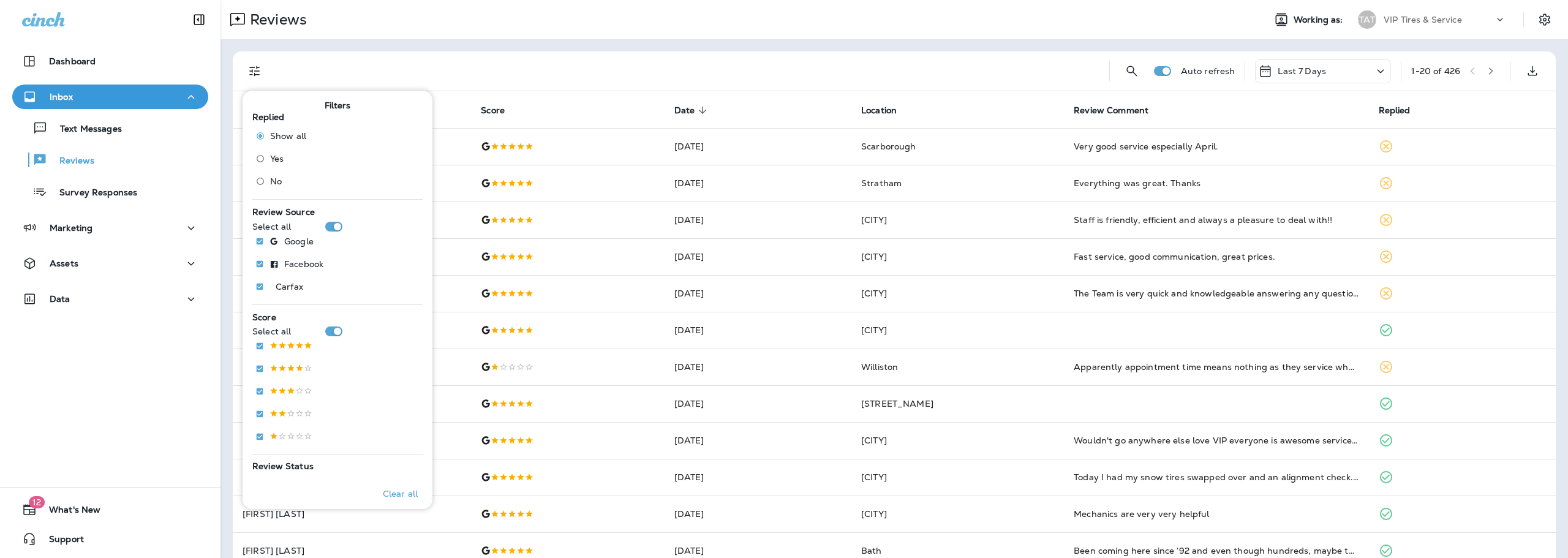 click on "No" at bounding box center (288, 136) 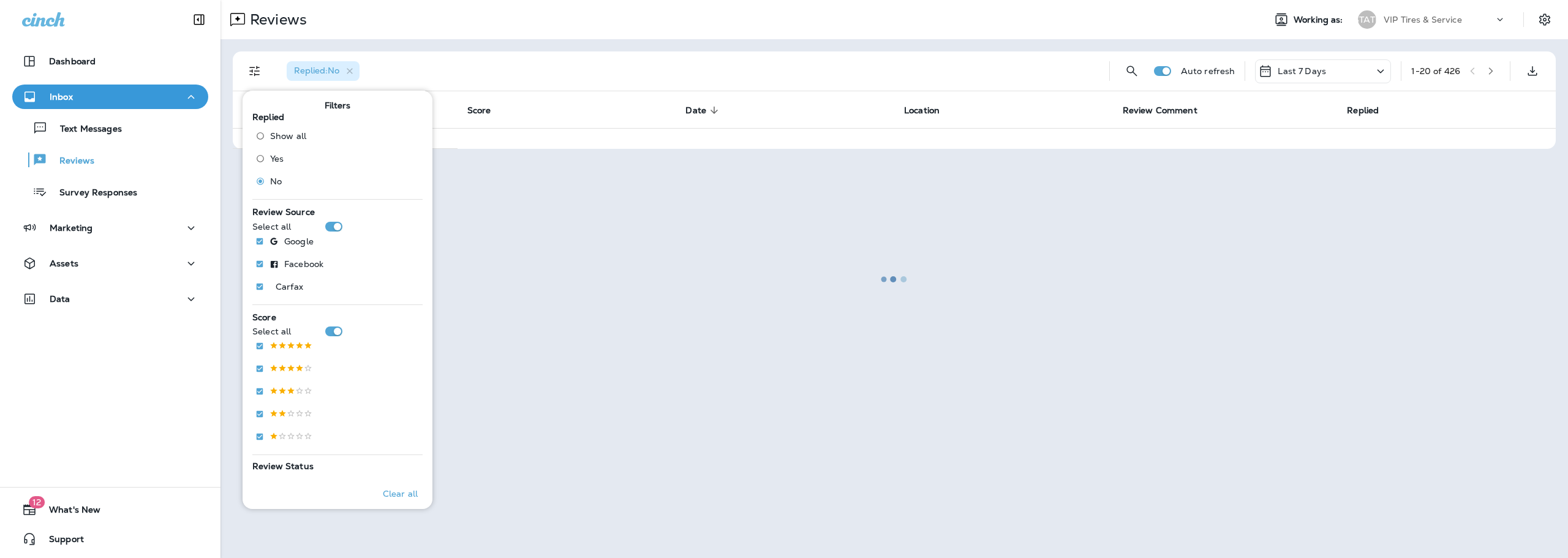 click at bounding box center (894, 279) 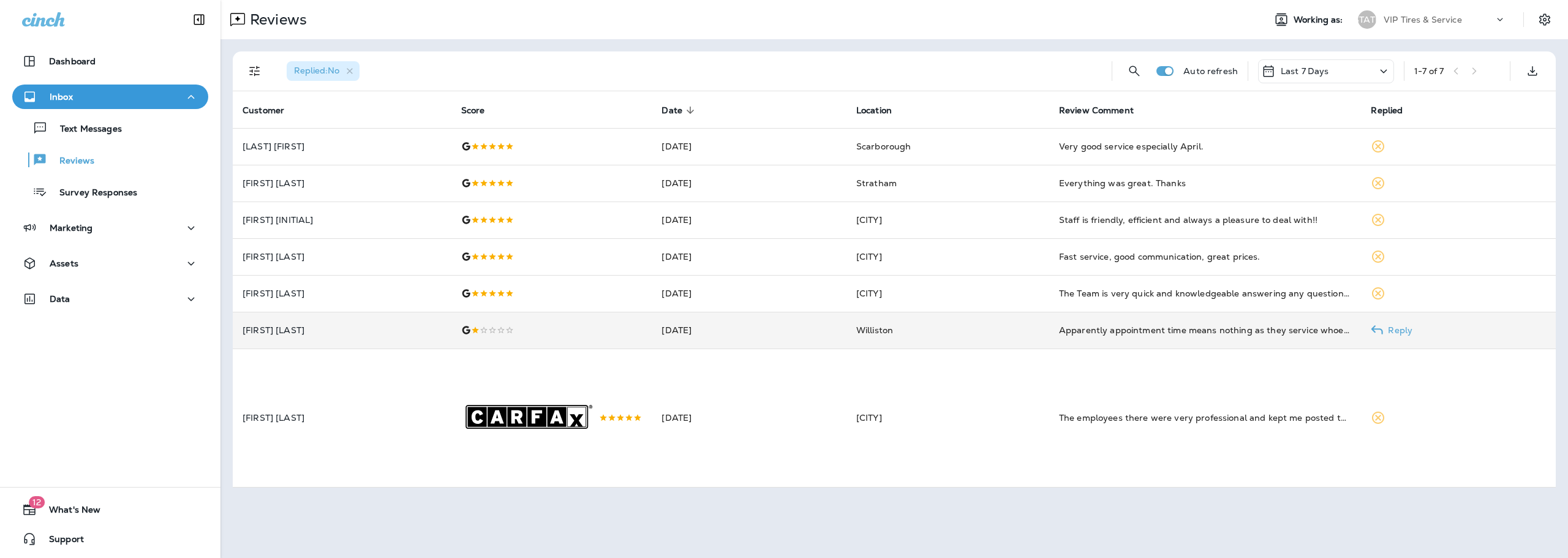 click at bounding box center [552, 146] 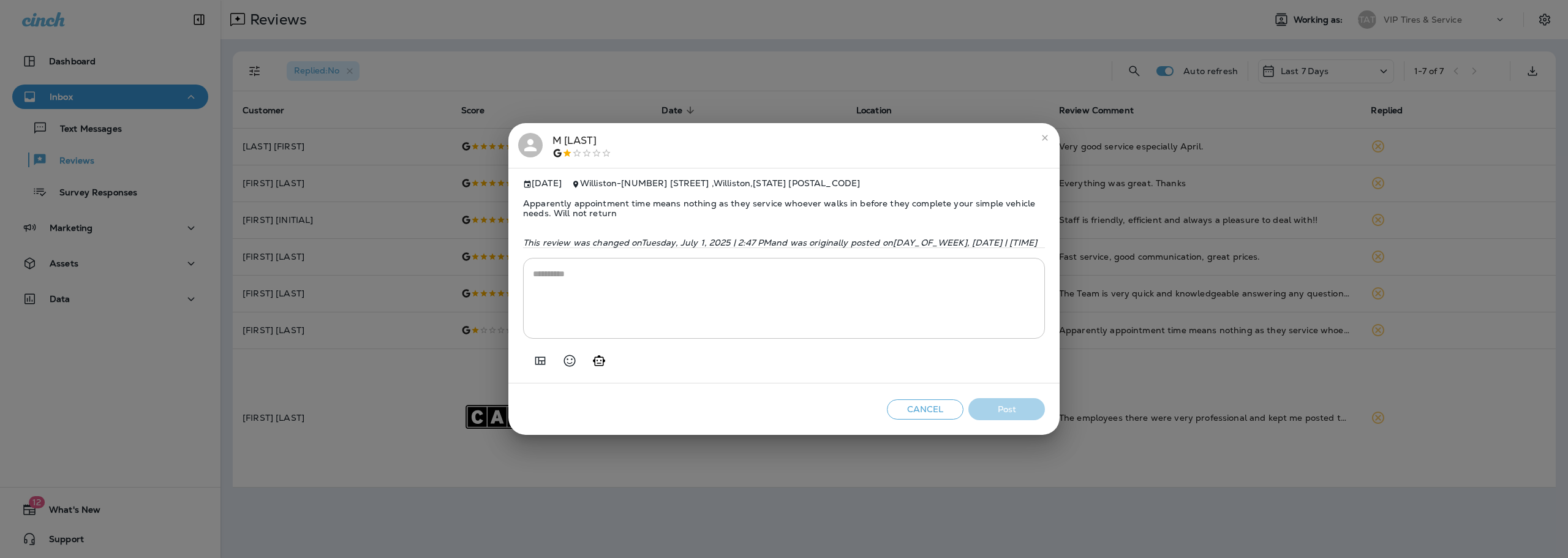 click on "Apparently appointment time means nothing as they service whoever walks in before they complete your simple vehicle needs. Will not return" at bounding box center [784, 208] 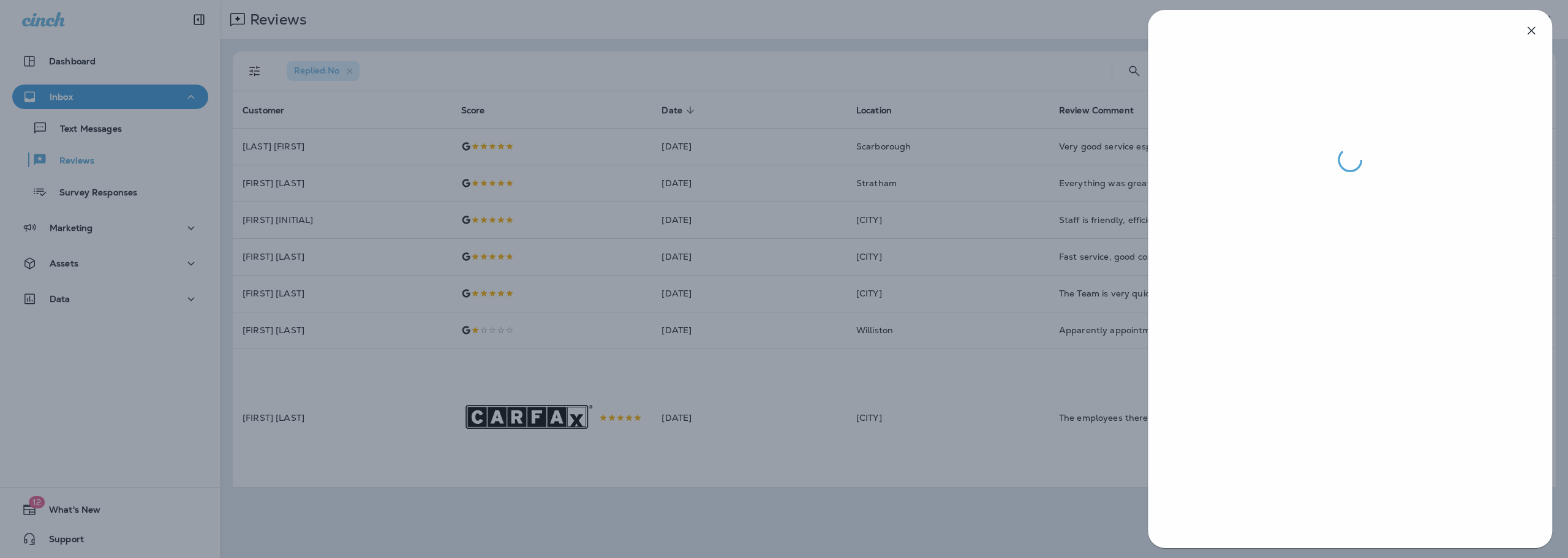 click at bounding box center [784, 279] 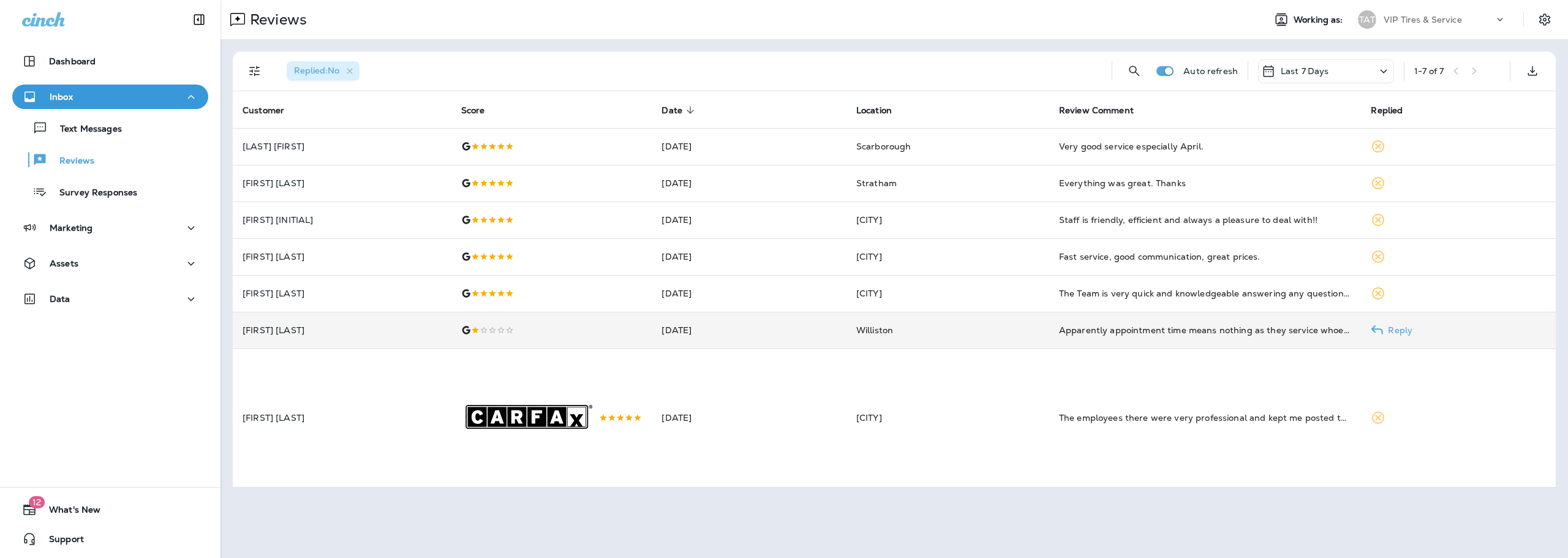 click on "[FIRST] [LAST]" at bounding box center (342, 146) 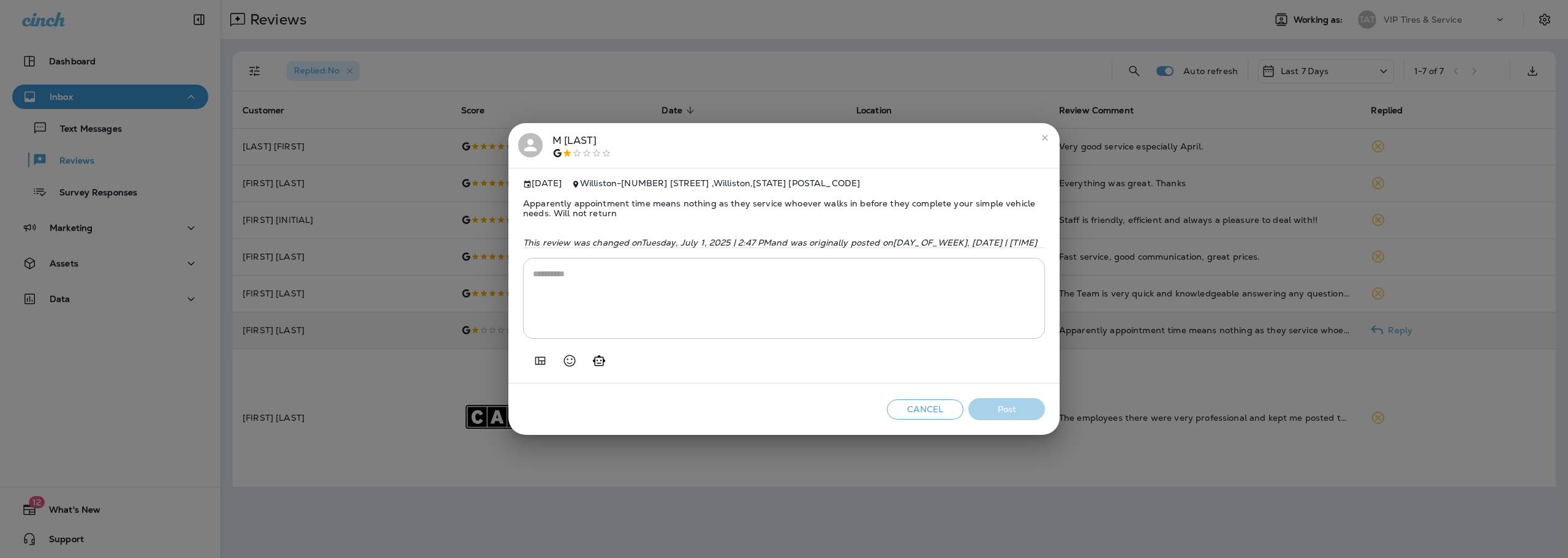 click on "Apparently appointment time means nothing as they service whoever walks in before they complete your simple vehicle needs. Will not return" at bounding box center (784, 208) 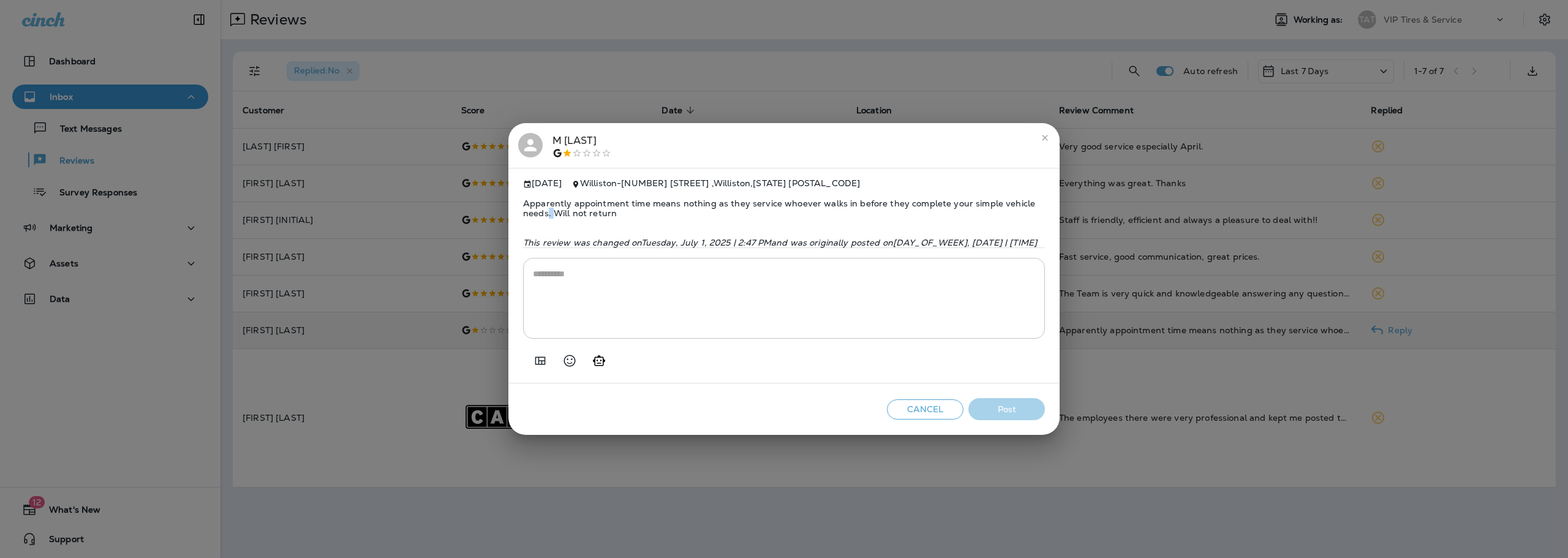 click on "Apparently appointment time means nothing as they service whoever walks in before they complete your simple vehicle needs. Will not return" at bounding box center (784, 208) 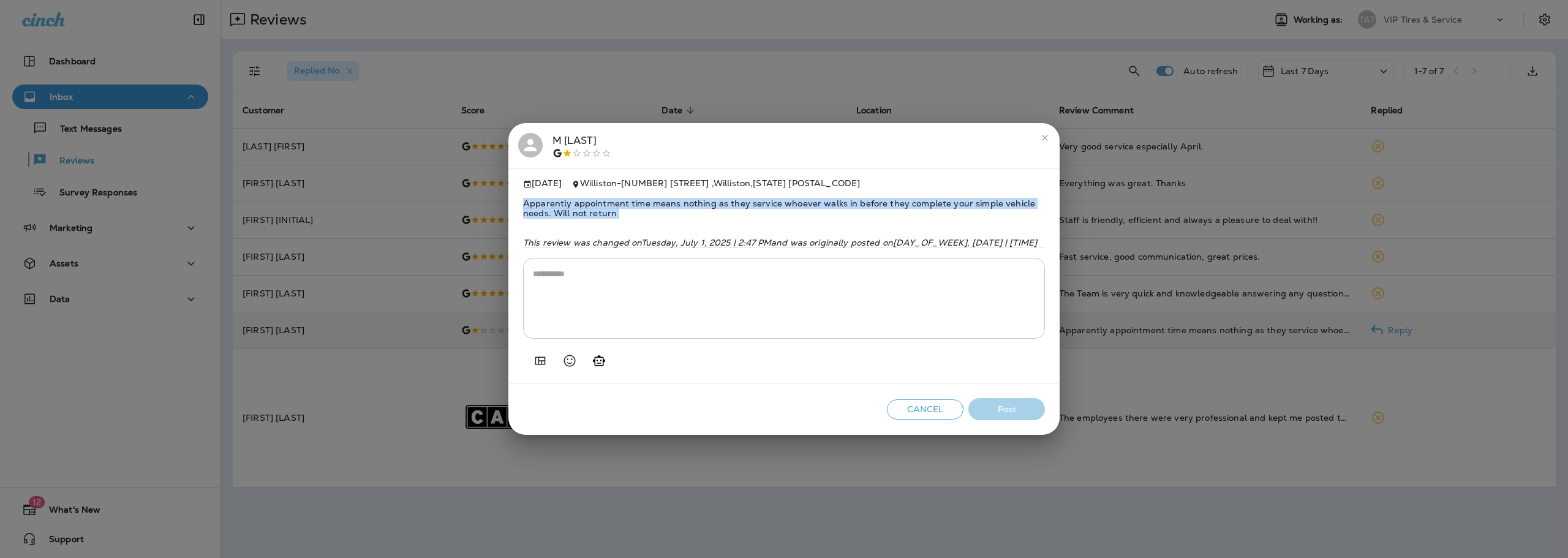 click on "Apparently appointment time means nothing as they service whoever walks in before they complete your simple vehicle needs. Will not return" at bounding box center (784, 208) 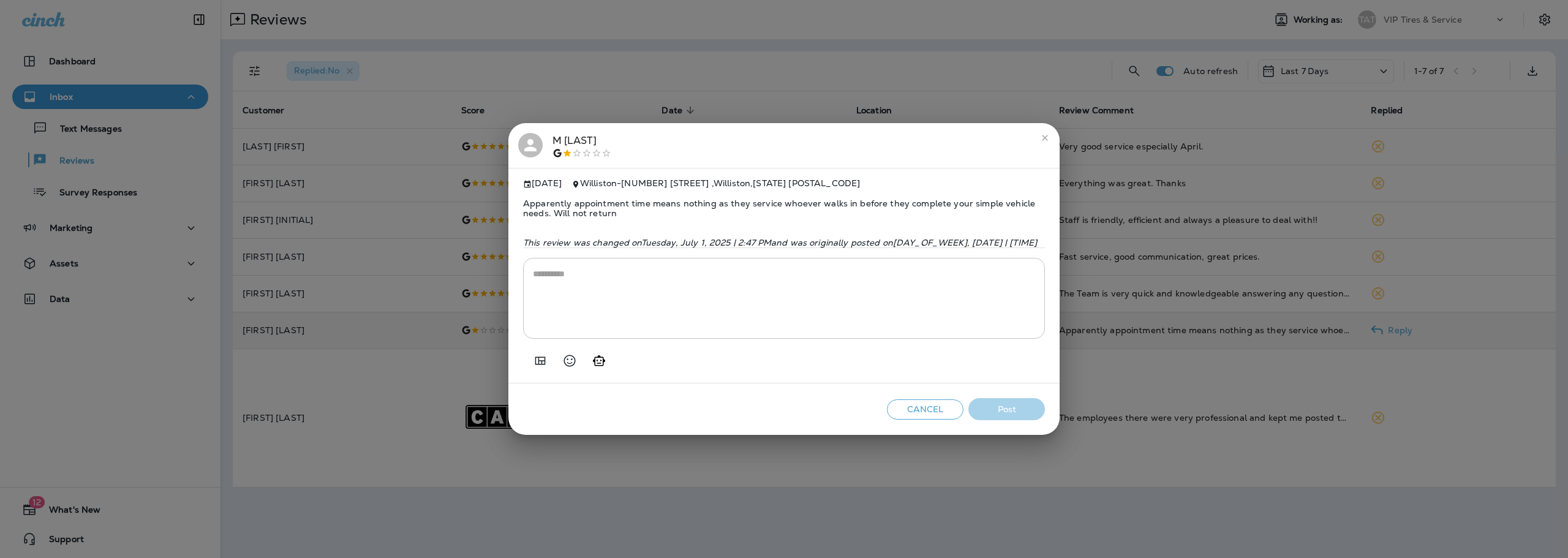 click on "Apparently appointment time means nothing as they service whoever walks in before they complete your simple vehicle needs. Will not return This review was changed on  Tuesday, July 1, 2025 | 2:47 PM  and was originally posted on  Tuesday, July 1, 2025 | 2:34 PM" at bounding box center (784, 218) 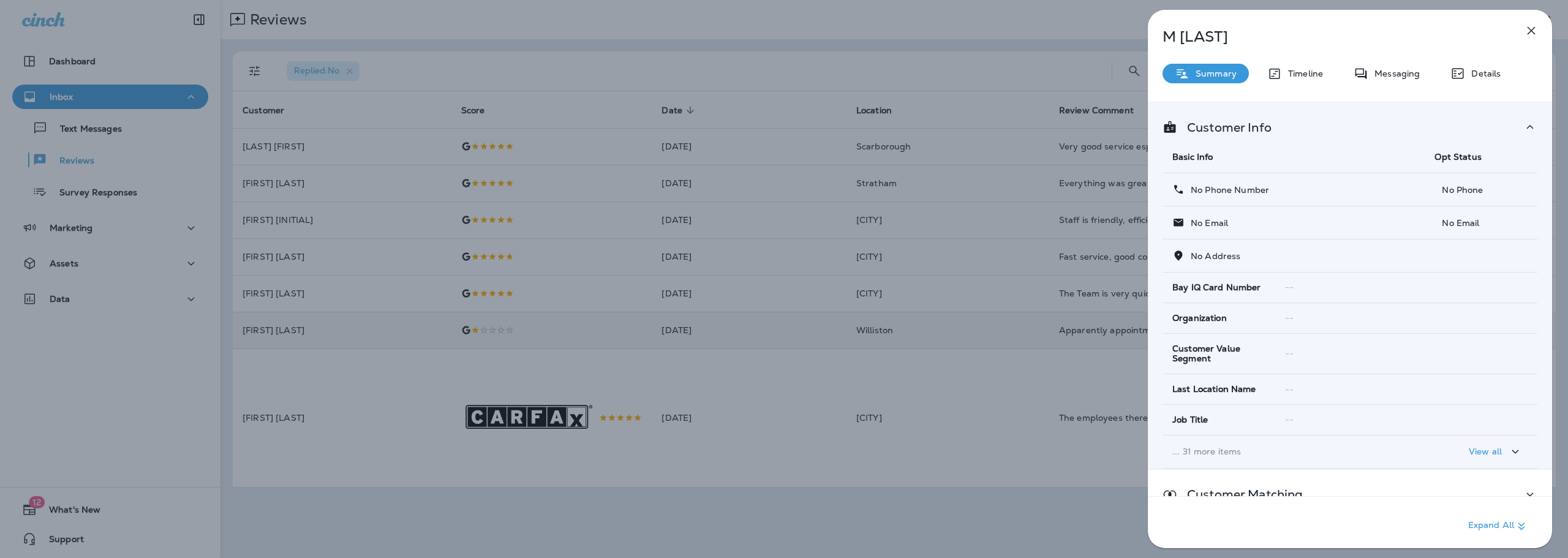 click on "[FIRST] [LAST] Summary   Timeline   Messaging   Details   Customer Info Basic Info   Opt Status    No Phone Number  No Phone No Email  No Email No Address  Bay IQ Card Number --   Organization --   Customer Value Segment --   Last Location Name --   Job Title --   ... 31 more items View all Customer Matching Static Segments Expand All" at bounding box center (784, 279) 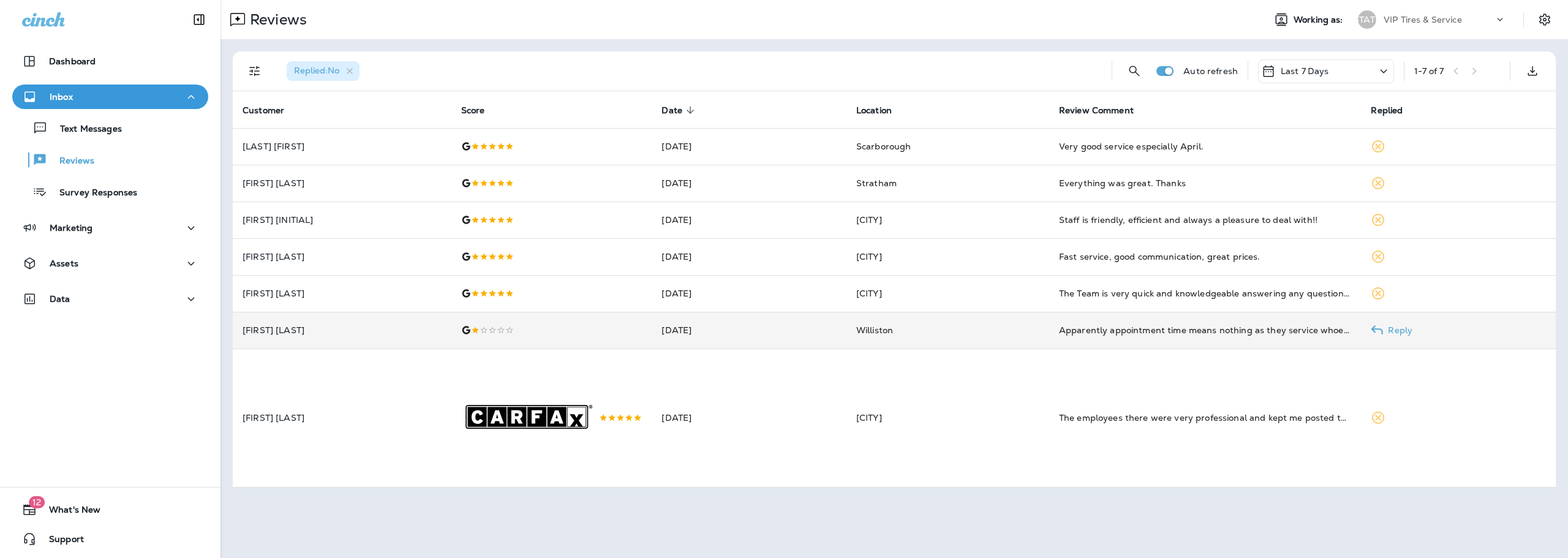 click at bounding box center (552, 146) 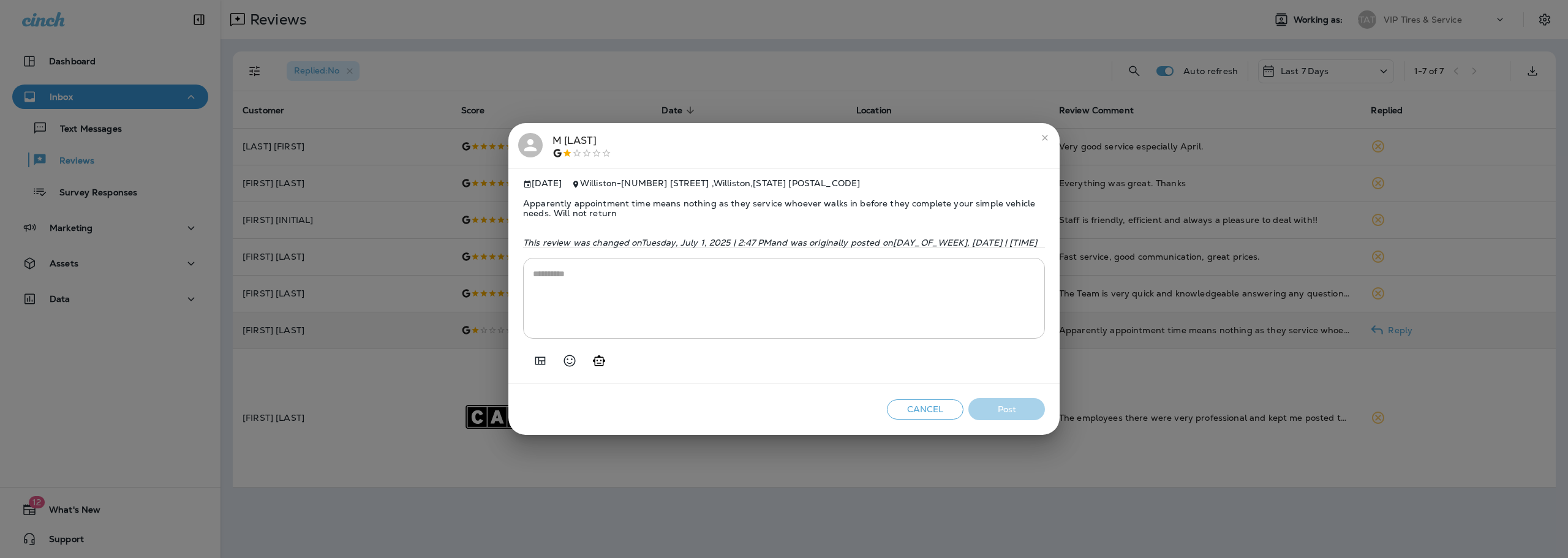 click on "Apparently appointment time means nothing as they service whoever walks in before they complete your simple vehicle needs. Will not return" at bounding box center (784, 208) 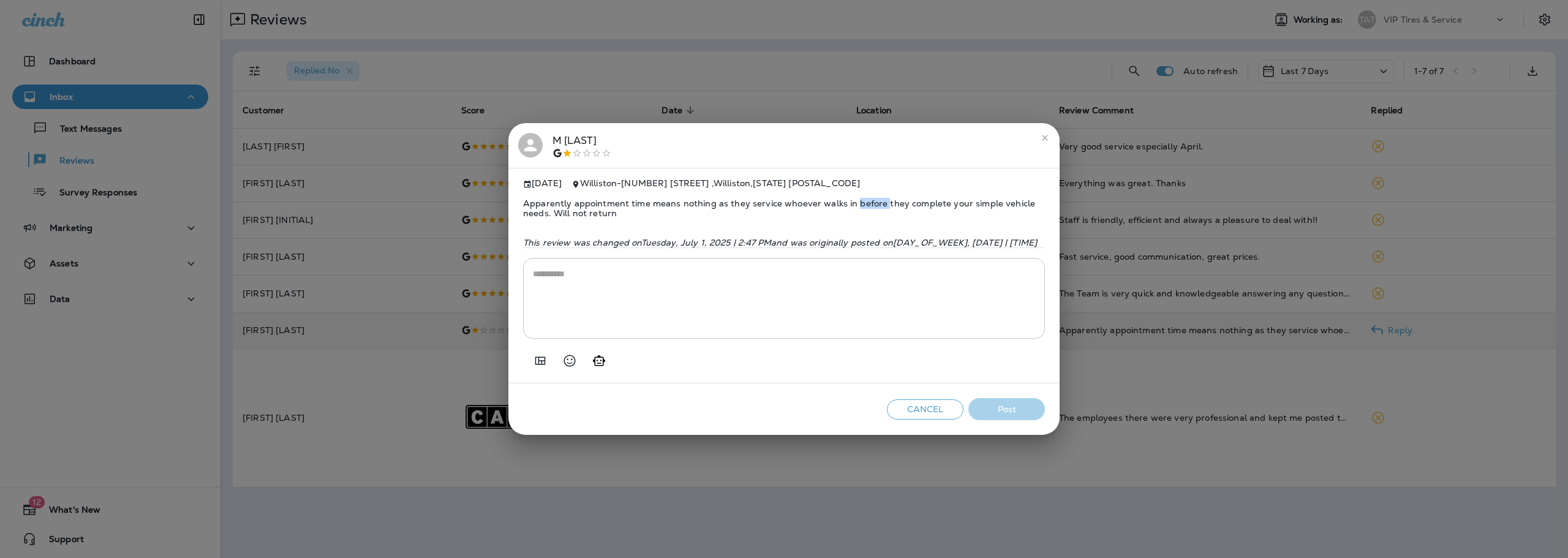 click on "Apparently appointment time means nothing as they service whoever walks in before they complete your simple vehicle needs. Will not return" at bounding box center (784, 208) 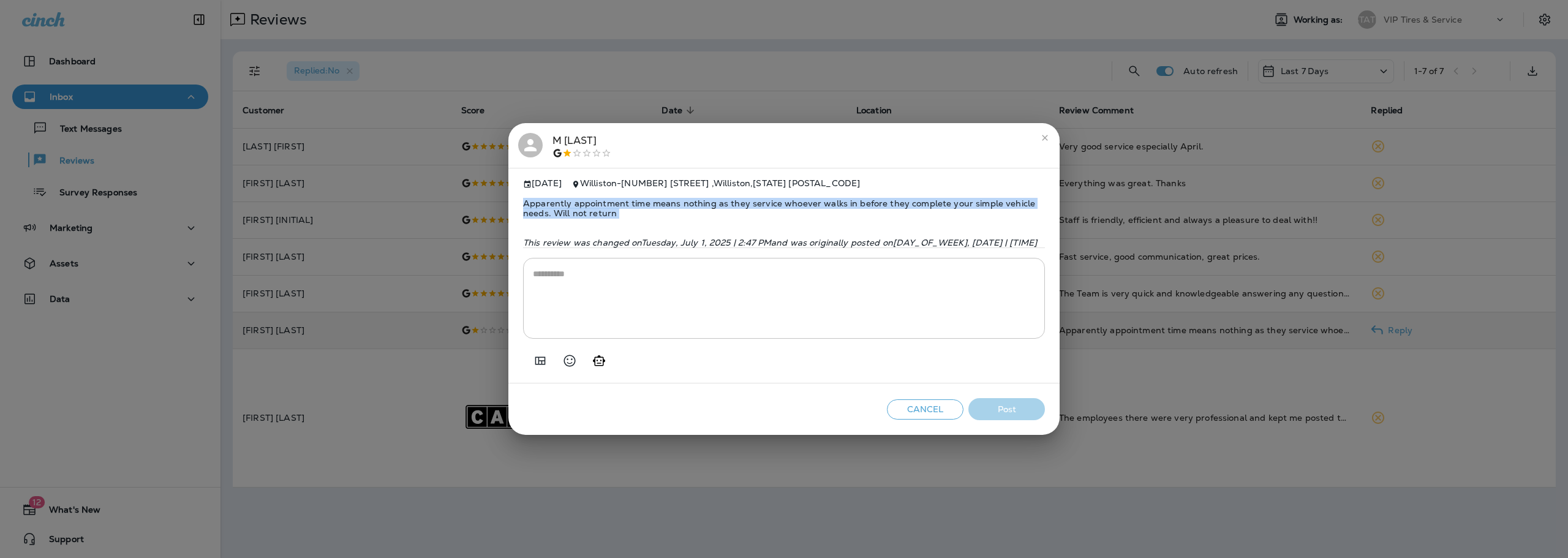 click on "Apparently appointment time means nothing as they service whoever walks in before they complete your simple vehicle needs. Will not return" at bounding box center (784, 208) 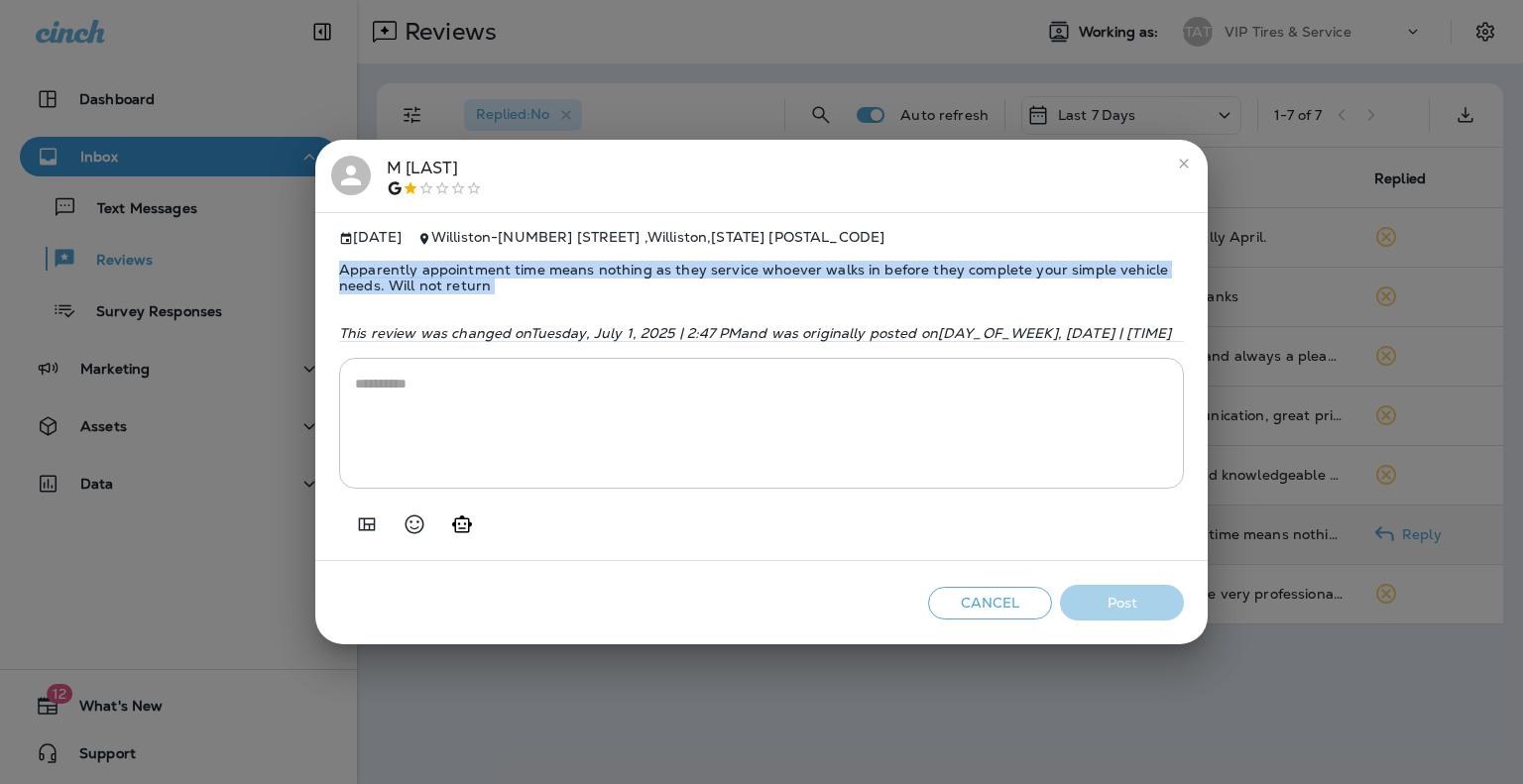 click on "Apparently appointment time means nothing as they service whoever walks in before they complete your simple vehicle needs. Will not return" at bounding box center [762, 278] 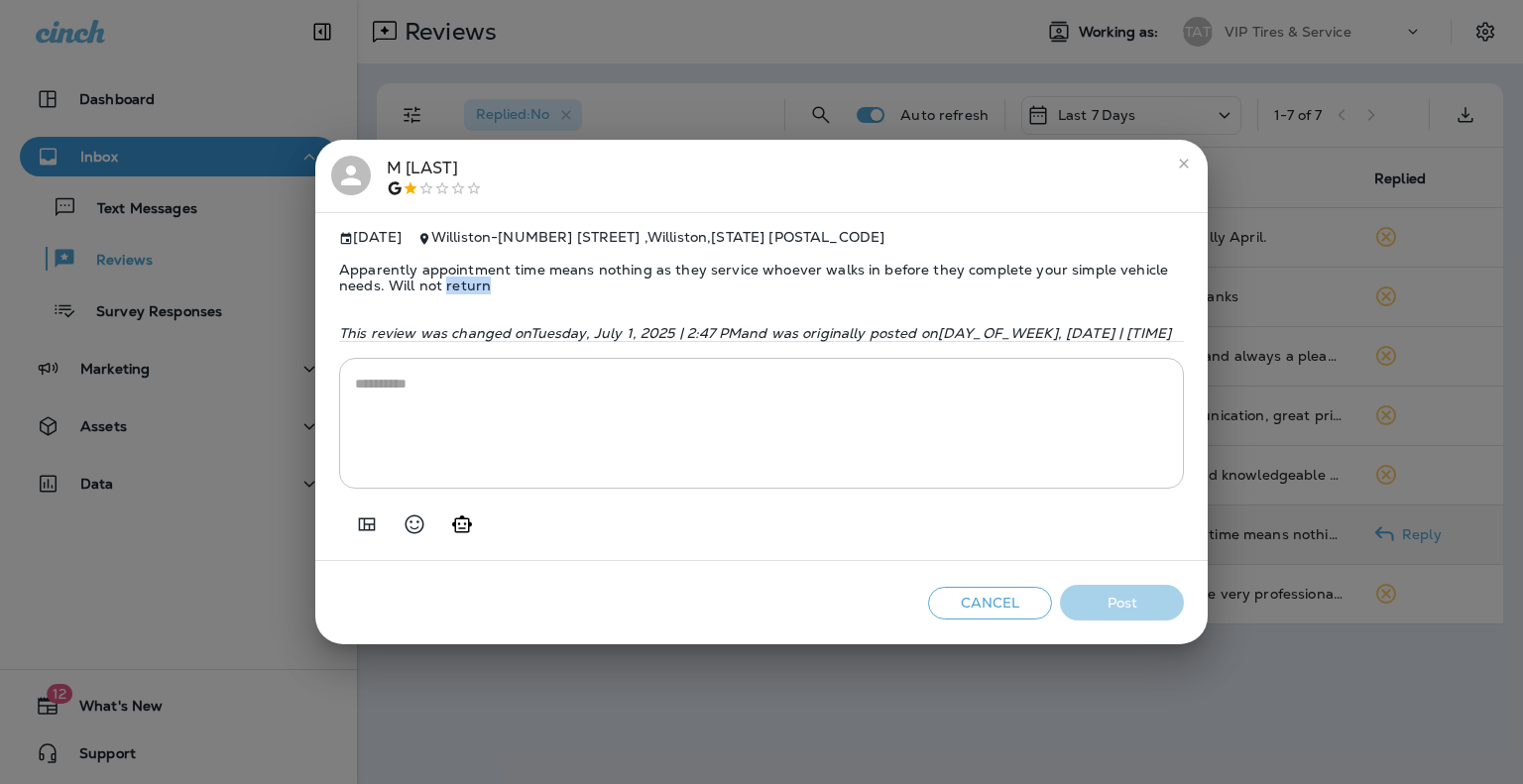 click on "Apparently appointment time means nothing as they service whoever walks in before they complete your simple vehicle needs. Will not return" at bounding box center [762, 278] 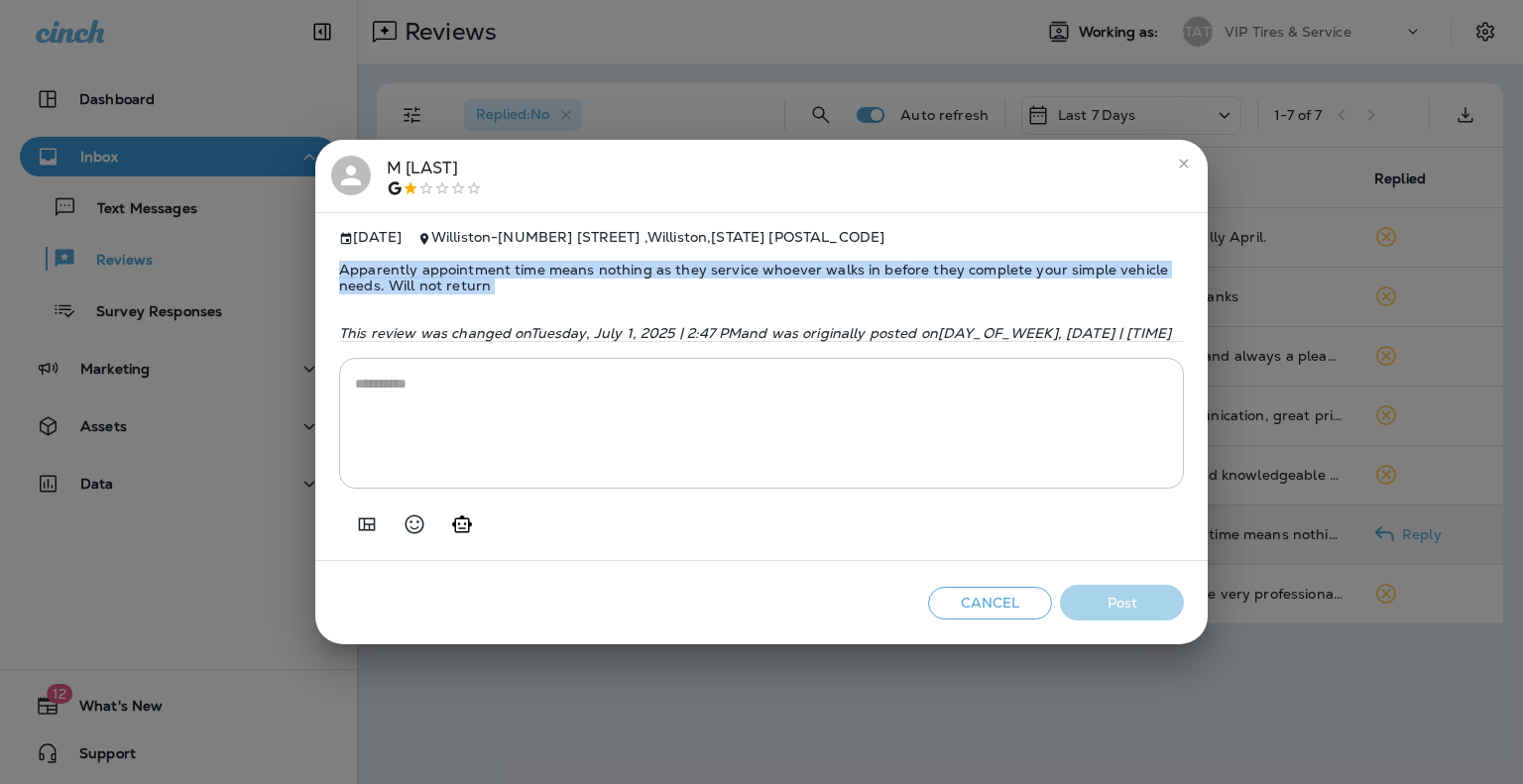click on "Apparently appointment time means nothing as they service whoever walks in before they complete your simple vehicle needs. Will not return" at bounding box center [762, 278] 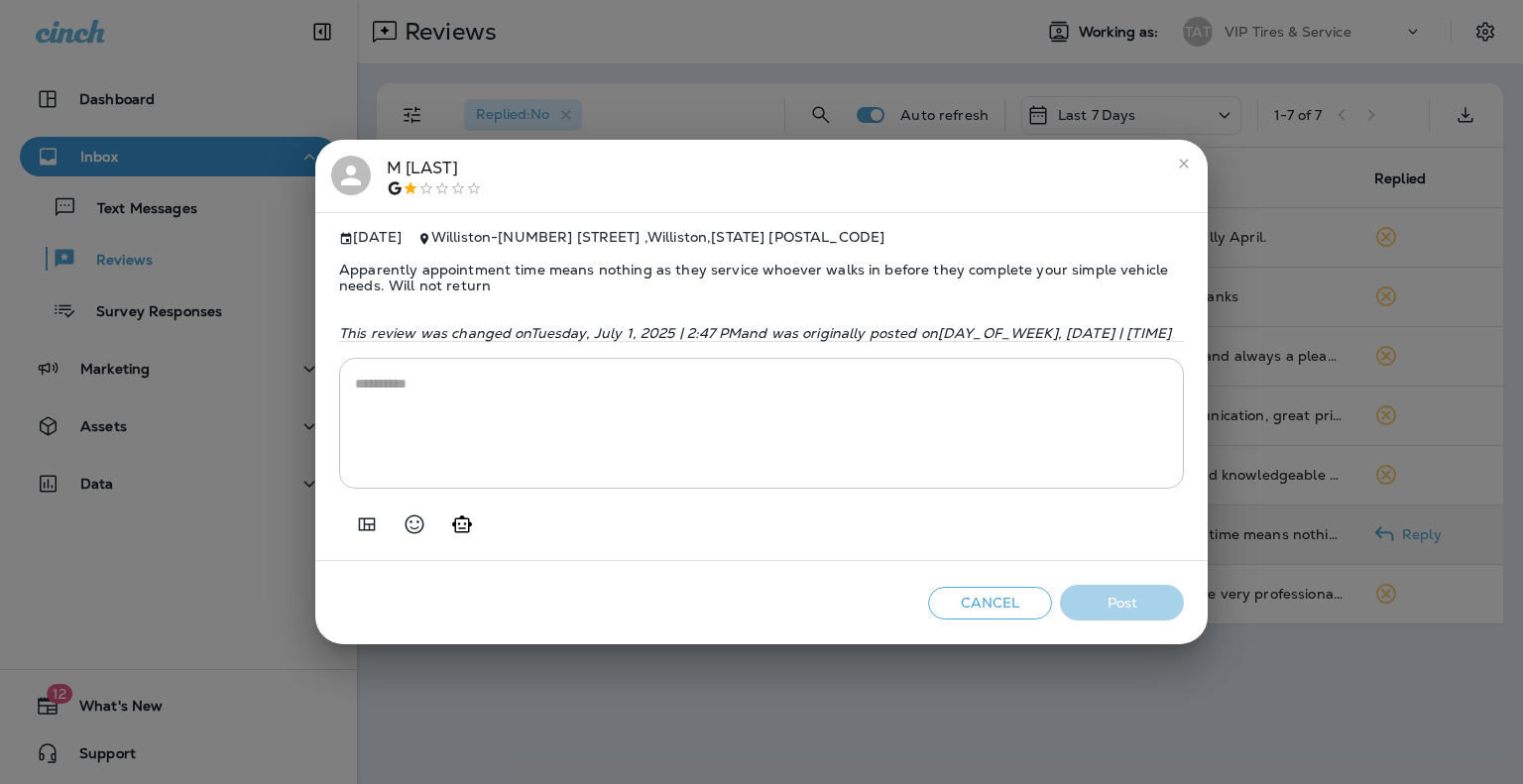 click on "* ​" at bounding box center (762, 423) 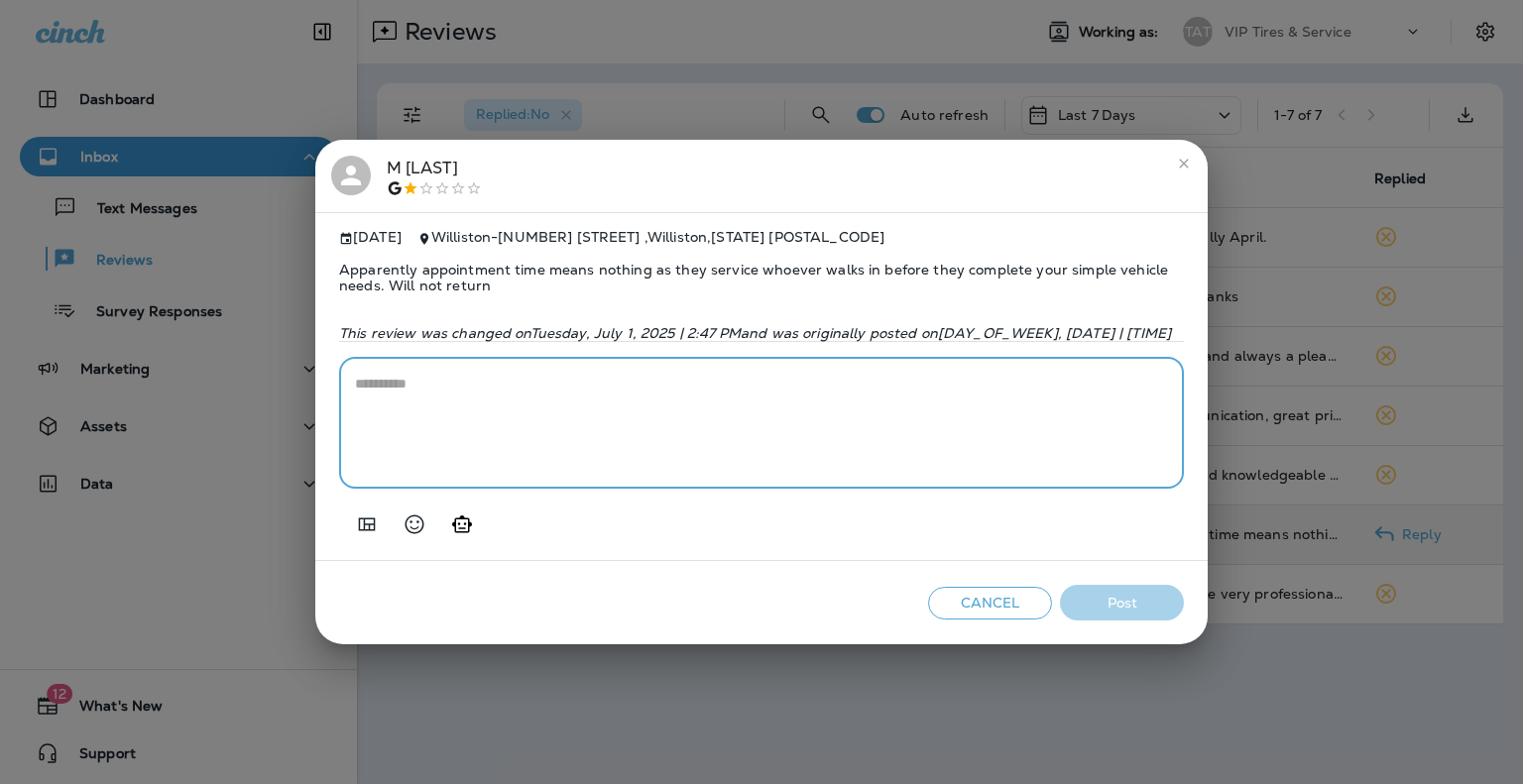 click on "Cancel Post" at bounding box center [762, 603] 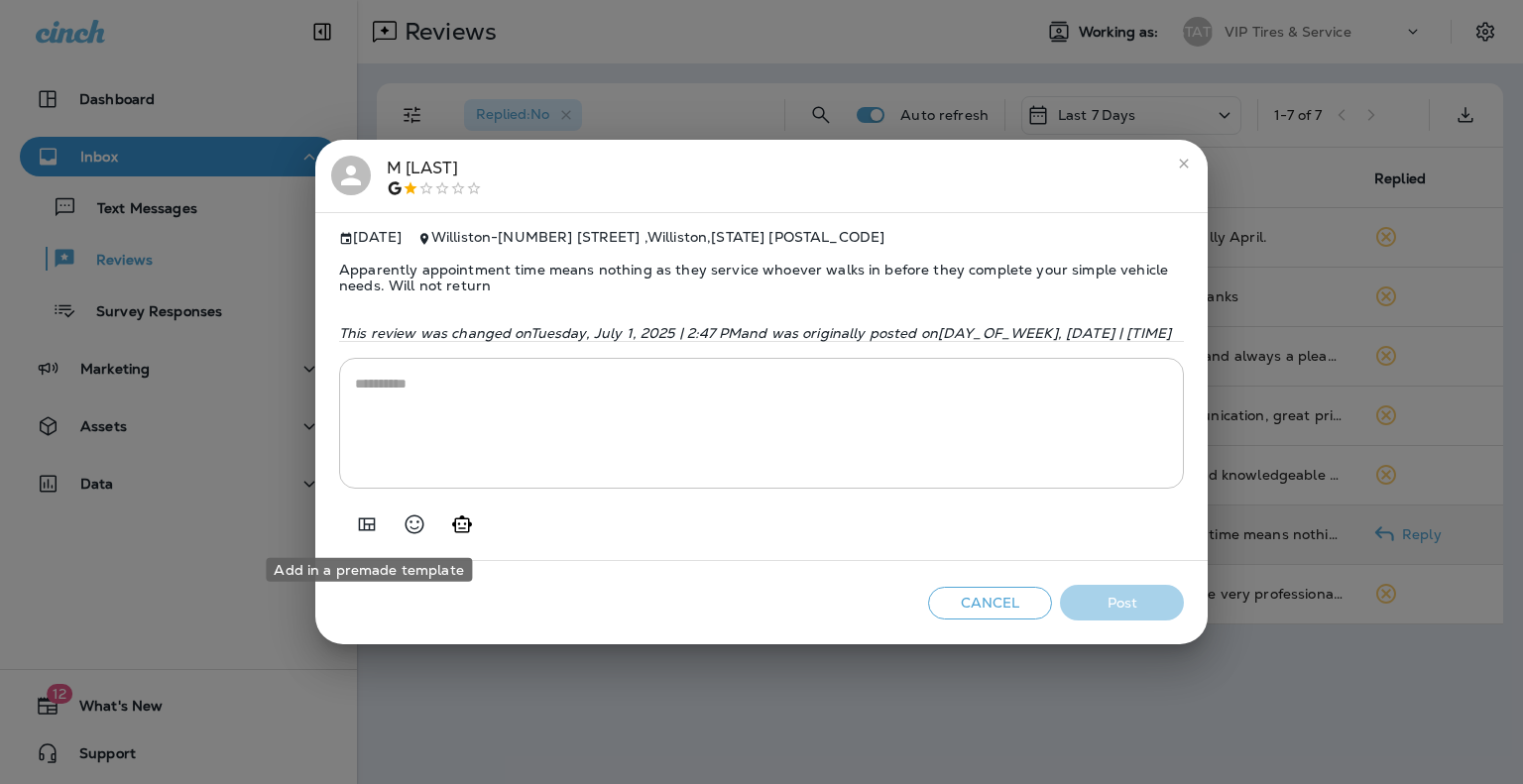 click at bounding box center [367, 523] 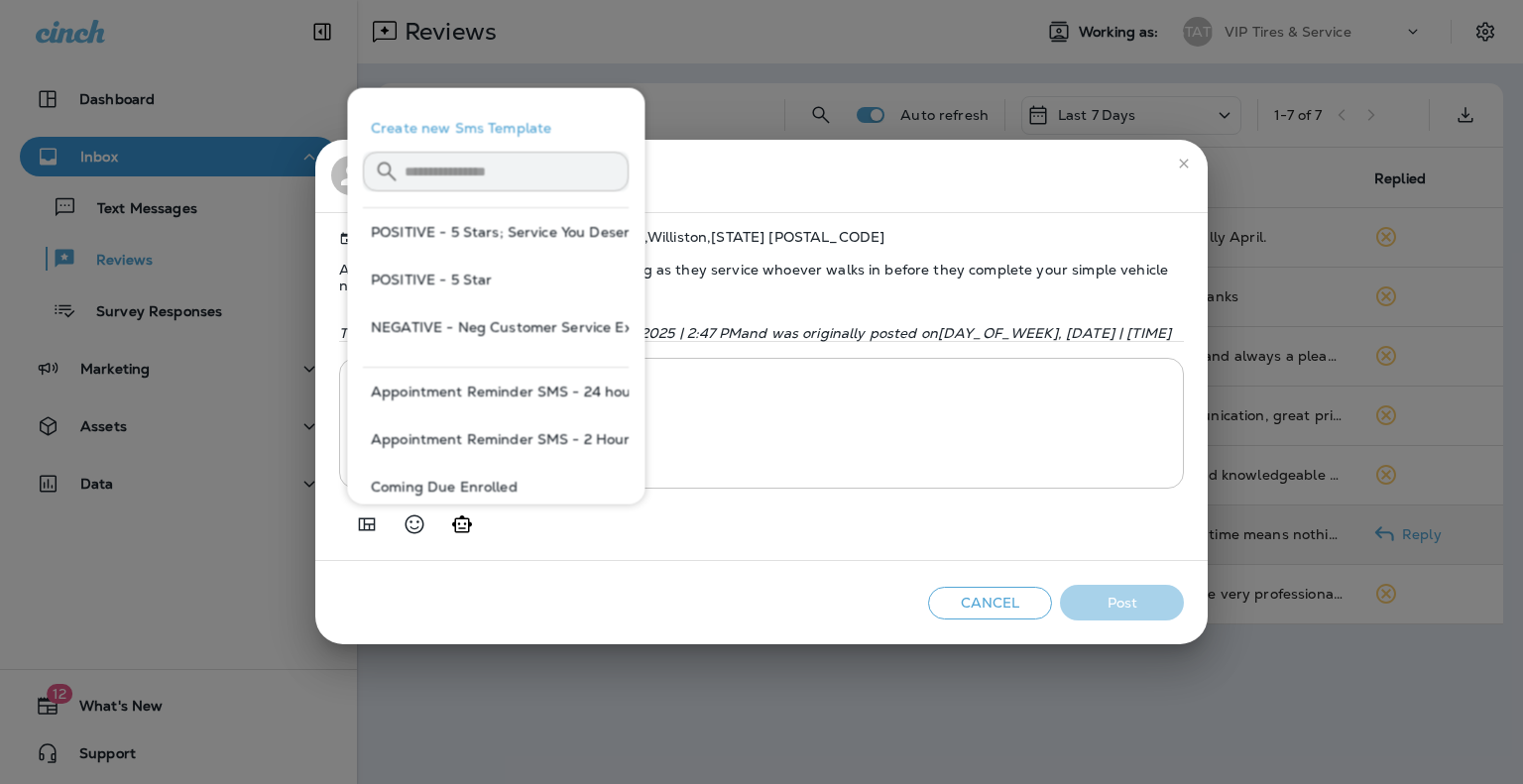 click on "NEGATIVE - Neg Customer Service Exp" at bounding box center [496, 327] 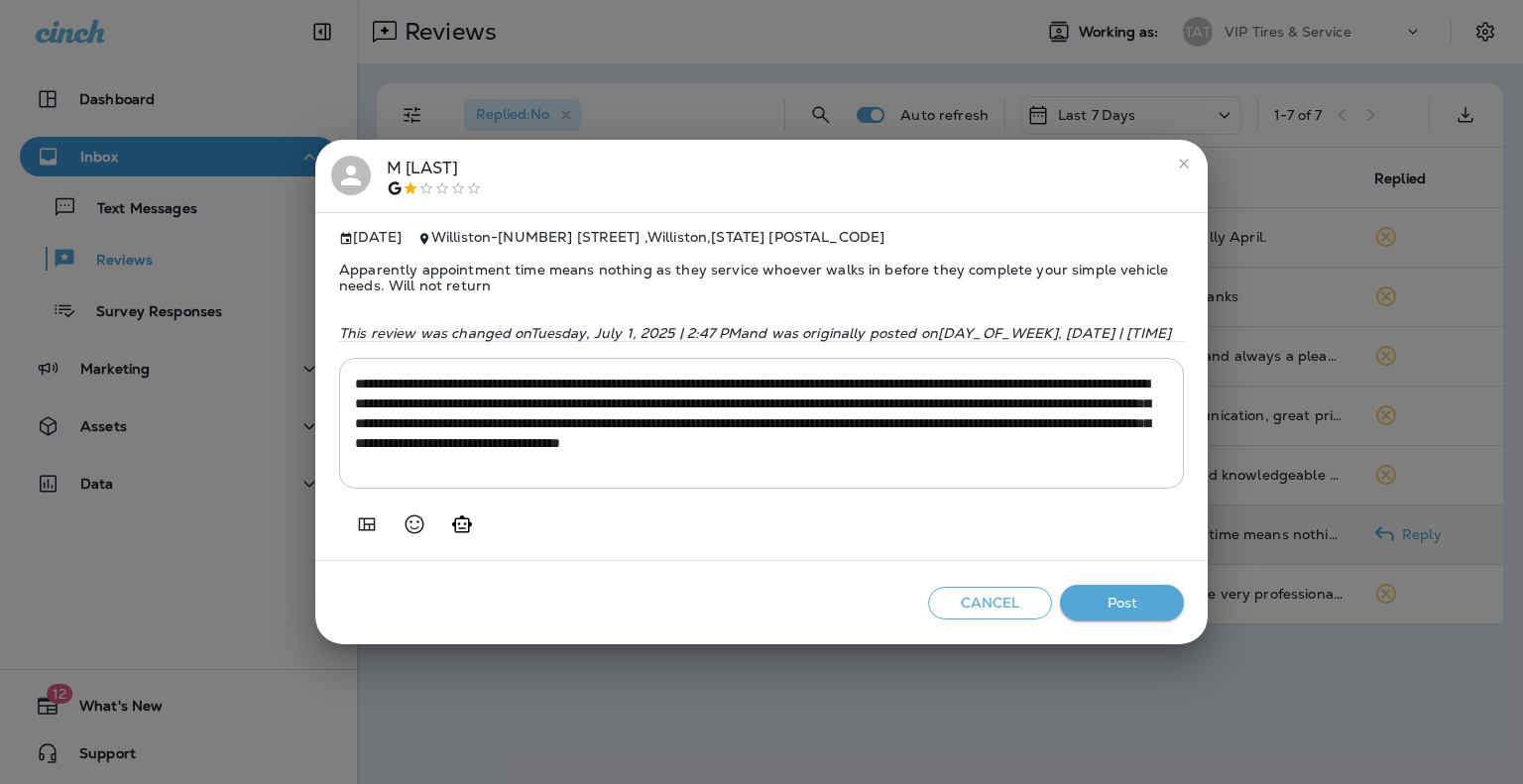 click on "**********" at bounding box center [762, 387] 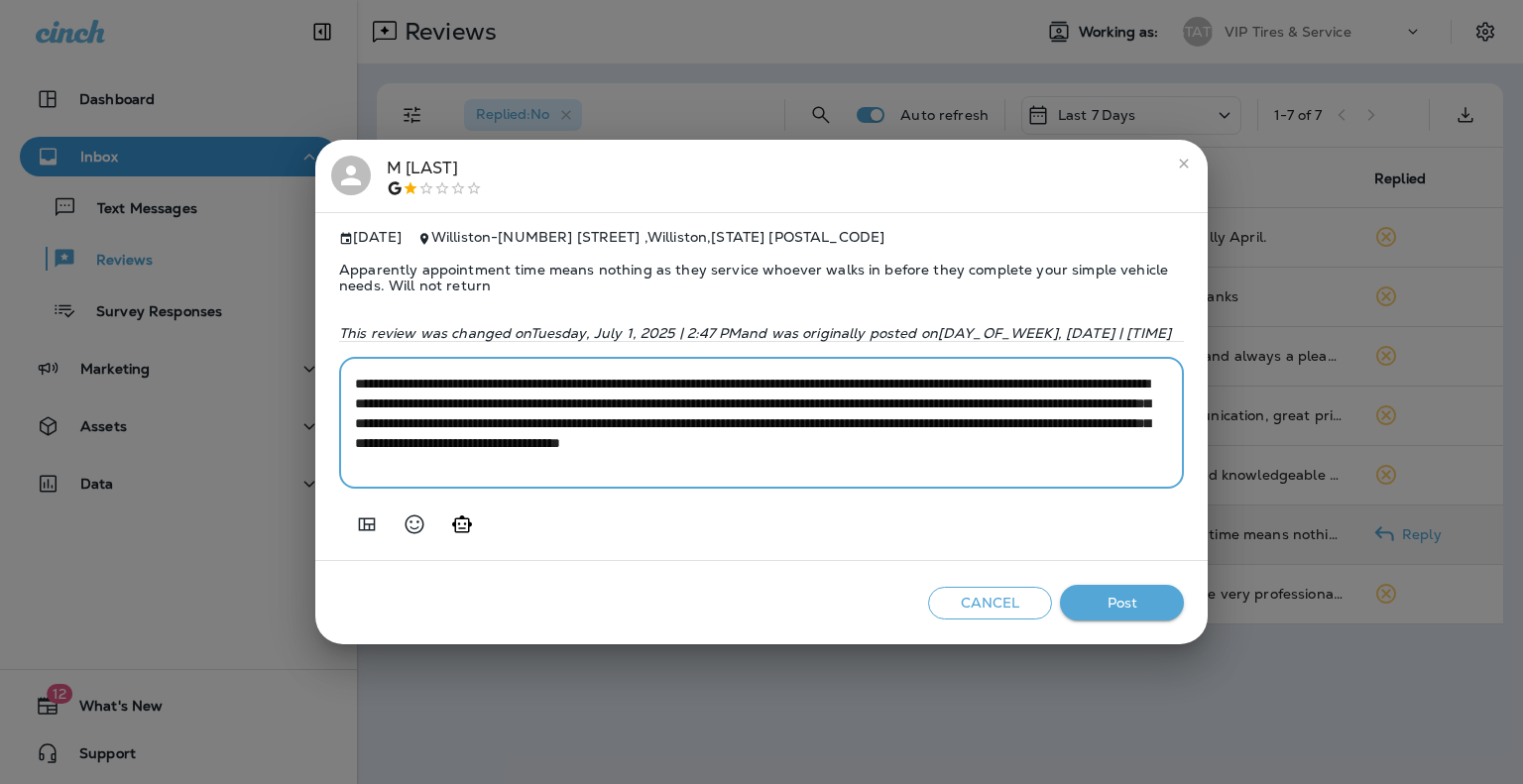 click on "**********" at bounding box center [762, 423] 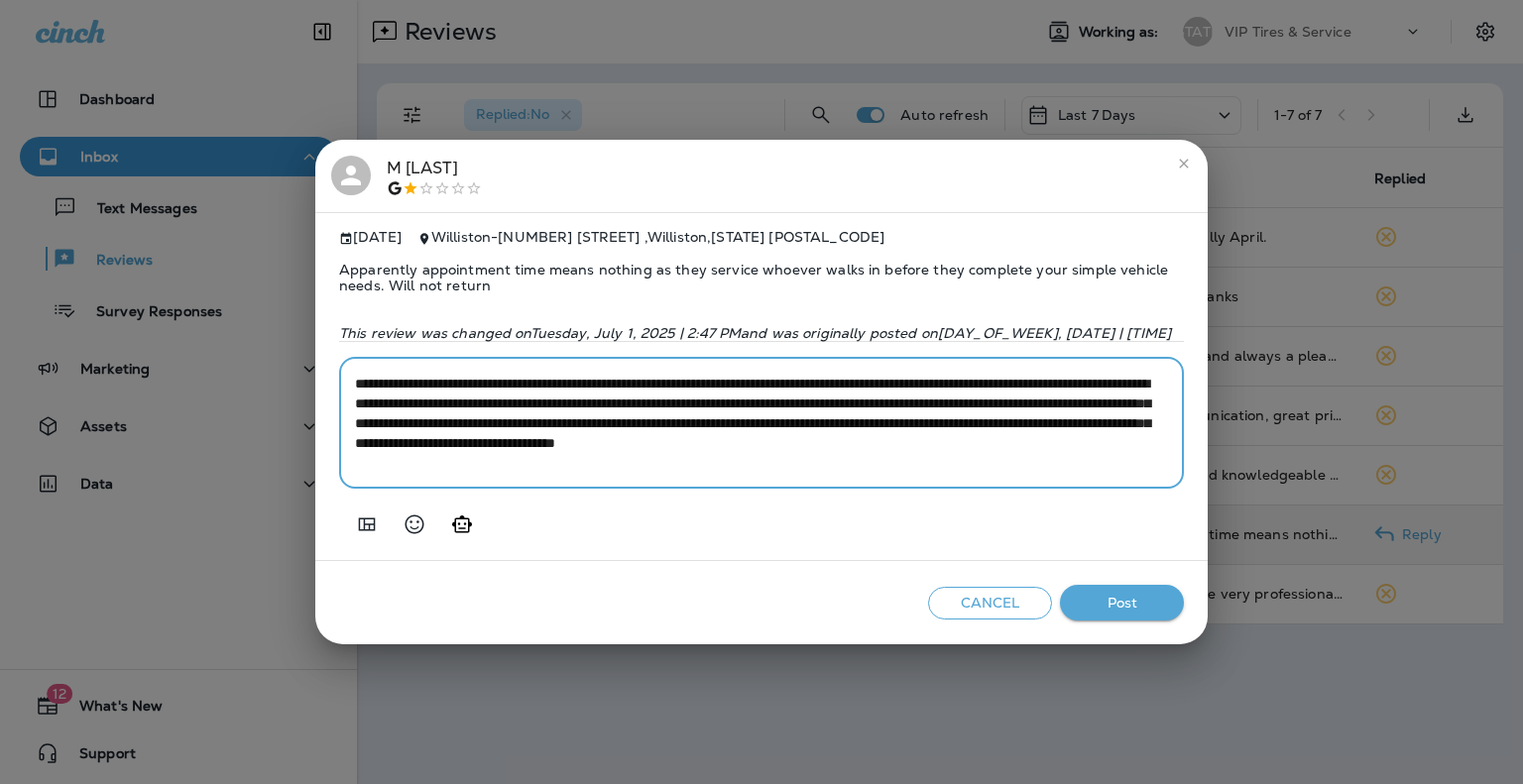 type on "**********" 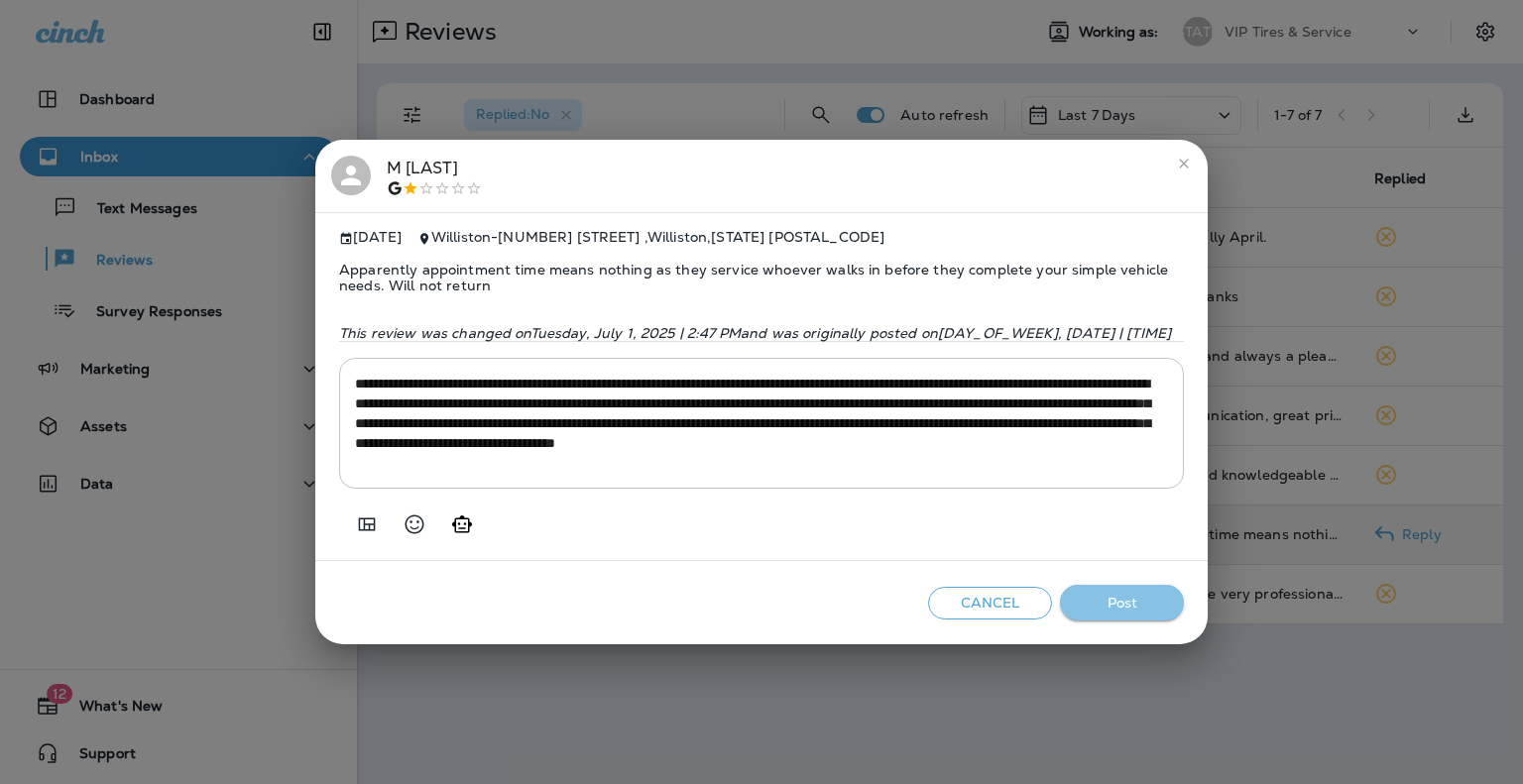 click on "Post" at bounding box center [1121, 603] 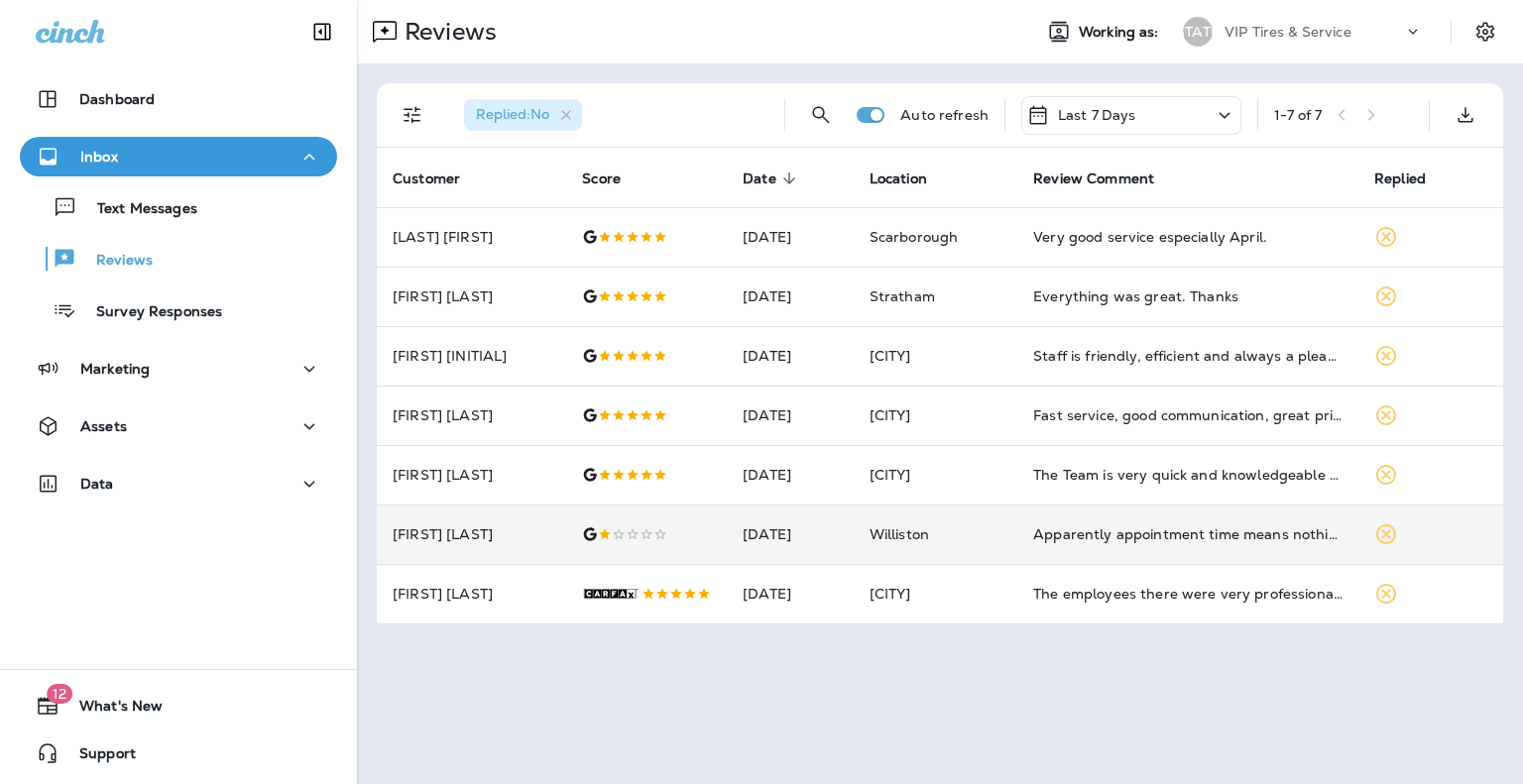 click on "Reviews Working as: VT VIP Tires & Service Replied : No Auto refresh Last 7 Days 1 - 7 of 7 Customer Score Date sorted descending Location Review Comment Replied [FIRST] [LAST] [DATE] [CITY] Very good service especially April. [FIRST] [LAST] [DATE] [CITY] Everything was great.
Thanks [FIRST] [INITIAL] [DATE] [CITY] Staff is friendly, efficient and always a pleasure to deal with!! [FIRST] [LAST] [DATE] [CITY] Fast service, good communication, great prices. [FIRST] [LAST] [DATE] [CITY] The Team is very quick and knowledgeable answering any questions you might have. [FIRST] [LAST] [DATE] [CITY] Apparently appointment time means nothing as they service whoever walks in before they complete your simple vehicle needs. Will not return [FIRST] [LAST]
.st0{fill-rule:evenodd;clip-rule:evenodd;fill:#FFFFFF;}
.st1{fill-rule:evenodd;clip-rule:evenodd;}
.st2{fill:#FFFFFF;}
[DATE] [CITY]" at bounding box center (940, 392) 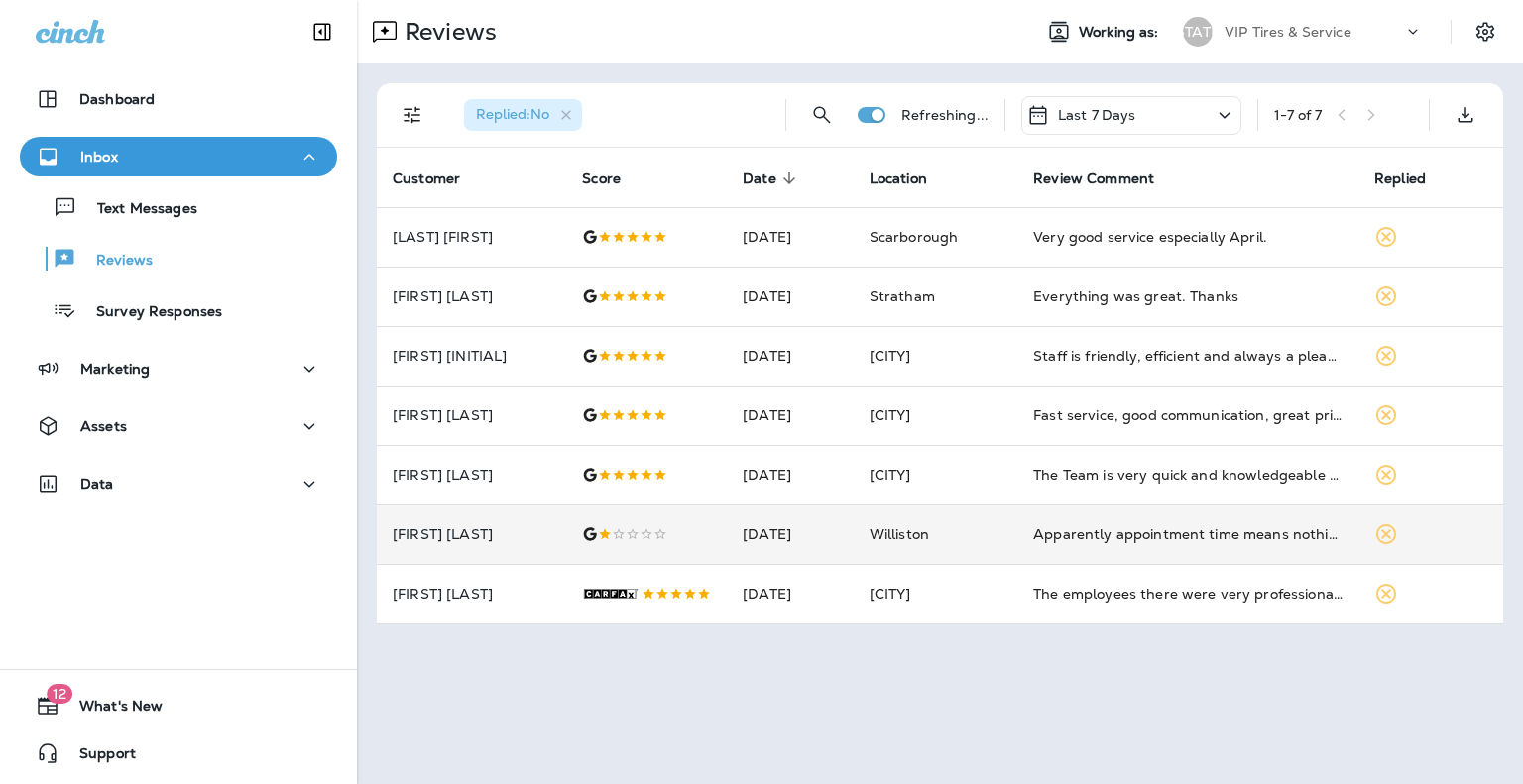 click on "Reviews Working as: VT VIP Tires & Service Replied :  No   Refreshing...       Last 7 Days 1  -  7   of 7 Customer Score Date sorted descending Location Review Comment Replied [LAST] [FIRST] Jul 1, 2025 [CITY] Very good service especially April. [FIRST] [LAST] Jul 1, 2025 [CITY] Everything was great.
Thanks [FIRST] [LAST] Jul 1, 2025 [CITY] Staff is friendly, efficient and always a pleasure to deal with!! [FIRST] [LAST] Jul 1, 2025 [CITY] Fast service, good communication, great prices. [FIRST] [LAST] Jul 1, 2025 [CITY] The Team is very quick and knowledgeable answering any questions you might have. [FIRST] [LAST] Jul 1, 2025 [CITY] Apparently appointment time means nothing as they service whoever walks in before they complete your simple vehicle needs. Will not return [LAST] [FIRST]
.st0{fill-rule:evenodd;clip-rule:evenodd;fill:#FFFFFF;}
.st1{fill-rule:evenodd;clip-rule:evenodd;}
.st2{fill:#FFFFFF;}
Jul 1, 2025 [CITY]" at bounding box center (940, 392) 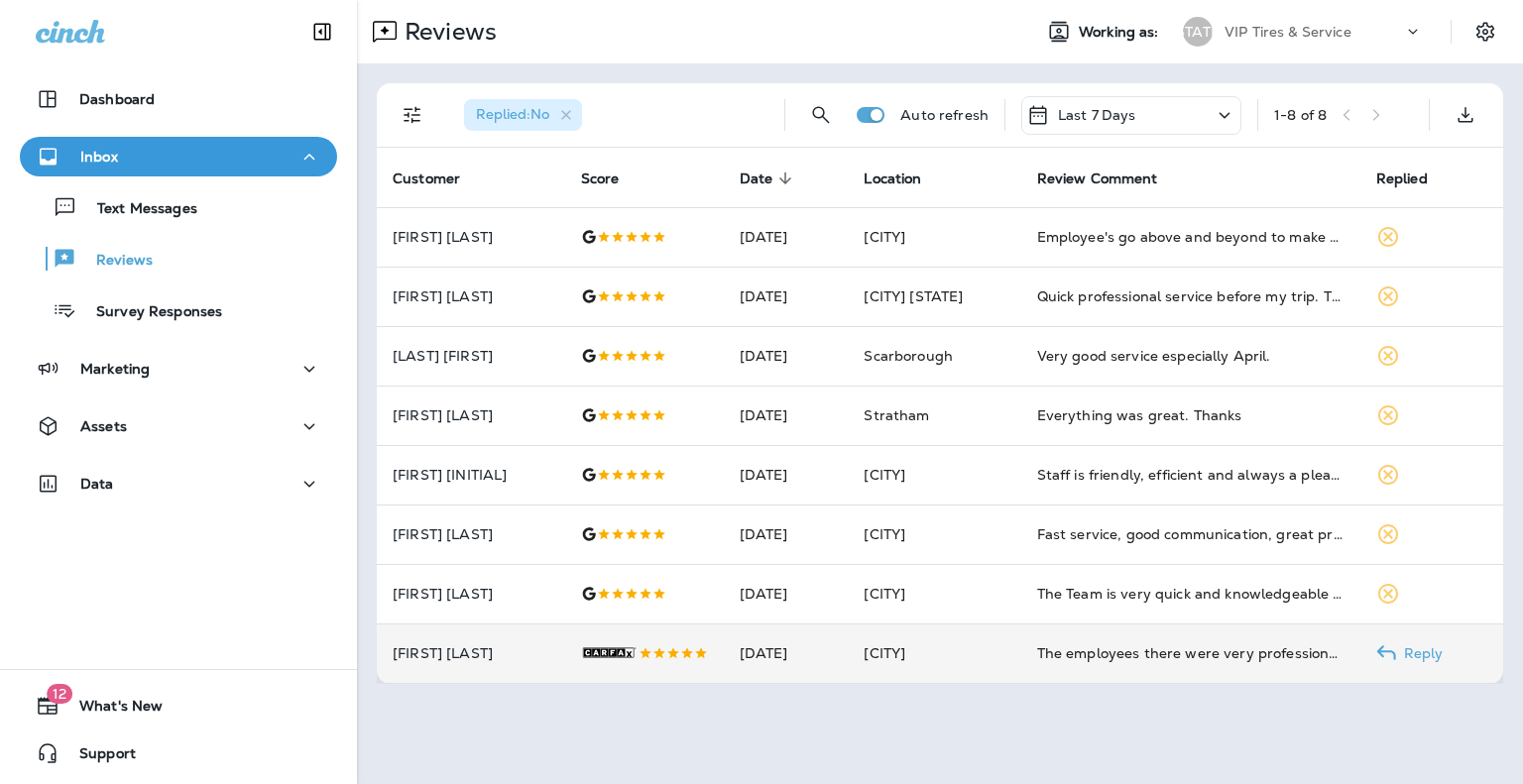 click on "[FIRST] [LAST]" at bounding box center (471, 237) 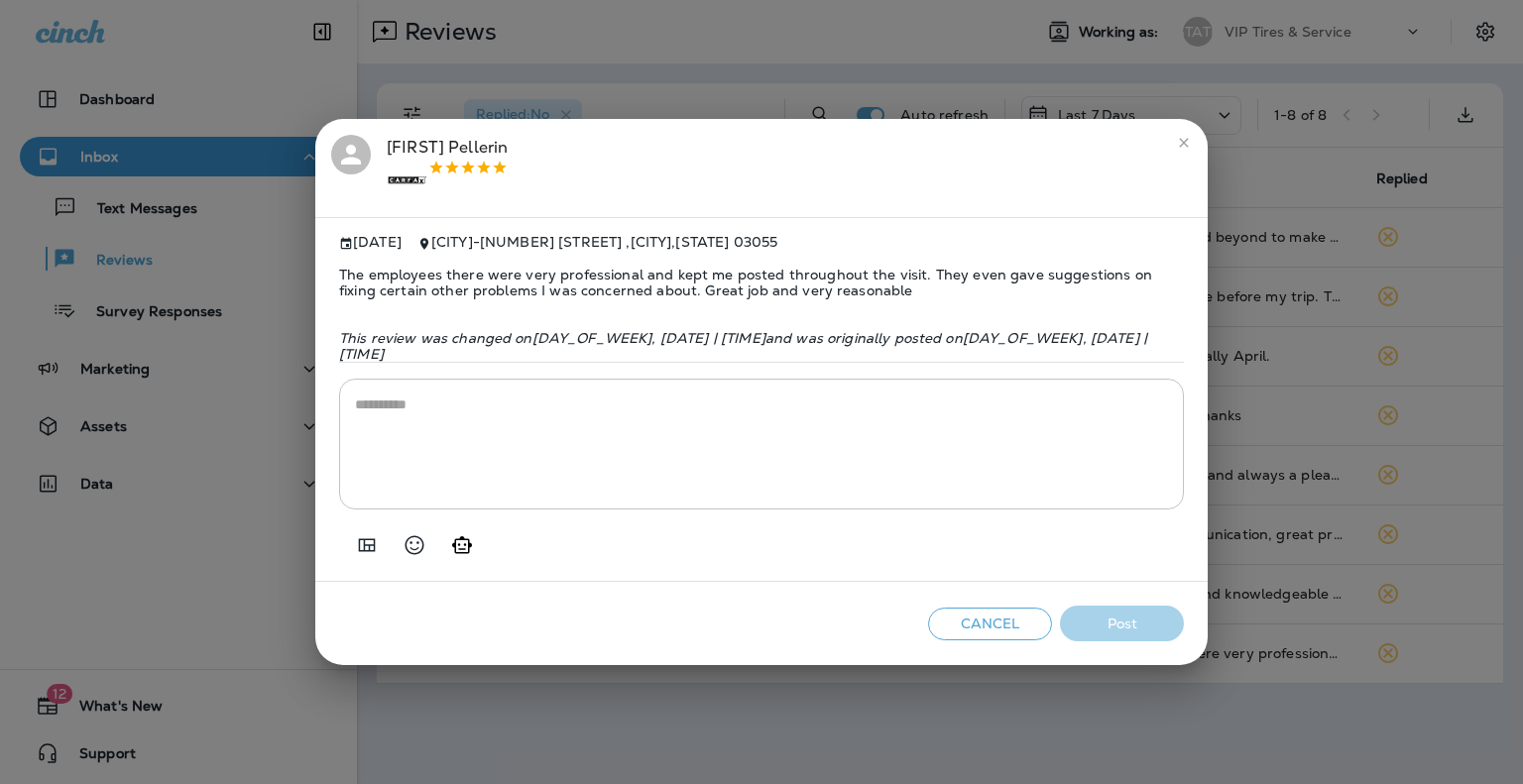 click at bounding box center (367, 544) 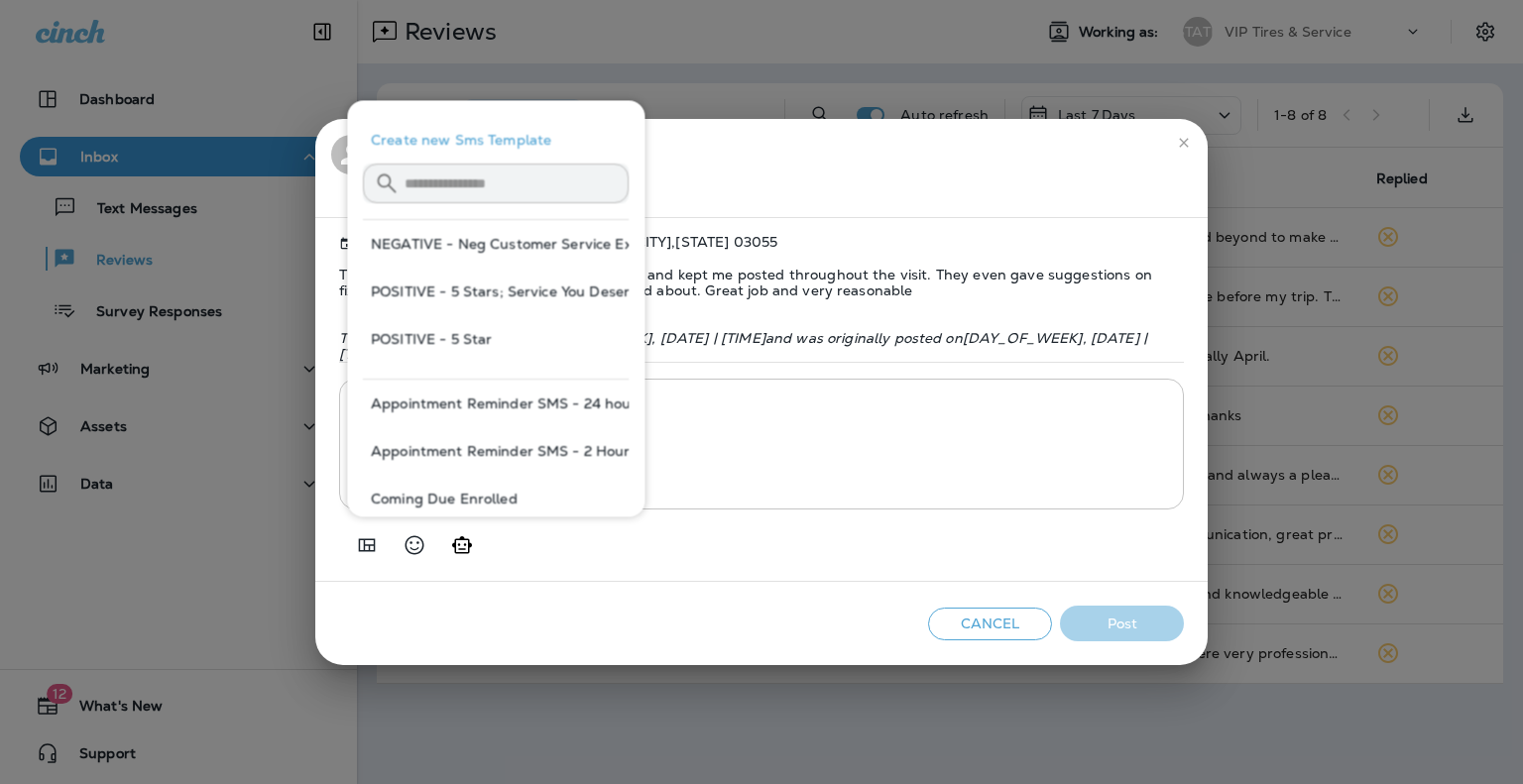 click on "POSITIVE - 5 Stars; Service You Deserve" at bounding box center [496, 291] 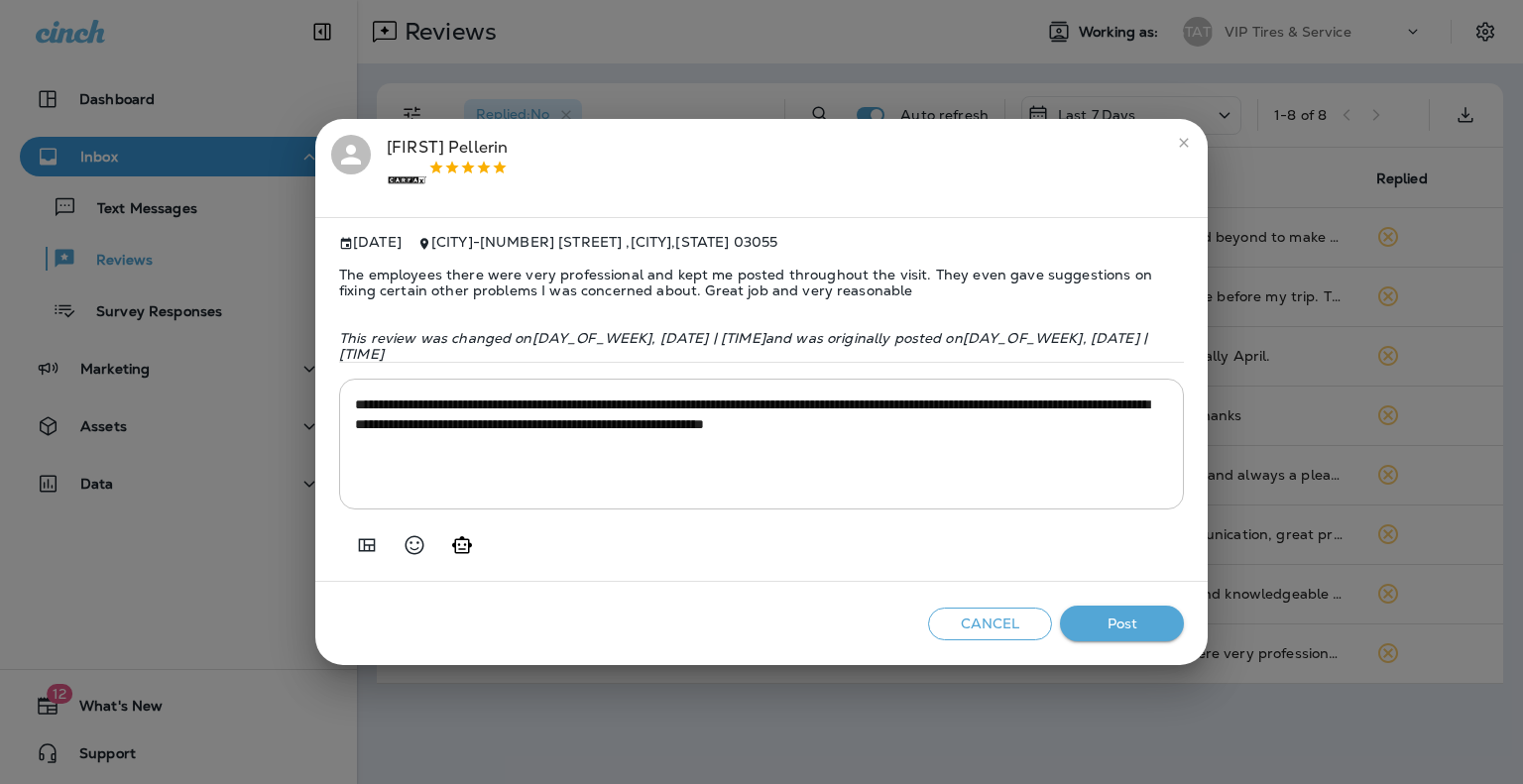click on "Post" at bounding box center [1121, 623] 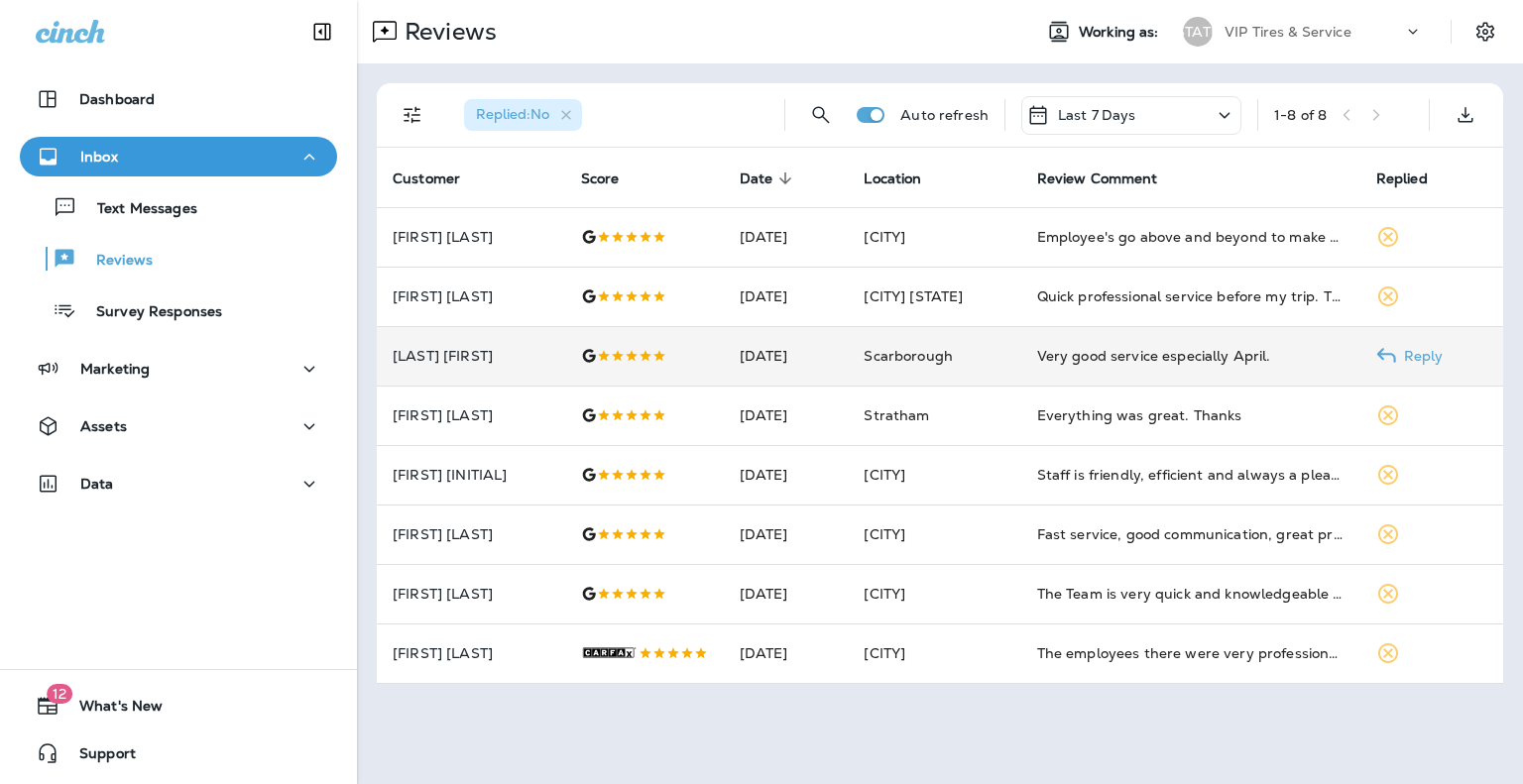 click on "[LAST] [FIRST]" at bounding box center [471, 237] 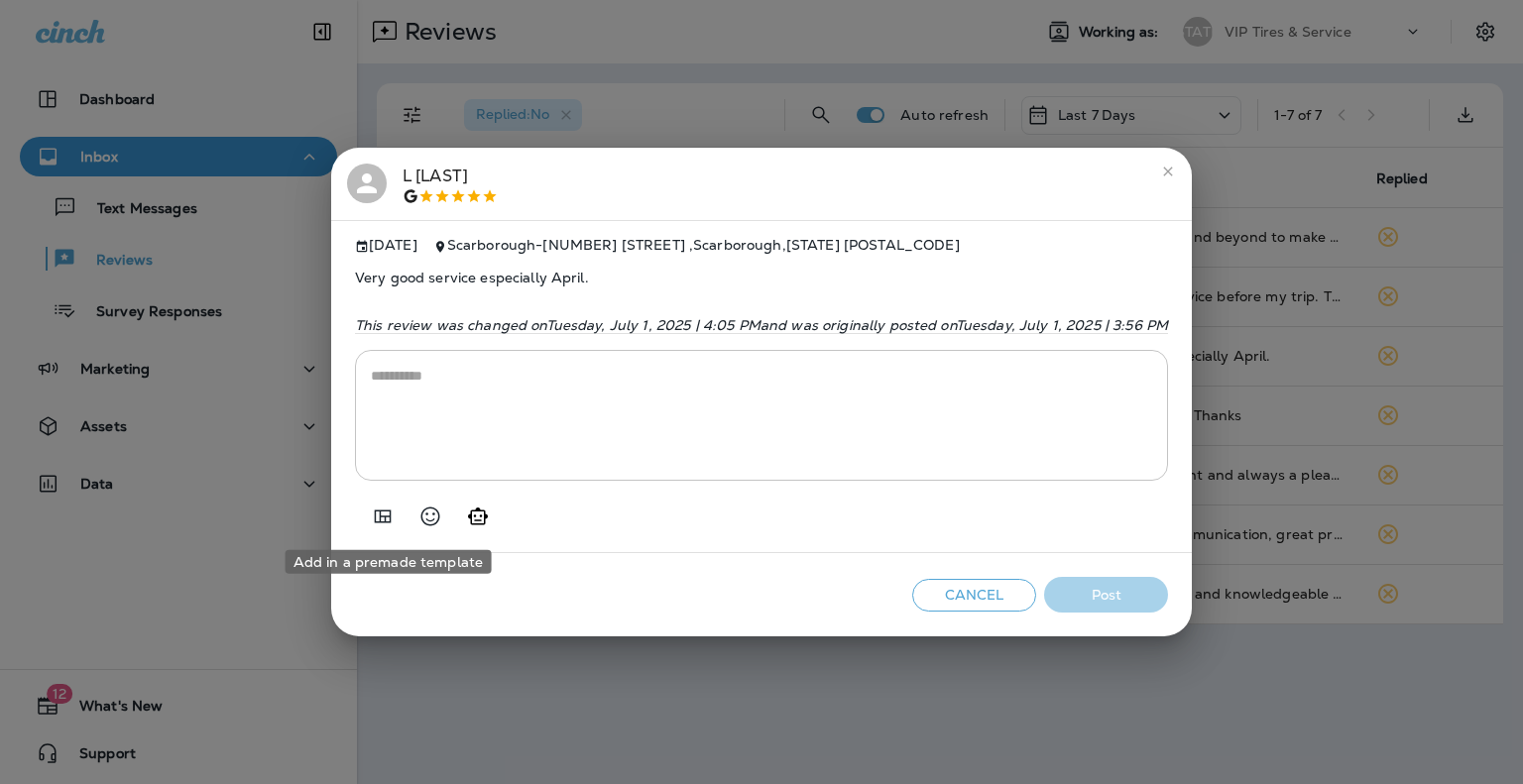 click at bounding box center (383, 516) 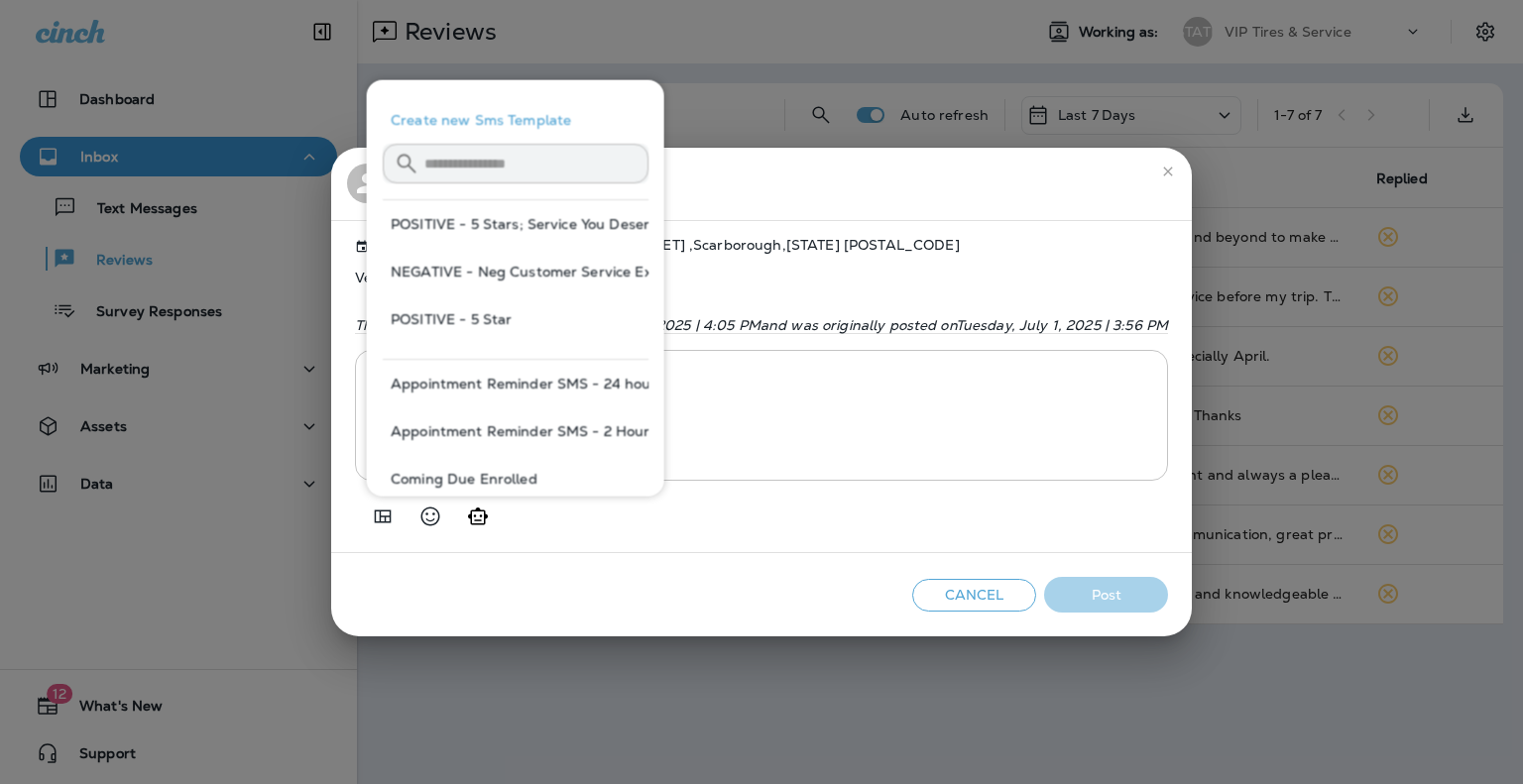 click on "POSITIVE - 5 Star" at bounding box center (516, 319) 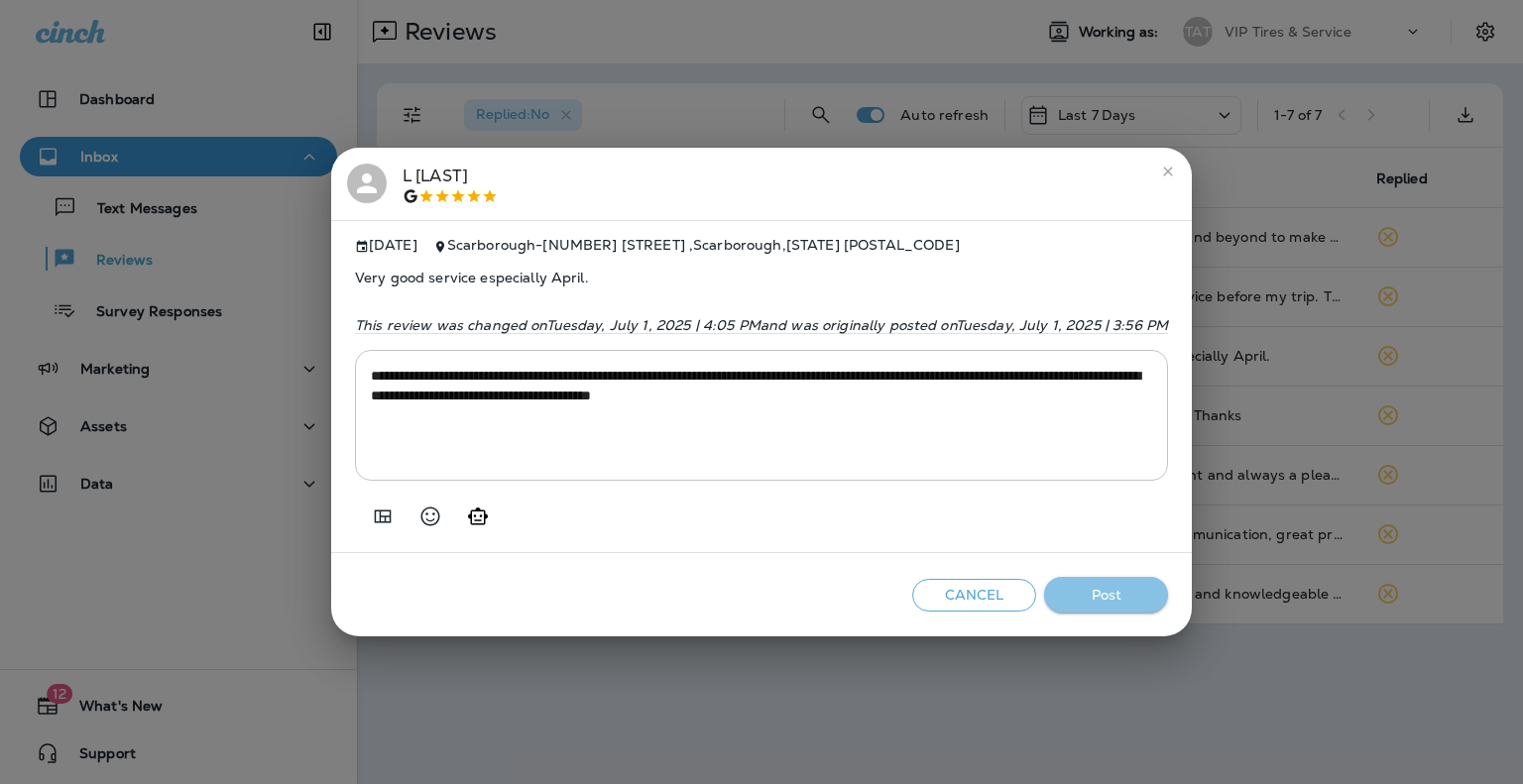 click on "Post" at bounding box center [1106, 595] 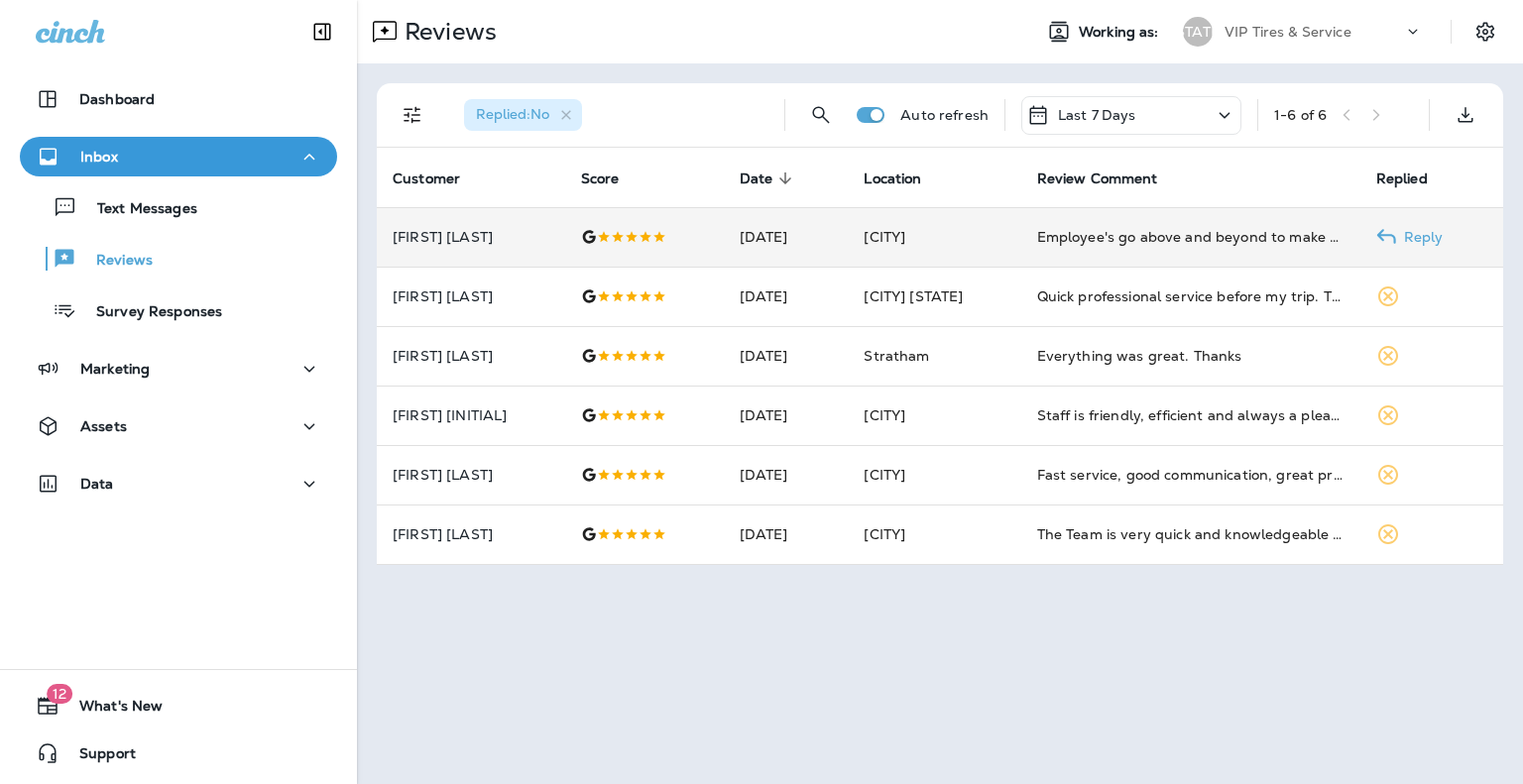 click on "[FIRST] [LAST]" at bounding box center [471, 237] 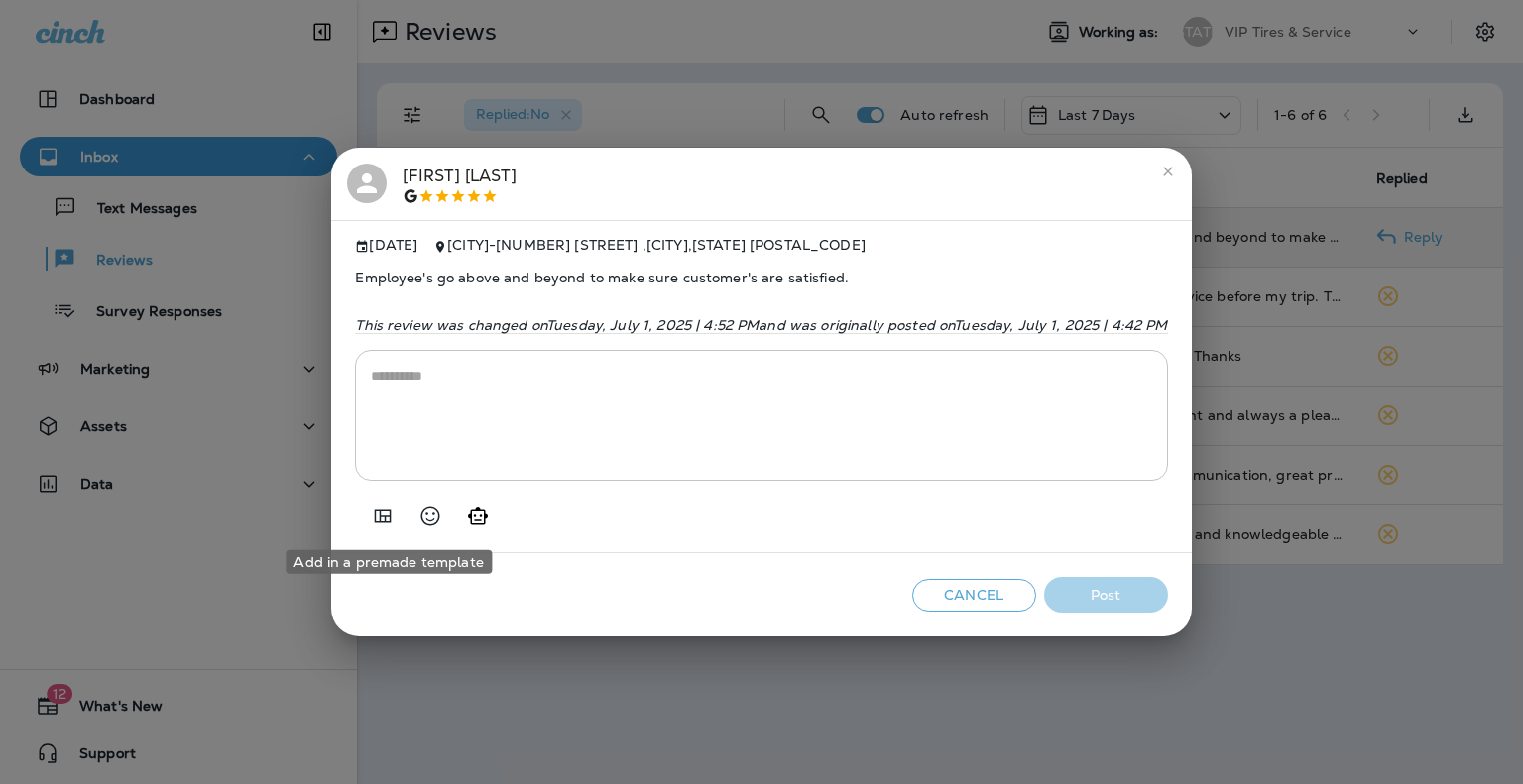 click at bounding box center (383, 515) 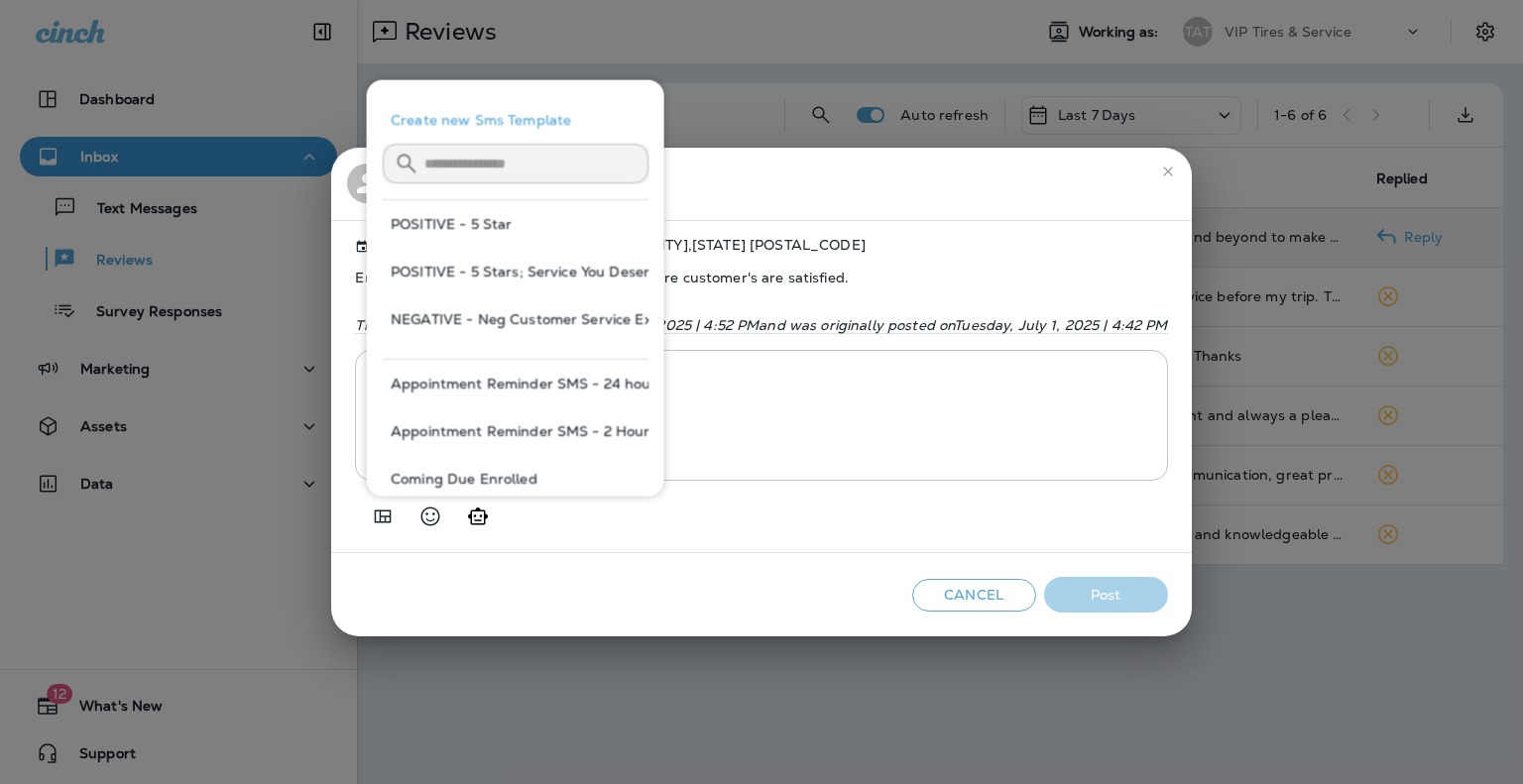 click on "Jul 1, 2025 [CITY]  -  [NUMBER] [STREET]   , [CITY] ,  [STATE]   [POSTAL_CODE] Employee's go above and beyond to make sure customer's are satisfied. This review was changed on  Tuesday, July 1, 2025 | 4:52 PM  and was originally posted on  Tuesday, July 1, 2025 | 4:42 PM * ​" at bounding box center (761, 387) 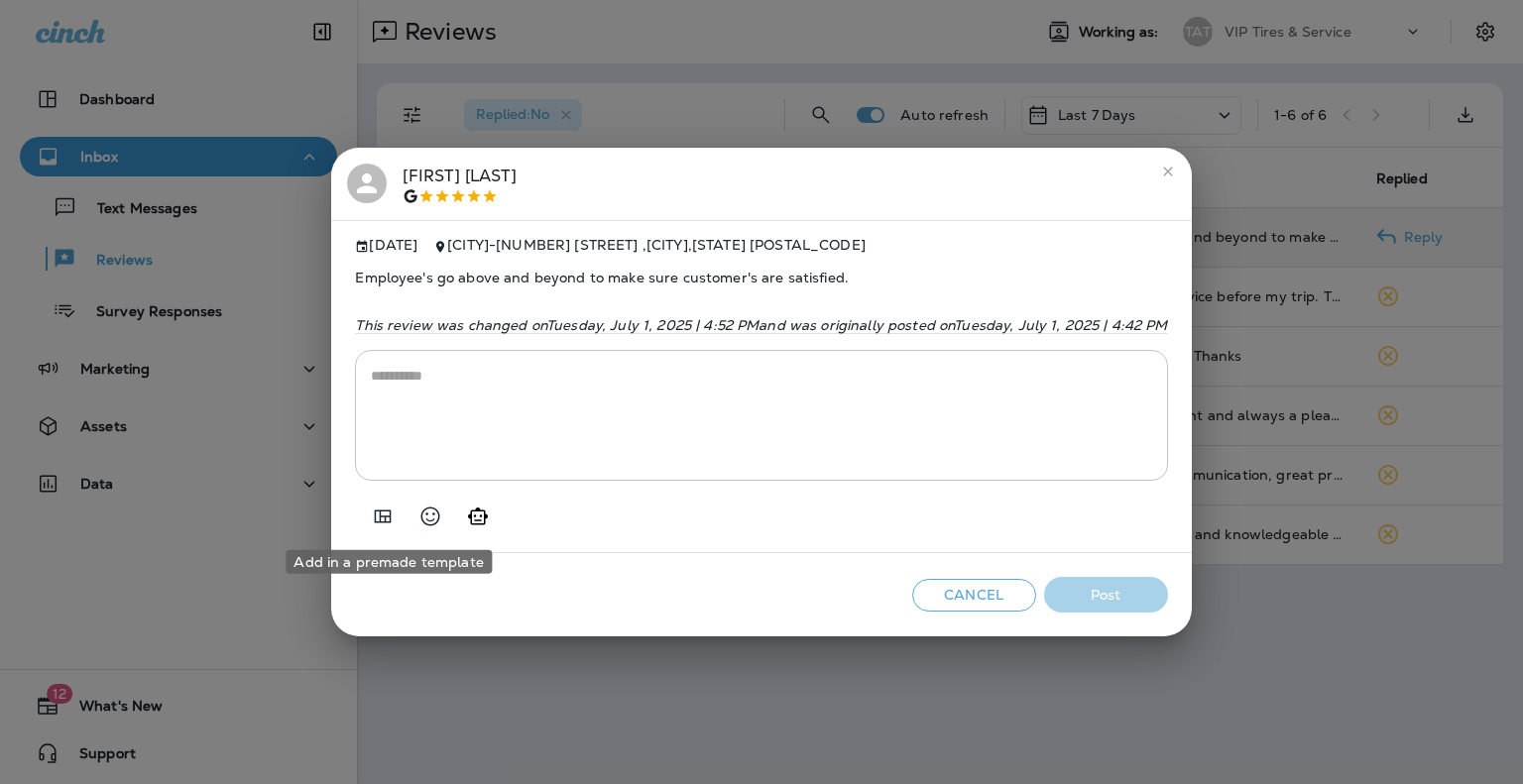 click at bounding box center [383, 516] 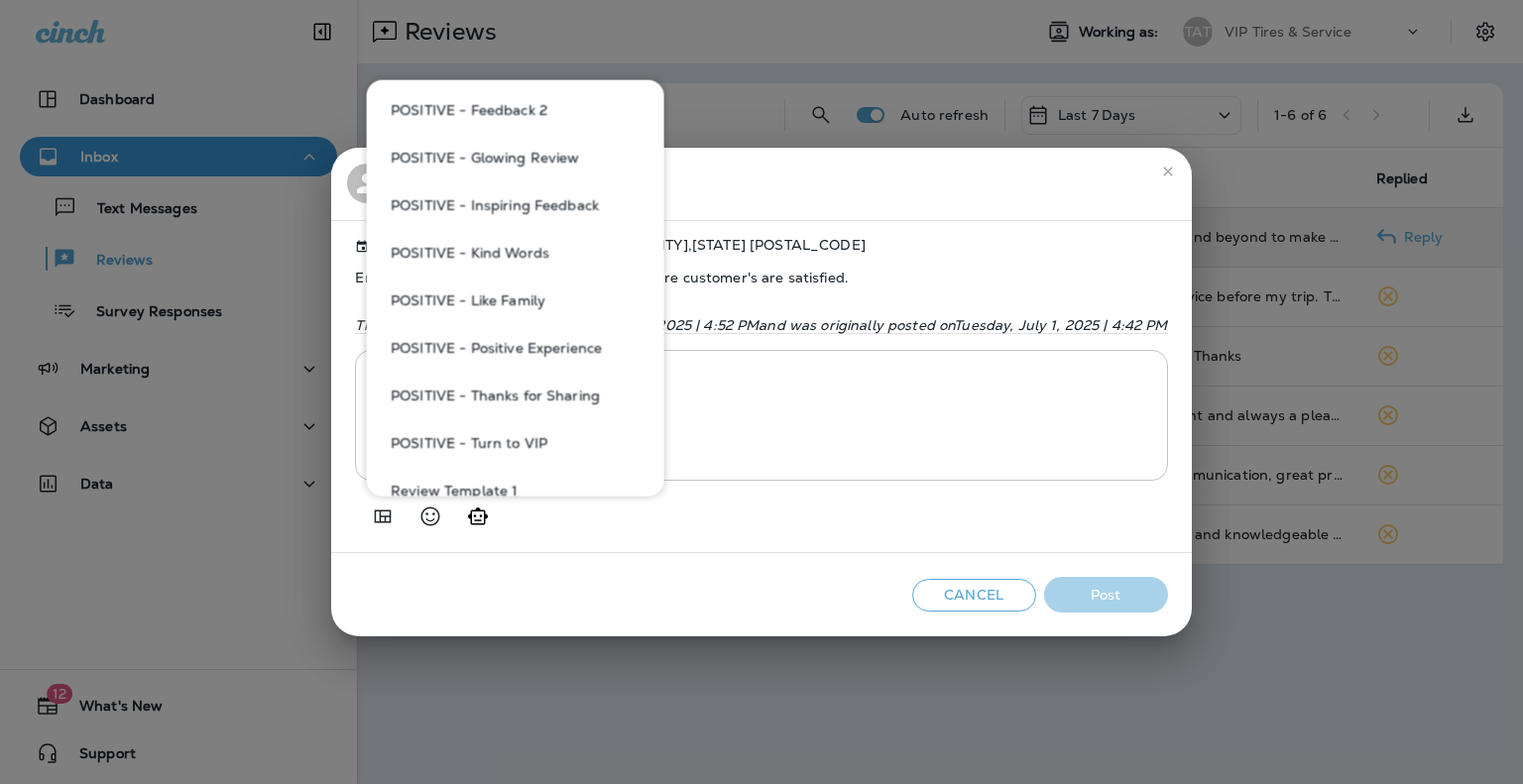 scroll, scrollTop: 1685, scrollLeft: 0, axis: vertical 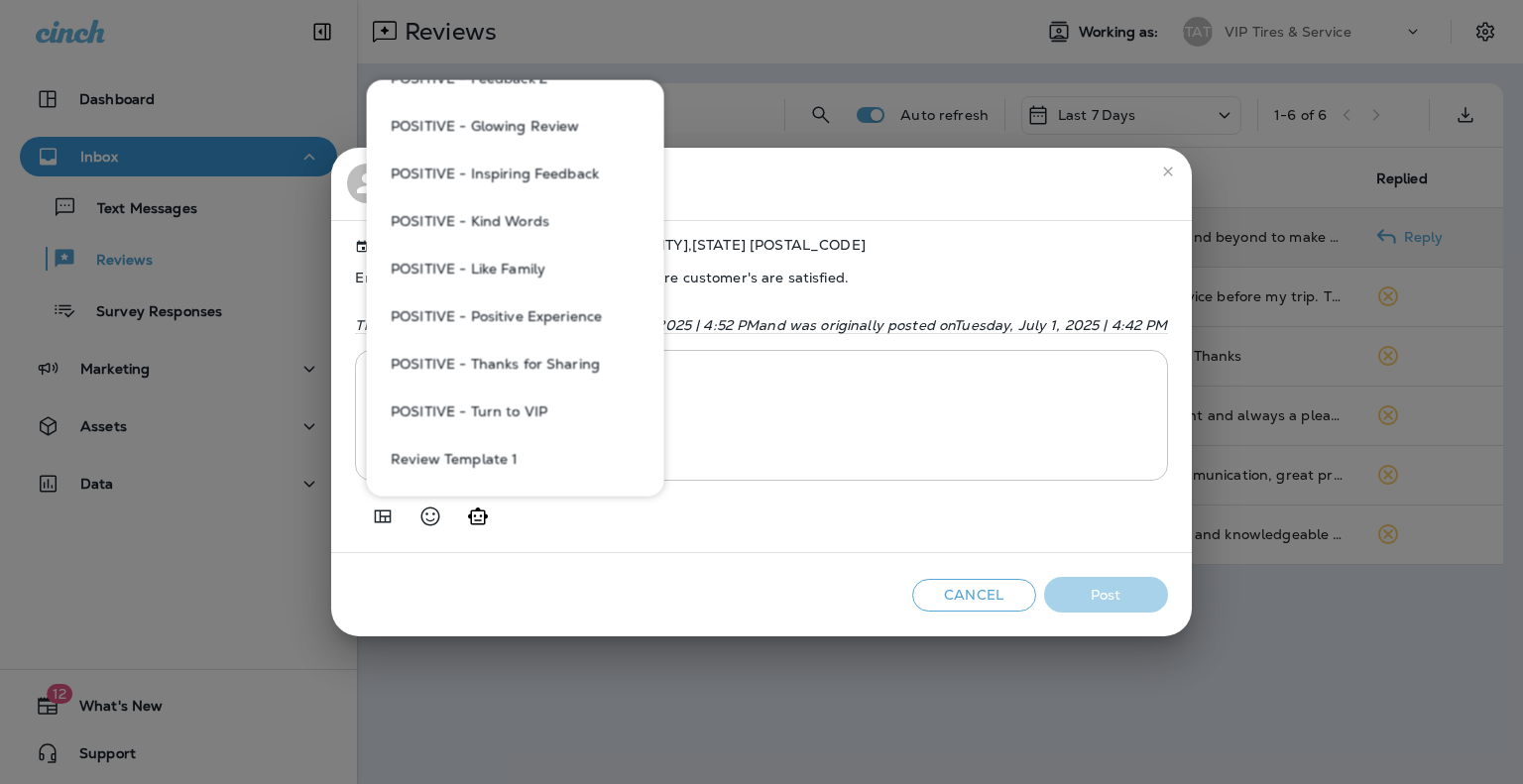 click on "POSITIVE - Like Family" at bounding box center [516, 269] 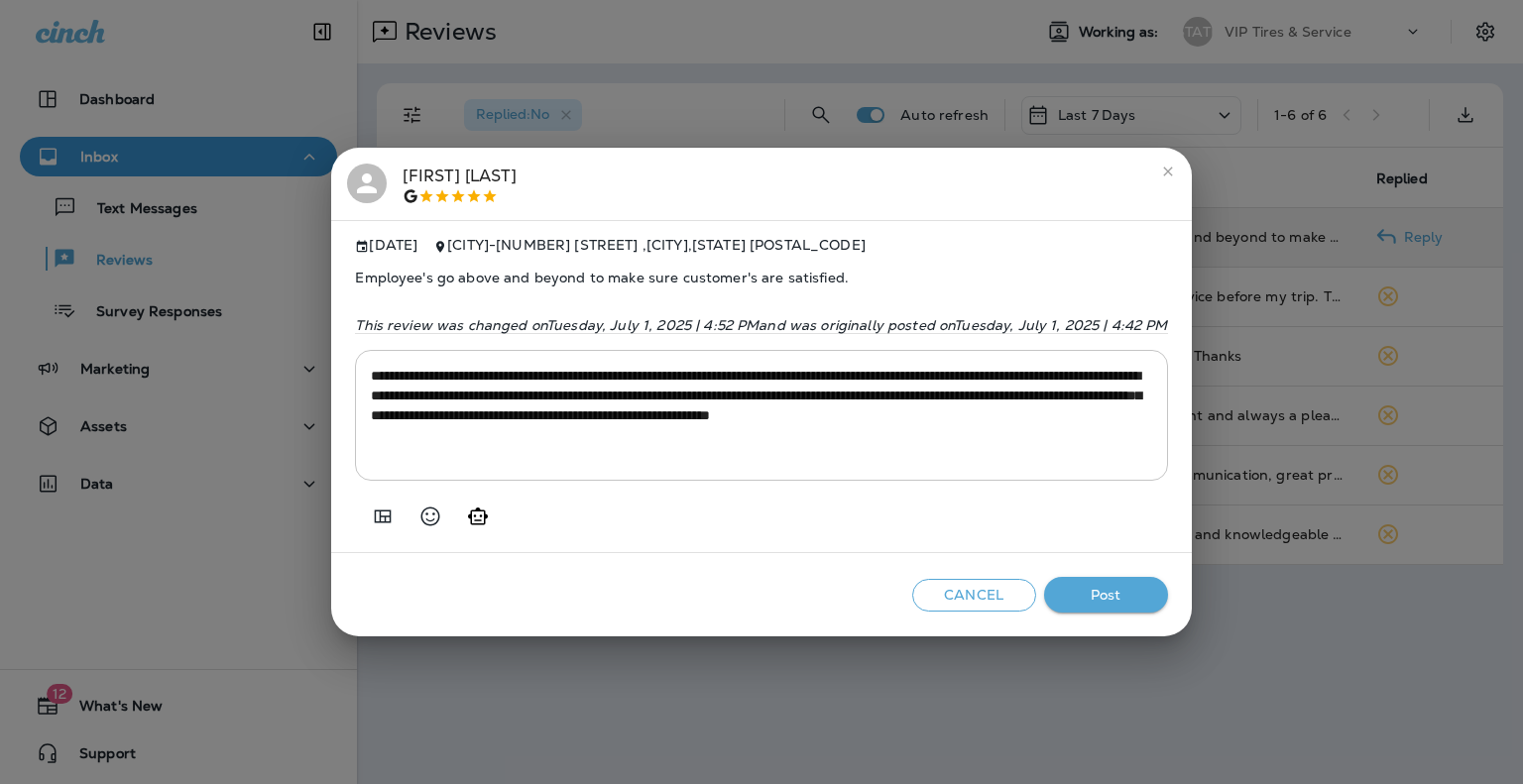 click at bounding box center (761, 508) 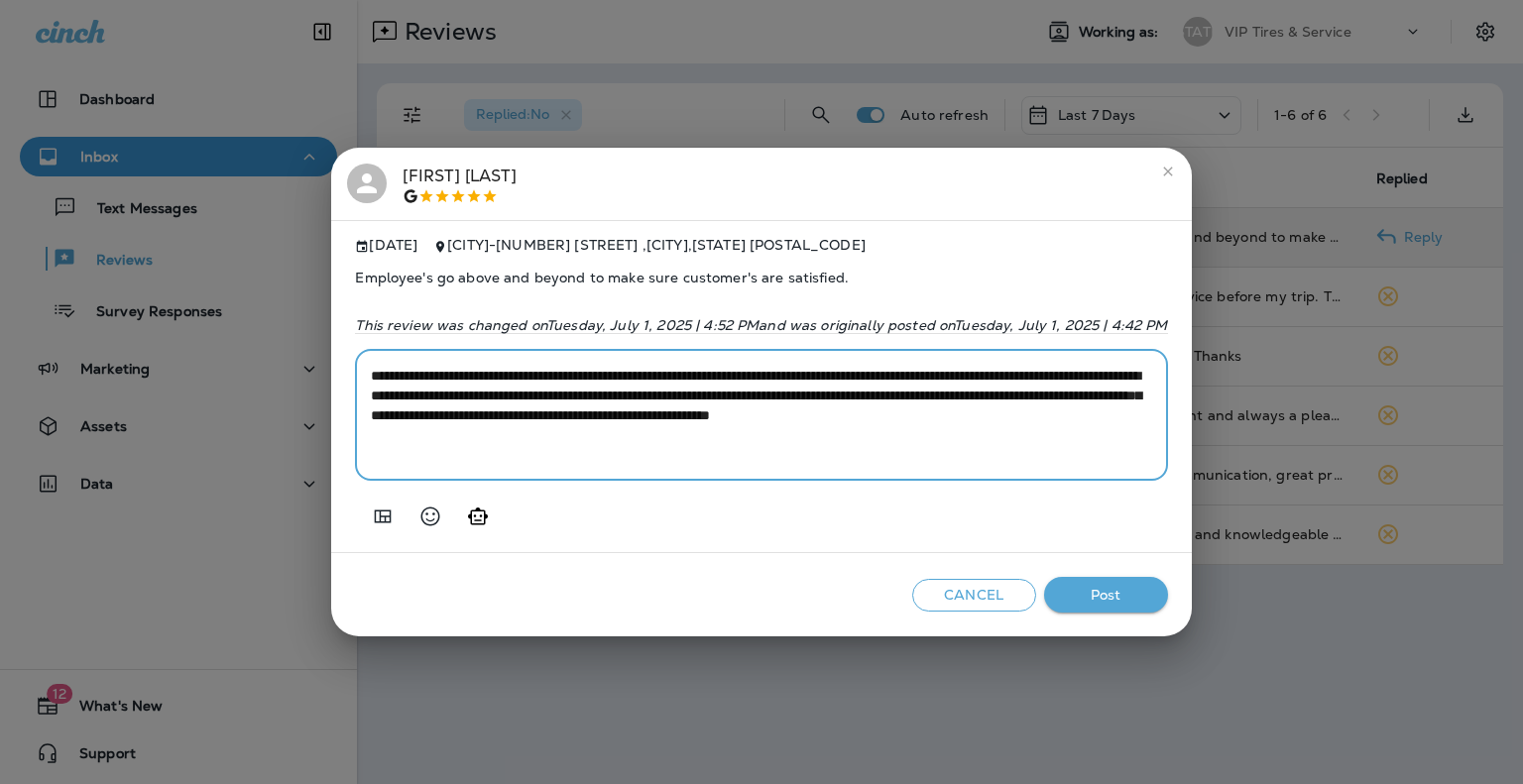 drag, startPoint x: 998, startPoint y: 376, endPoint x: 1090, endPoint y: 376, distance: 92 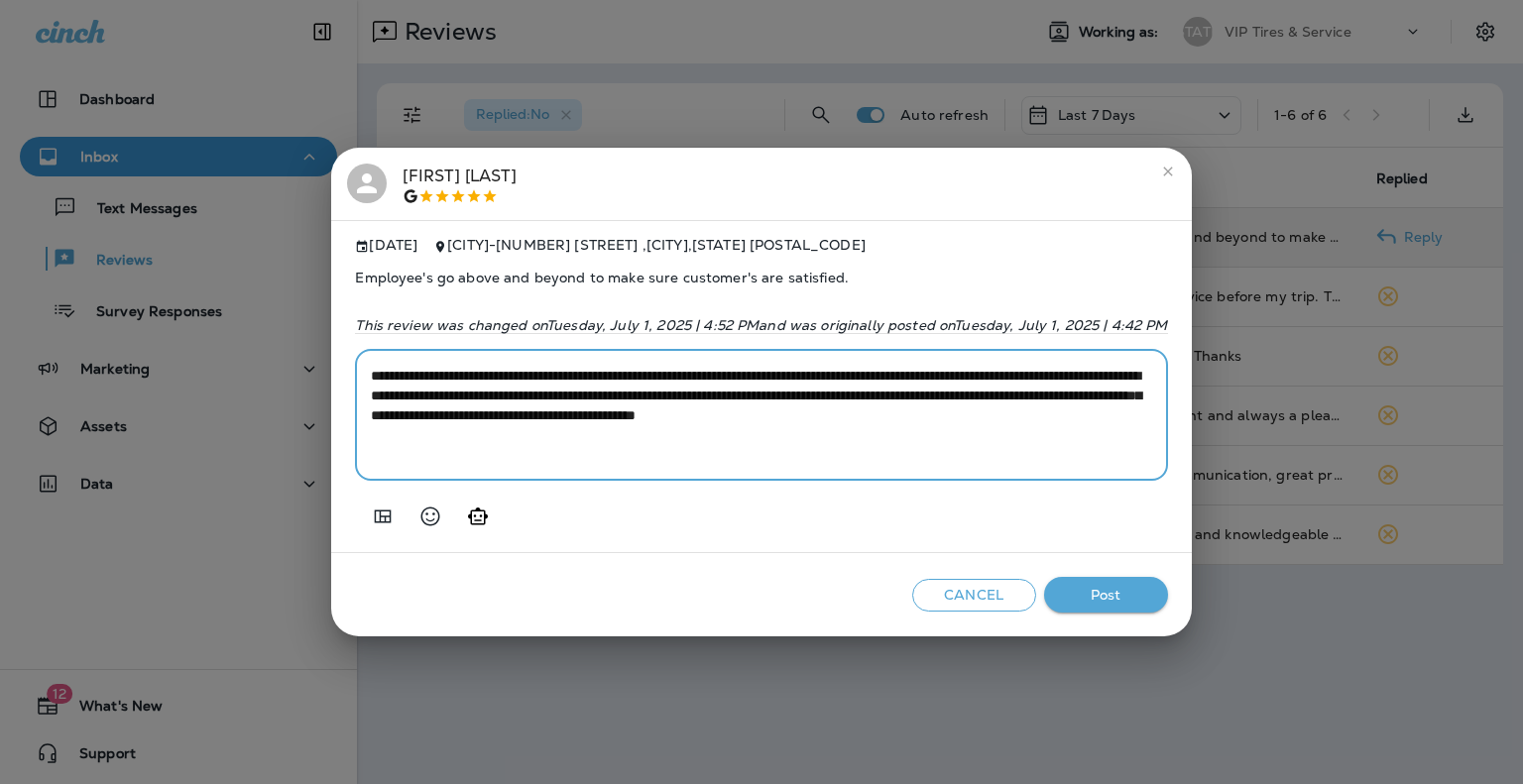 click on "**********" at bounding box center (761, 387) 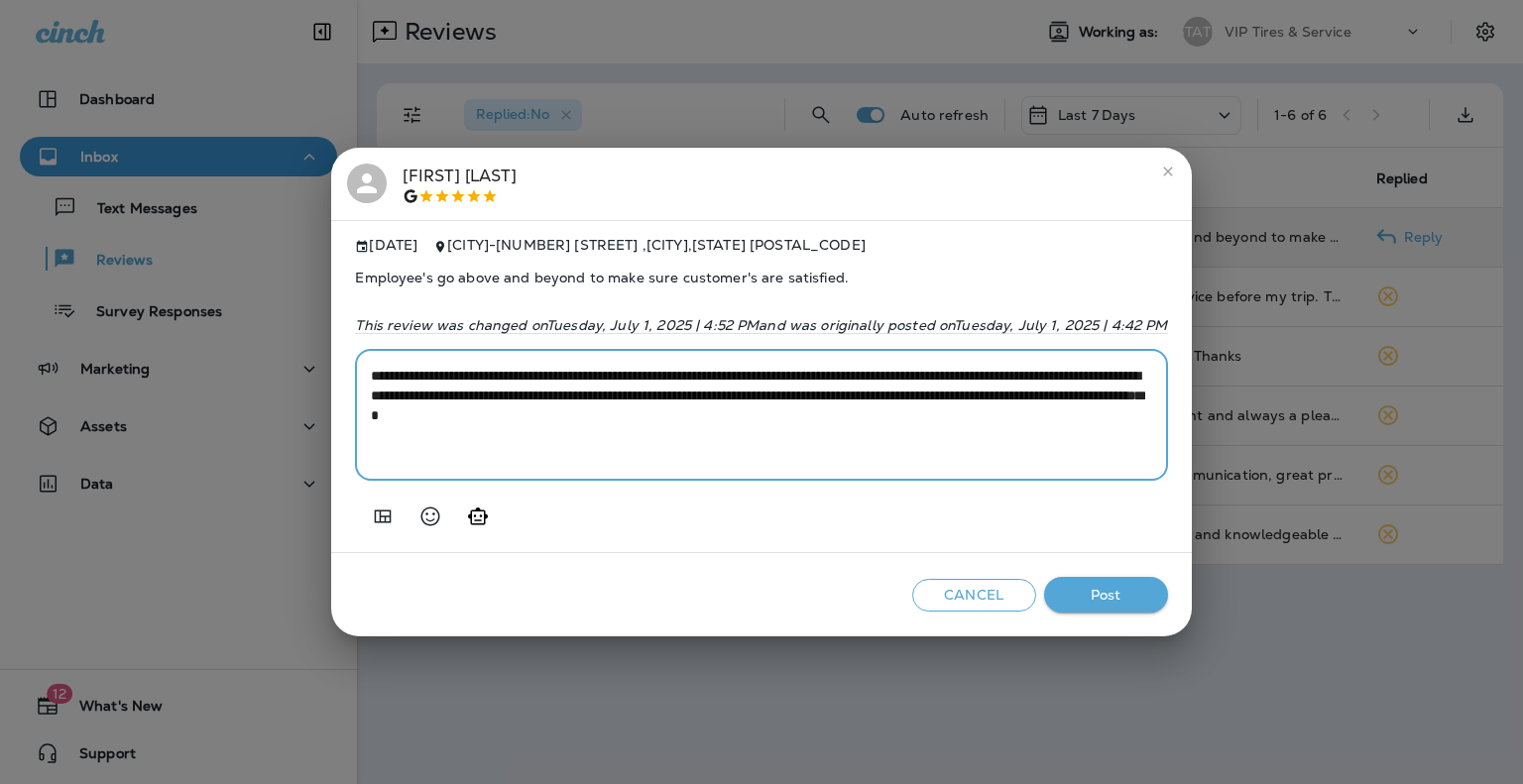 click on "**********" at bounding box center [758, 415] 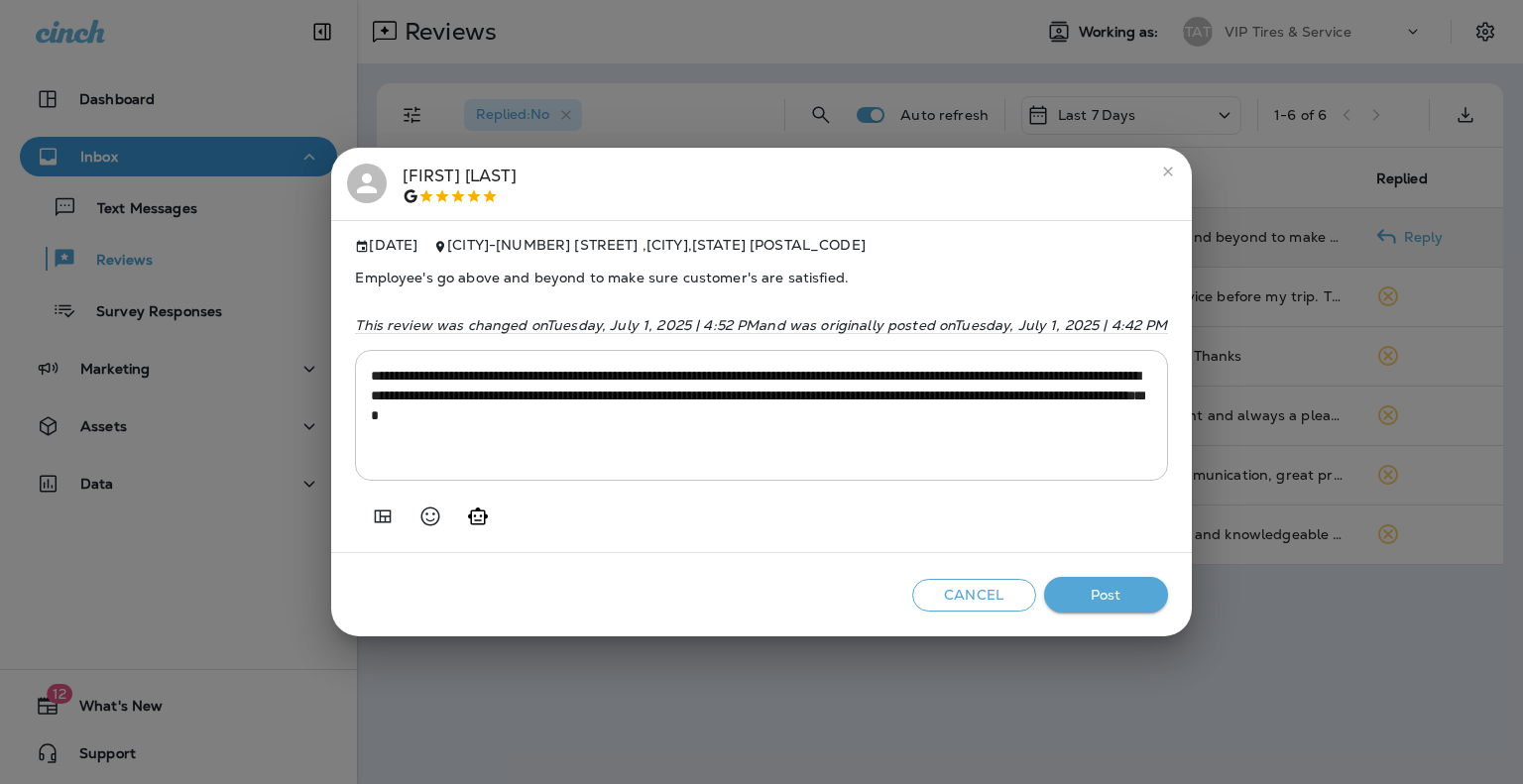 click on "Post" at bounding box center [1106, 595] 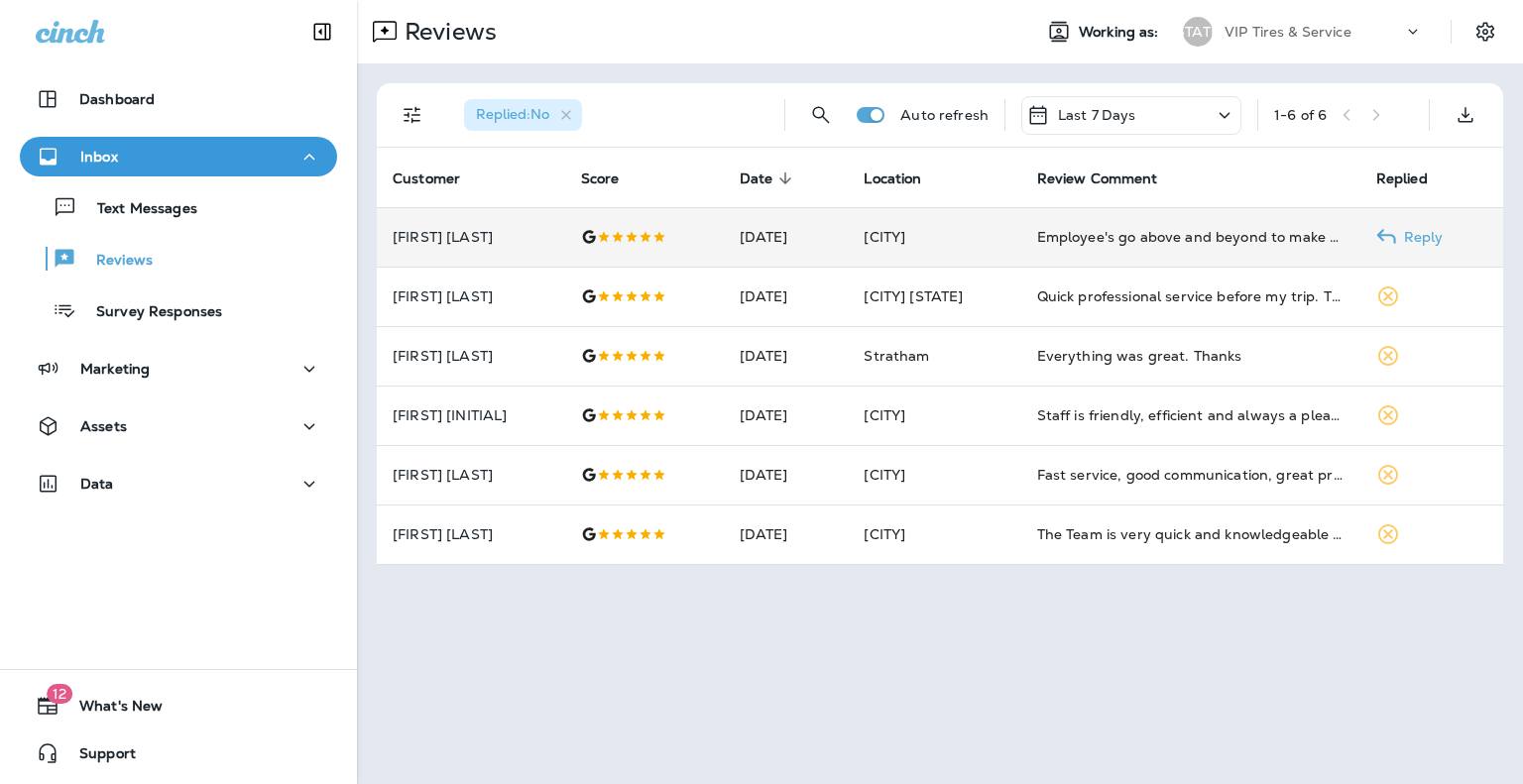 click on "[FIRST] [LAST]" at bounding box center (471, 237) 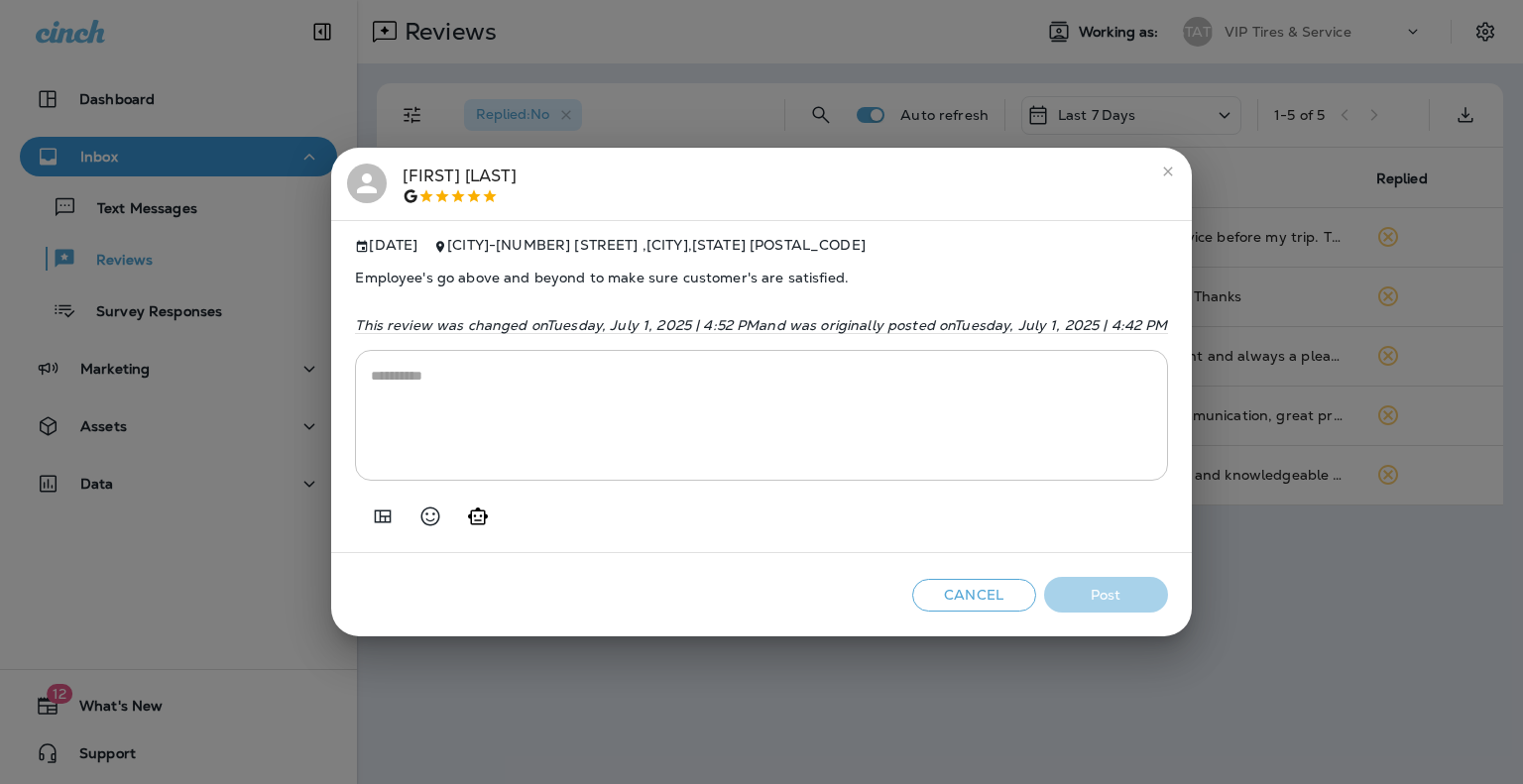 click on "[FIRST] [LAST]" at bounding box center (459, 184) 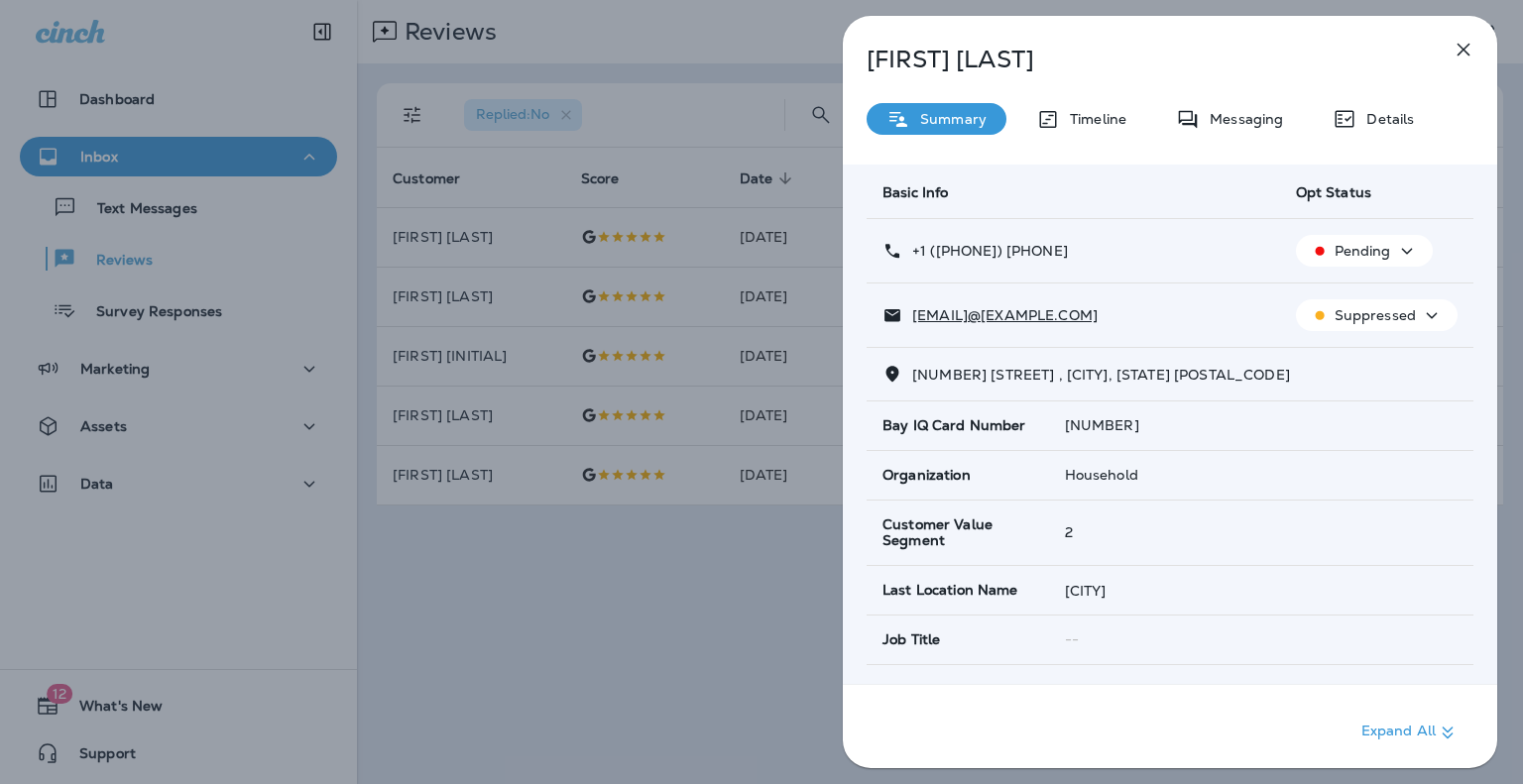 scroll, scrollTop: 56, scrollLeft: 0, axis: vertical 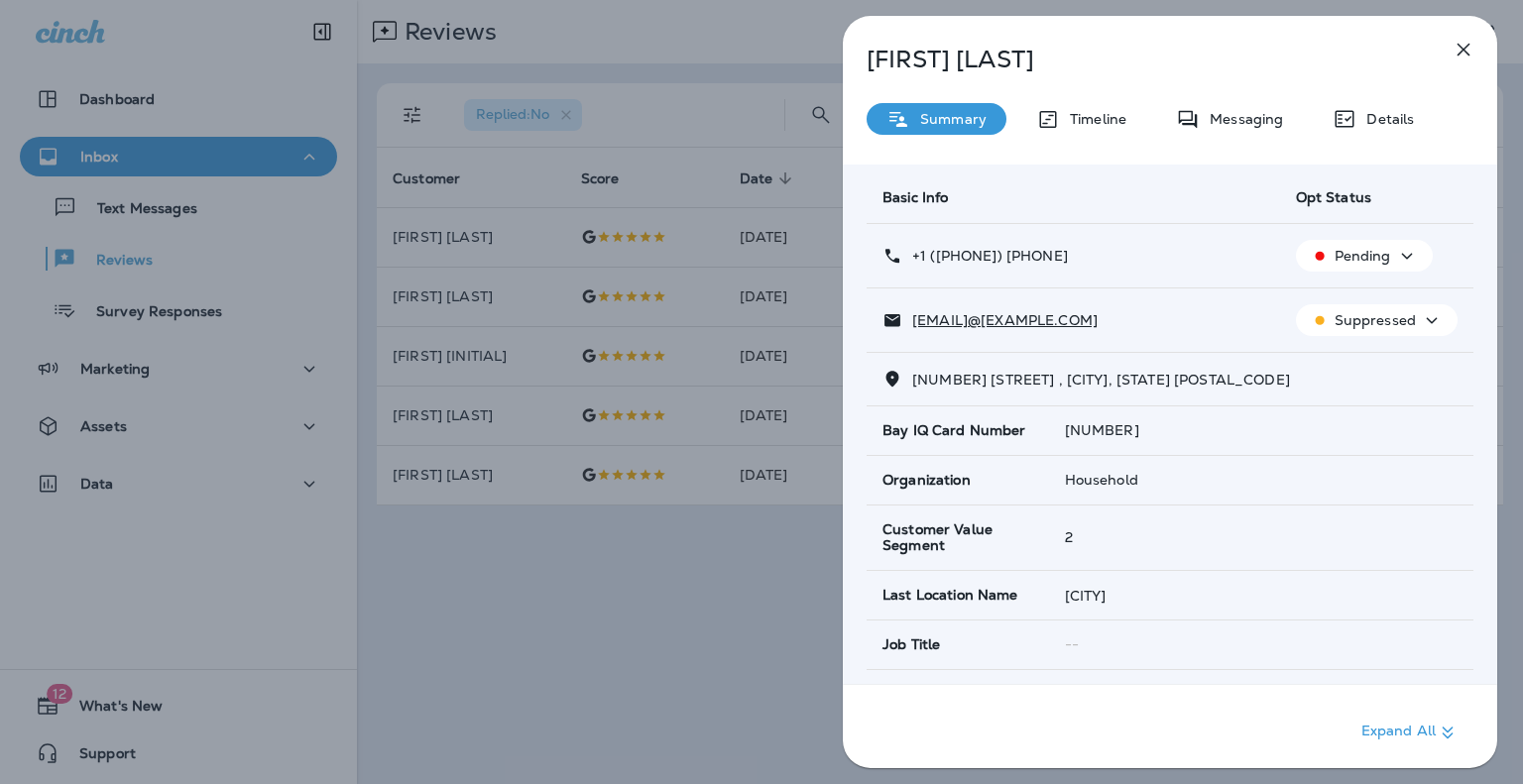 click on "Messaging" at bounding box center (1093, 119) 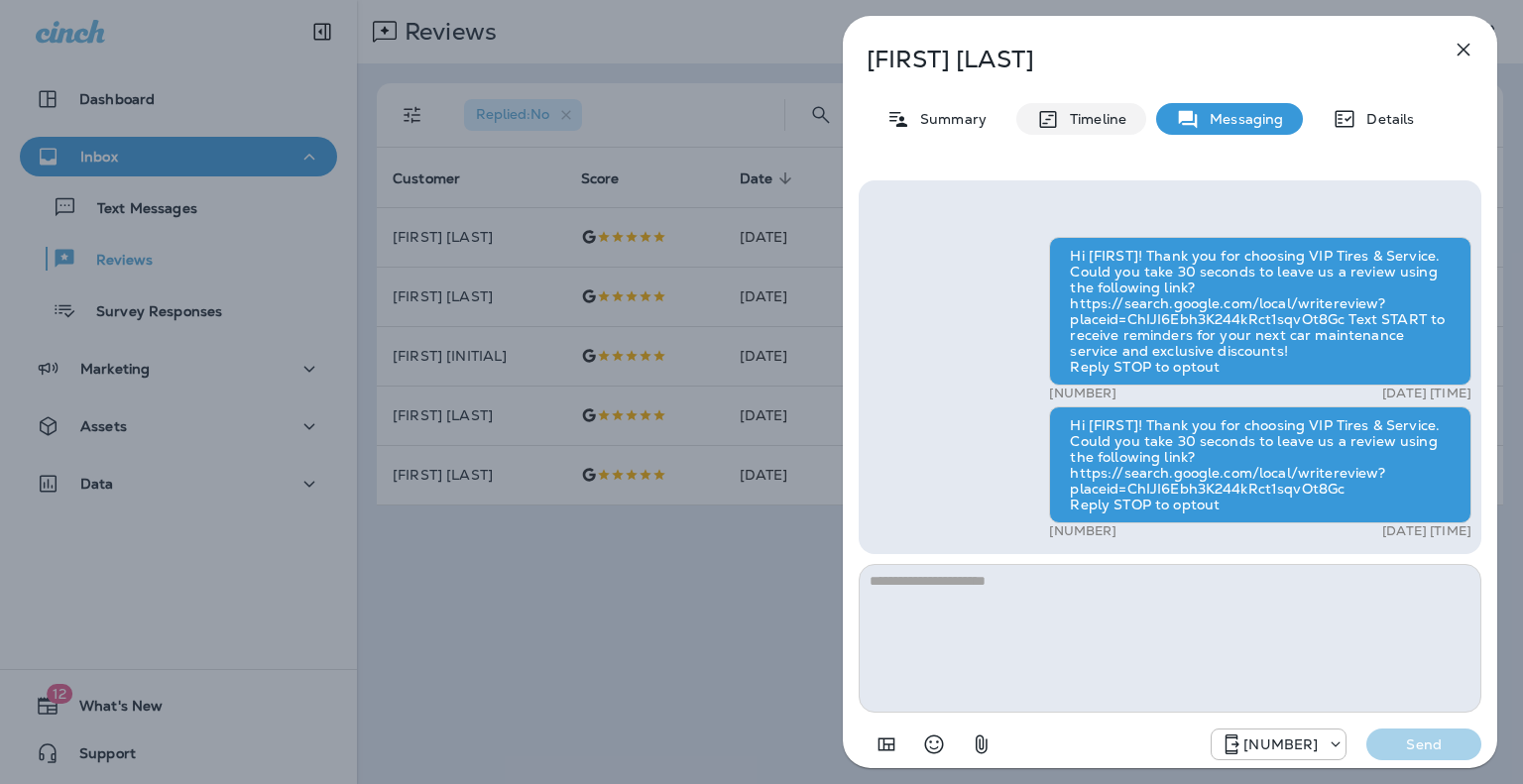 click on "Timeline" at bounding box center (1093, 119) 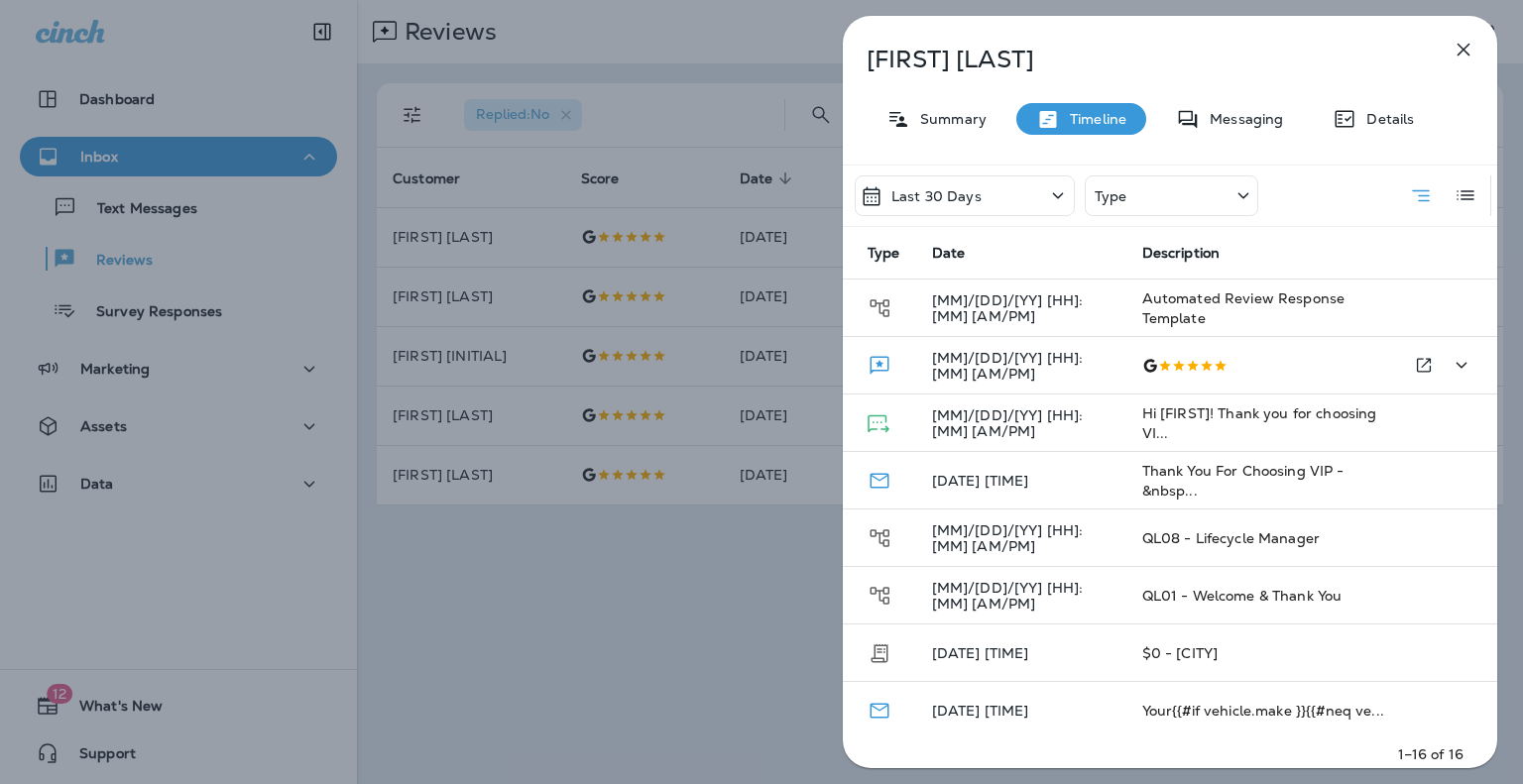 click at bounding box center [1266, 366] 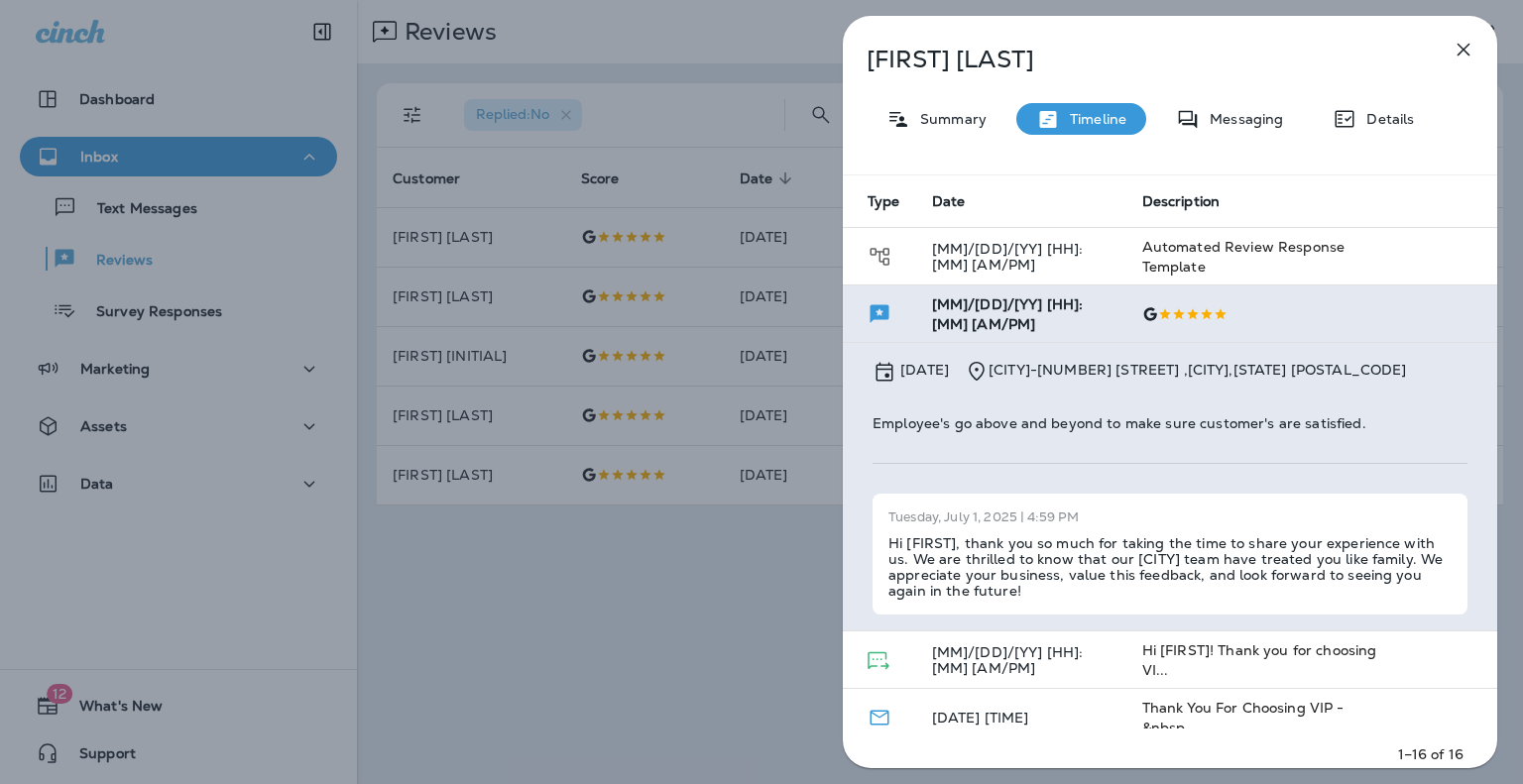 scroll, scrollTop: 99, scrollLeft: 0, axis: vertical 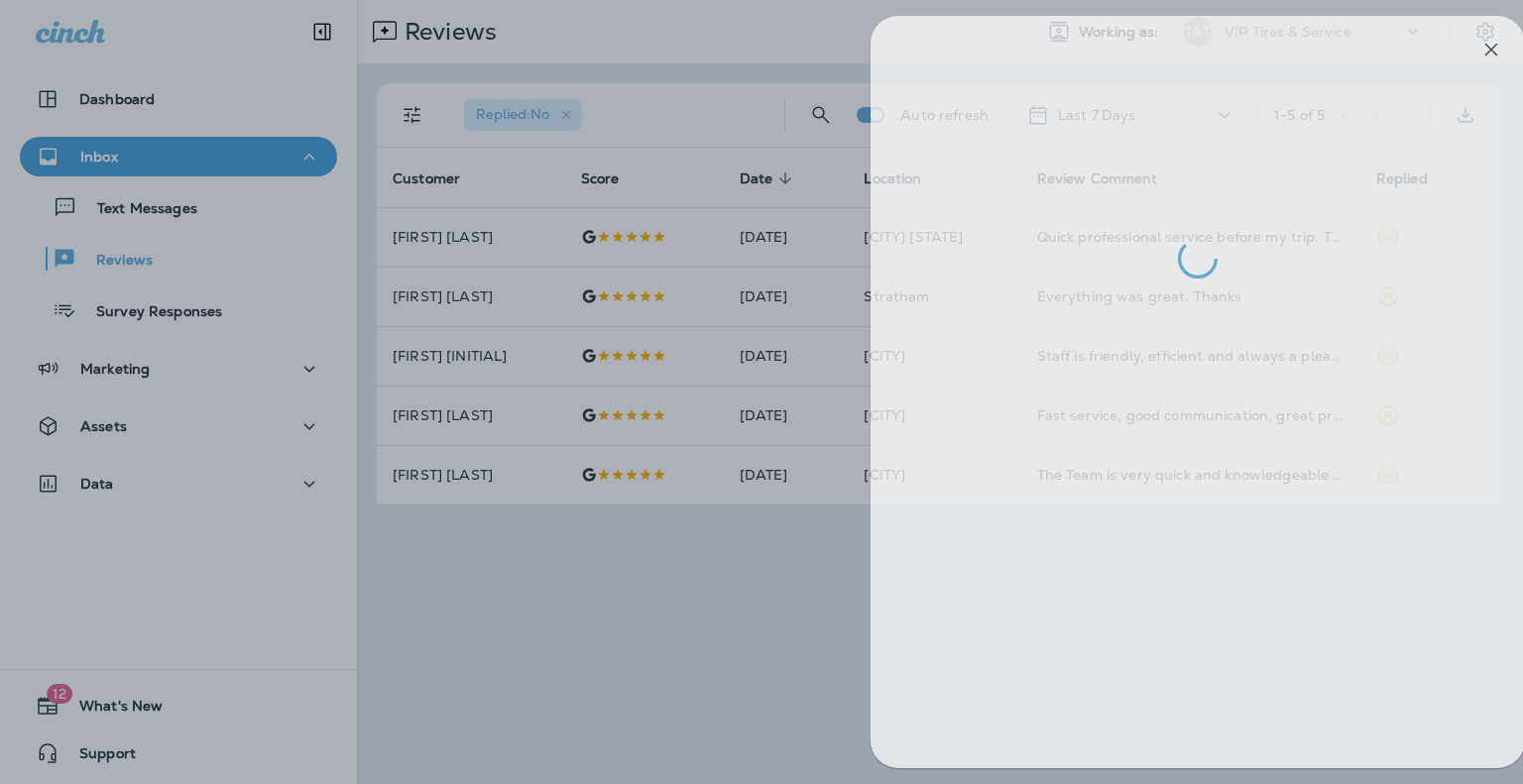 click at bounding box center (789, 392) 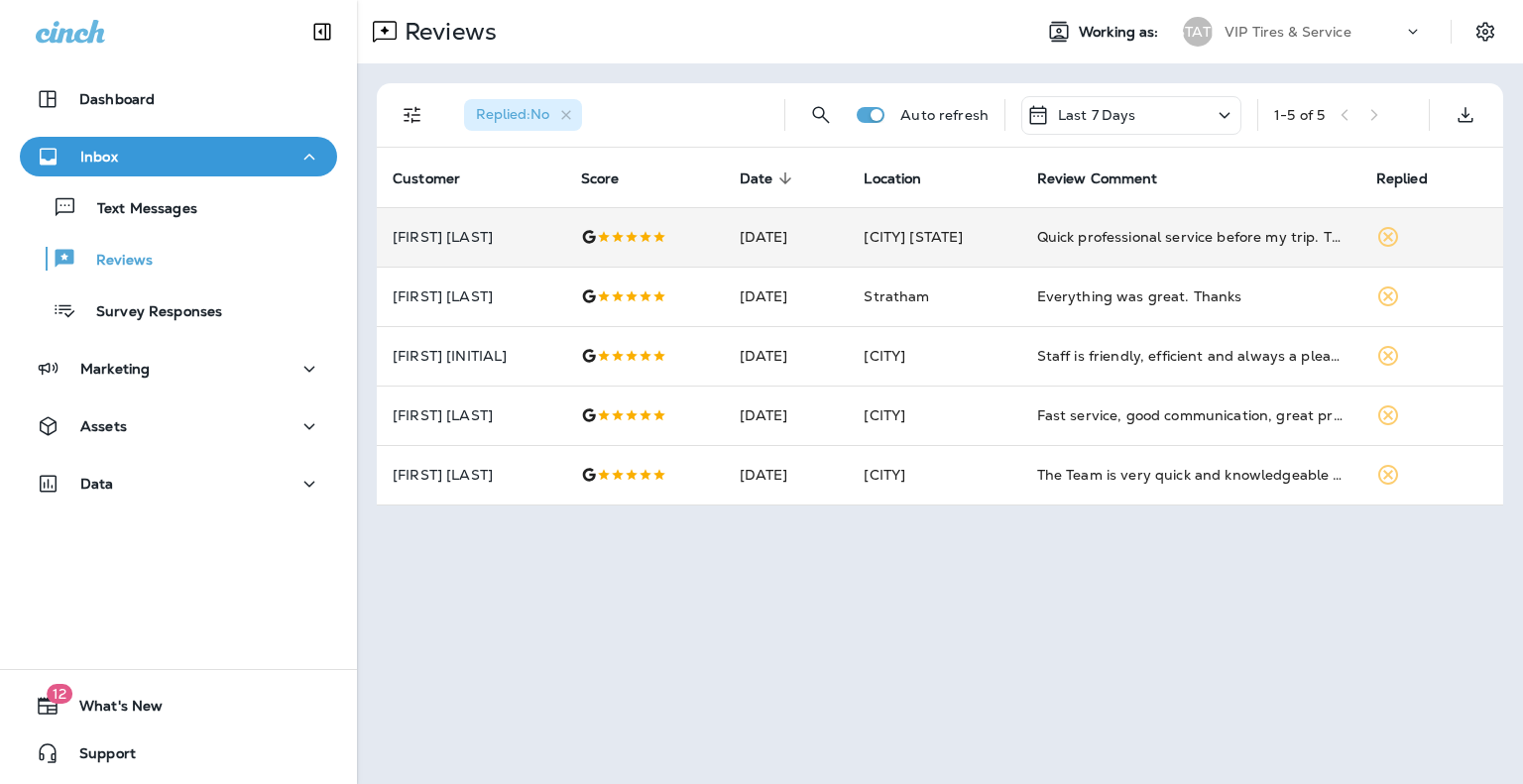 click at bounding box center [644, 237] 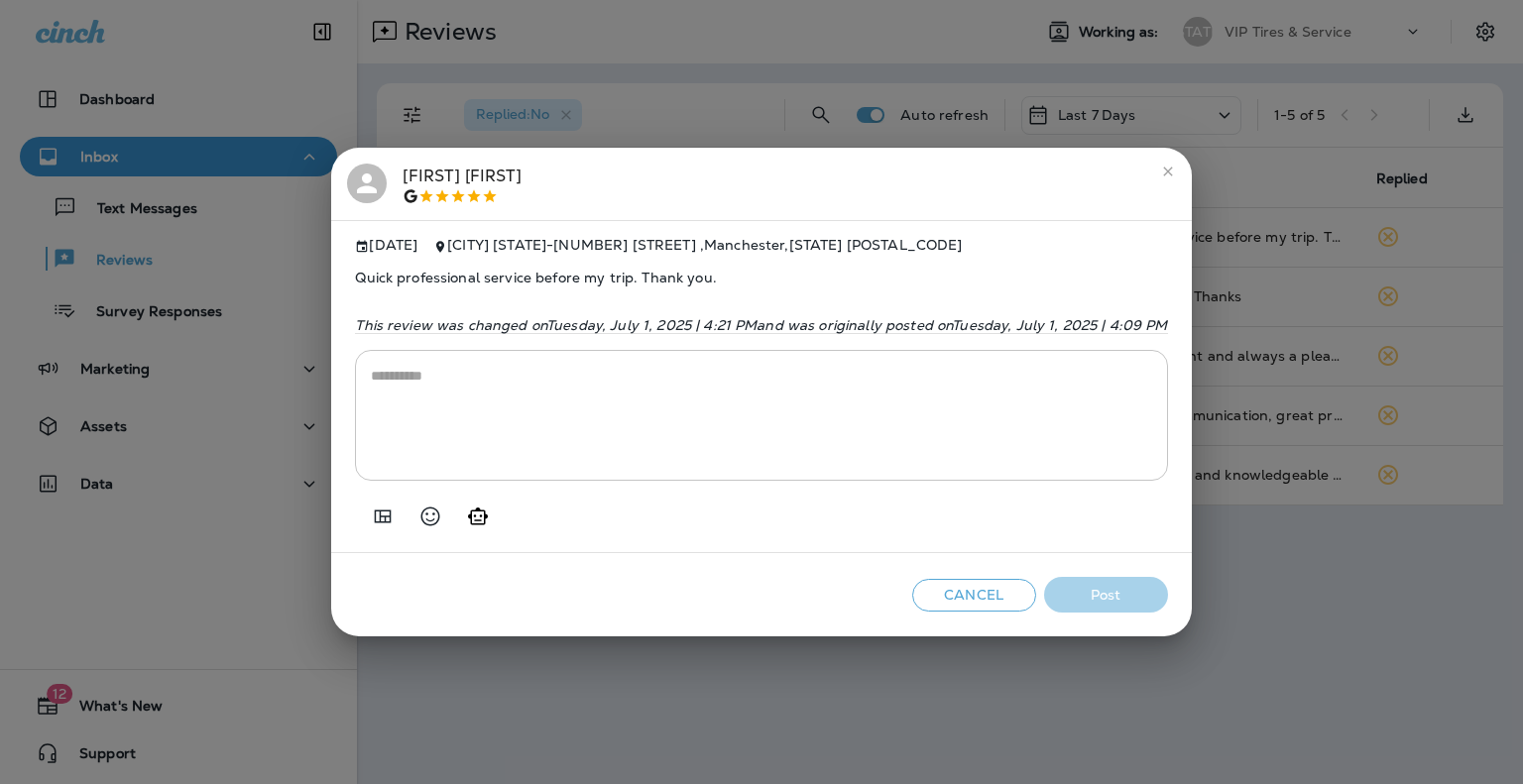 click at bounding box center (383, 516) 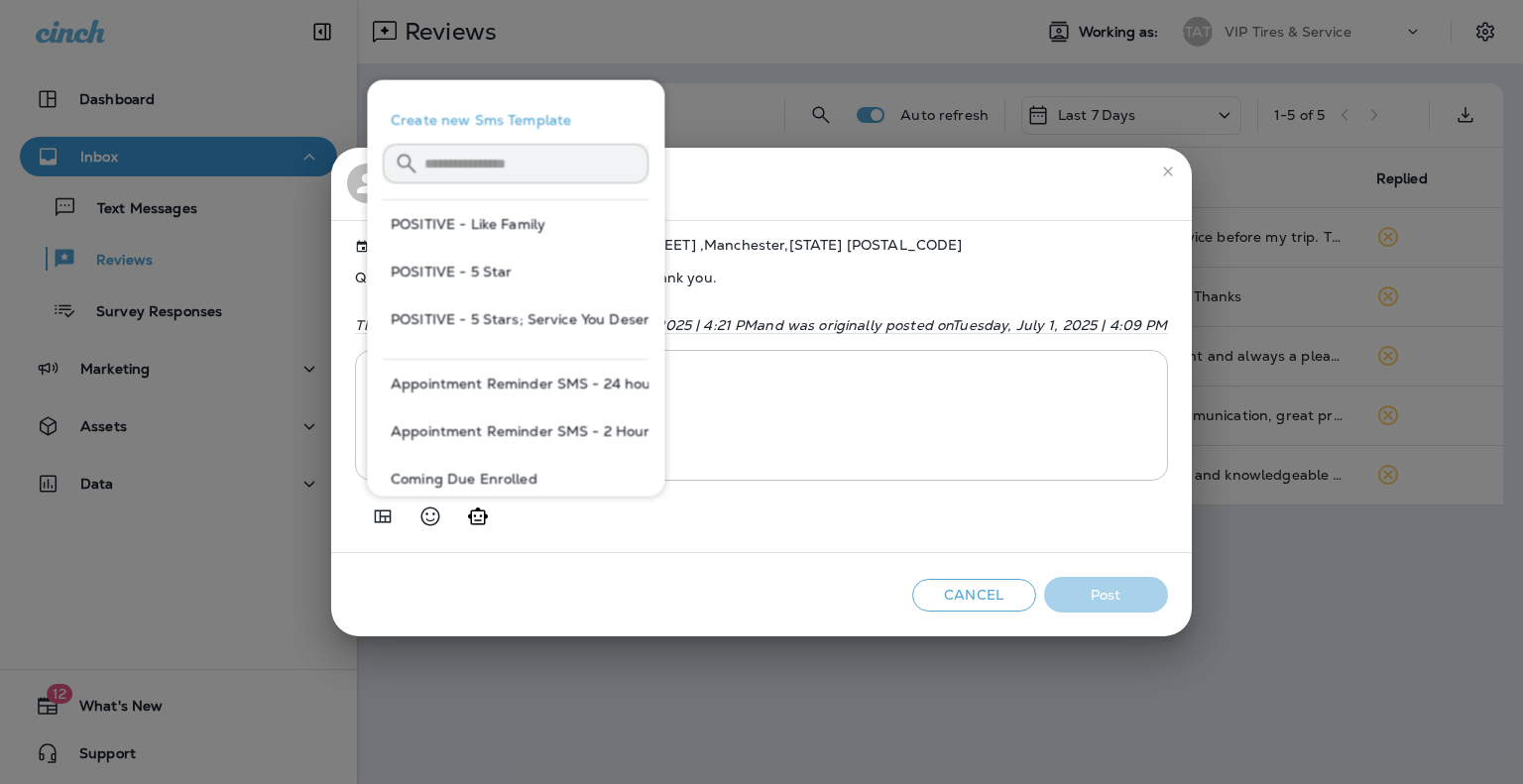 click at bounding box center (761, 508) 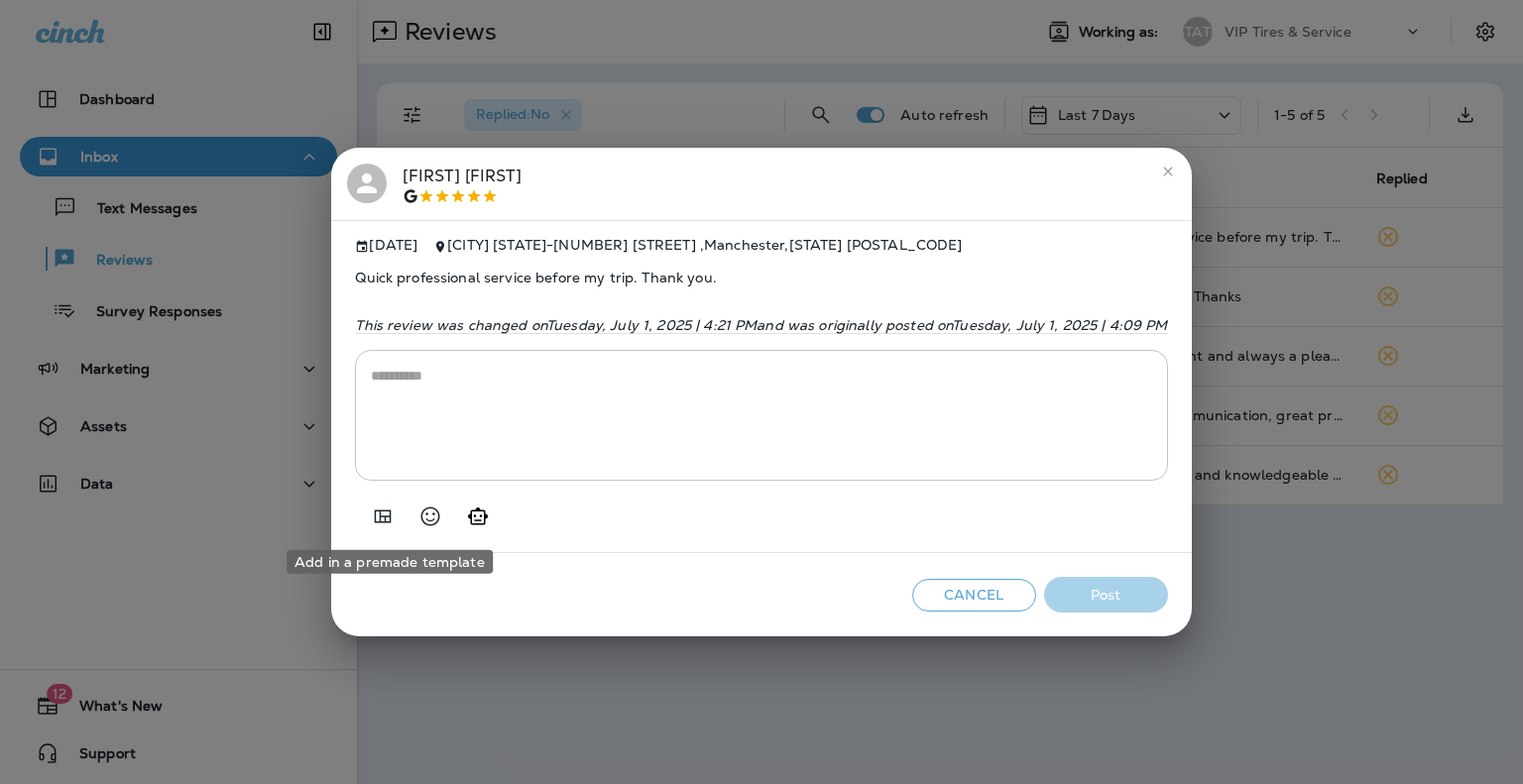 click at bounding box center (383, 516) 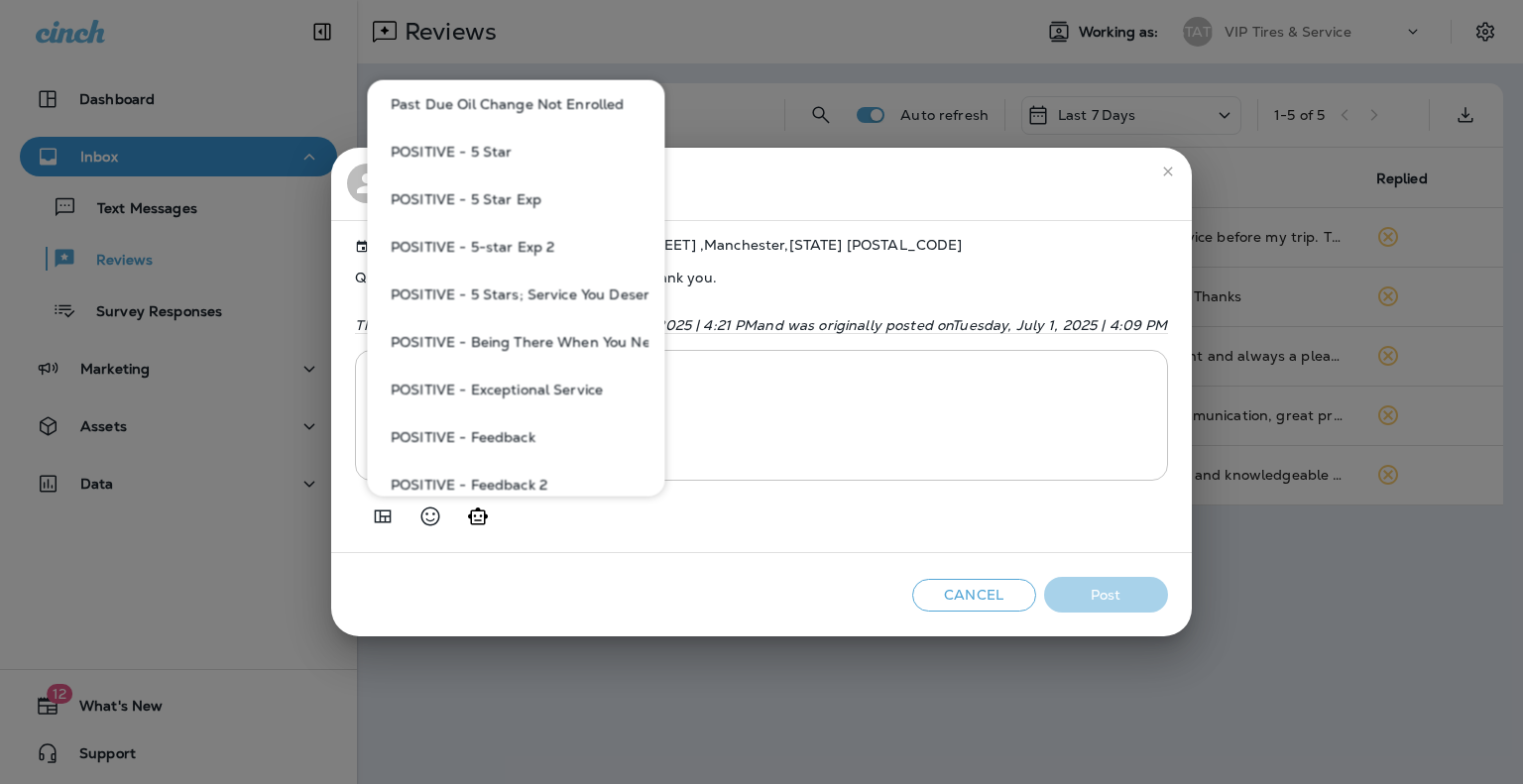 scroll, scrollTop: 1388, scrollLeft: 0, axis: vertical 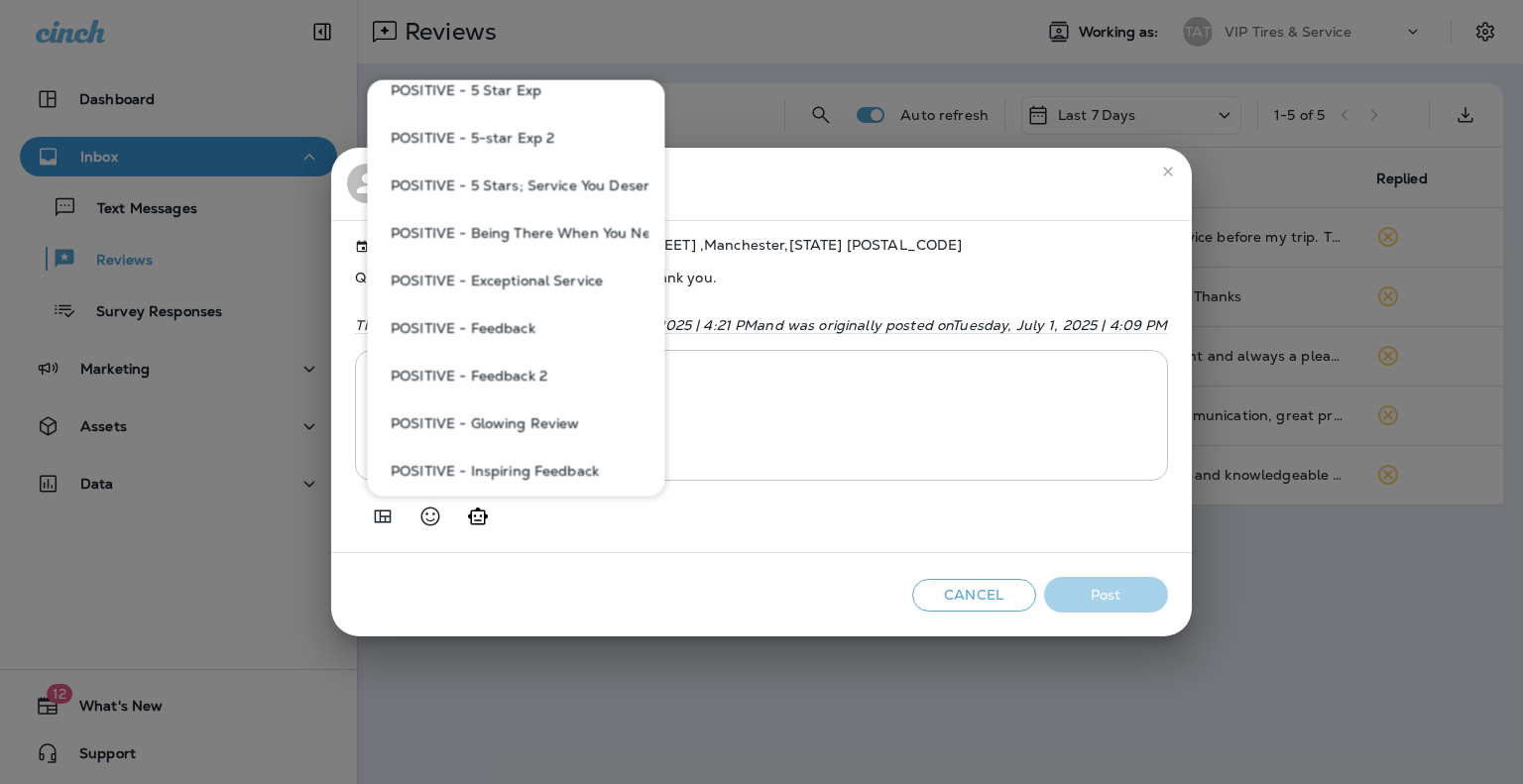 click on "POSITIVE - Being There When You Need Us" at bounding box center [516, 233] 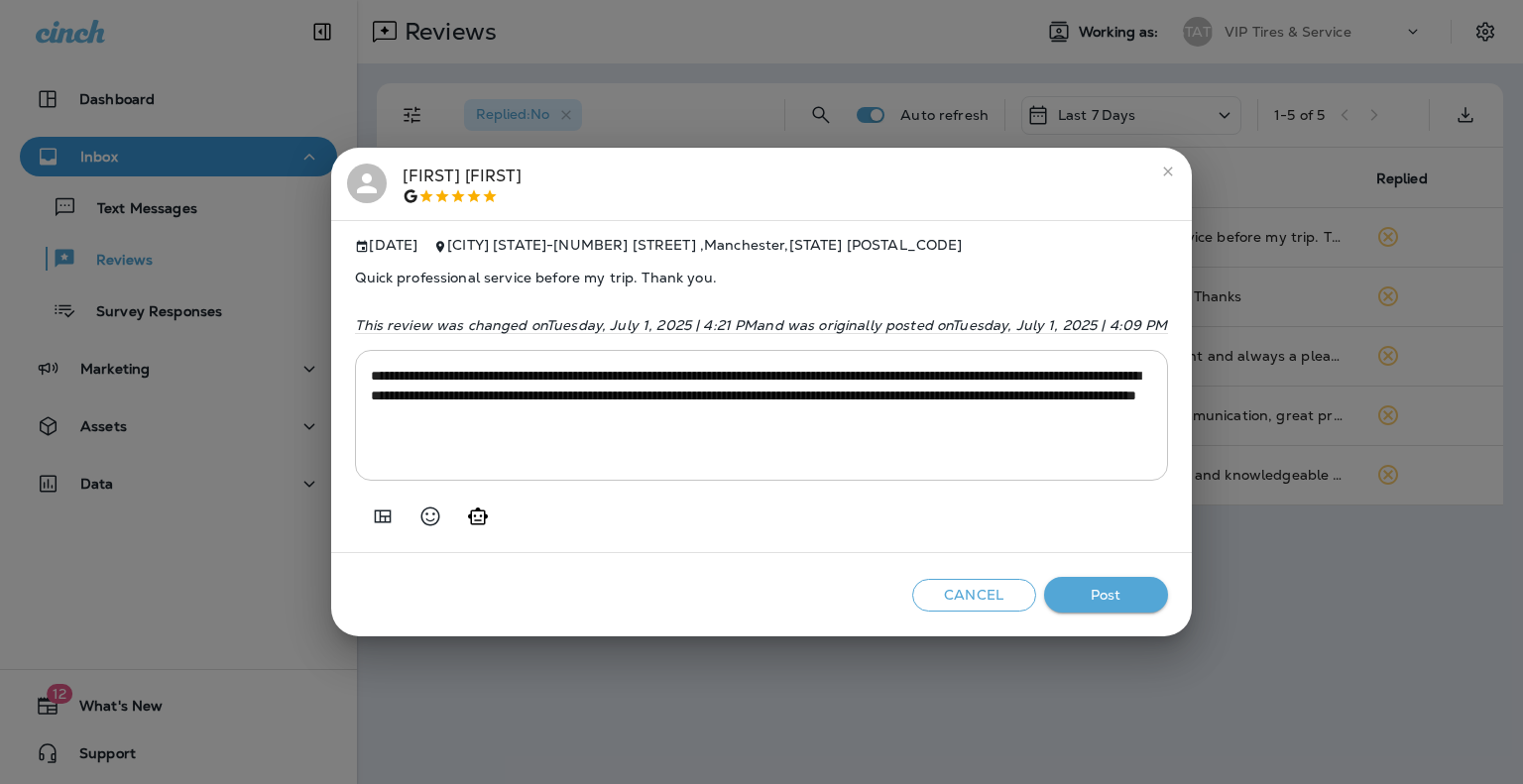 click at bounding box center (761, 508) 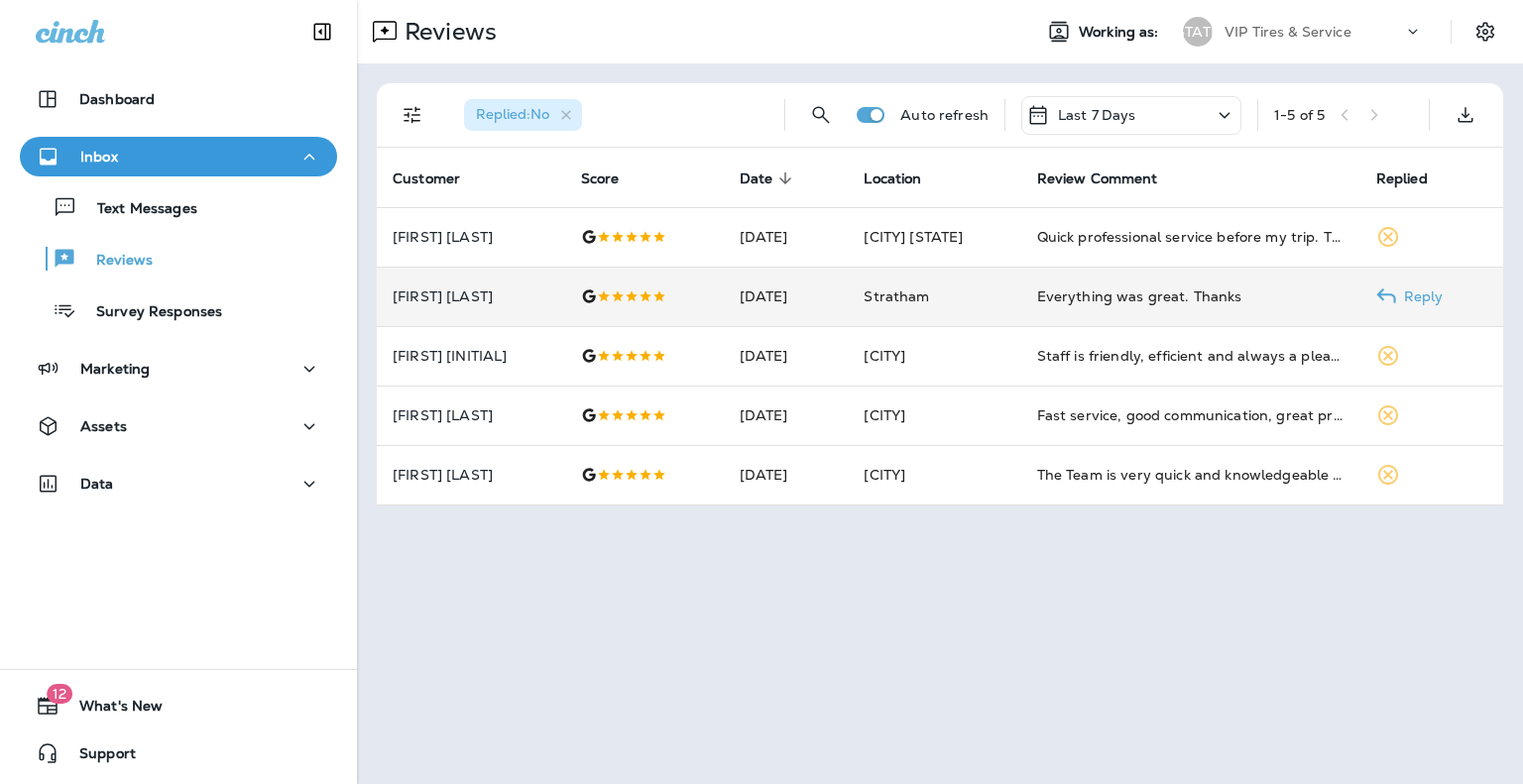 click on "[FIRST] [LAST]" at bounding box center (471, 237) 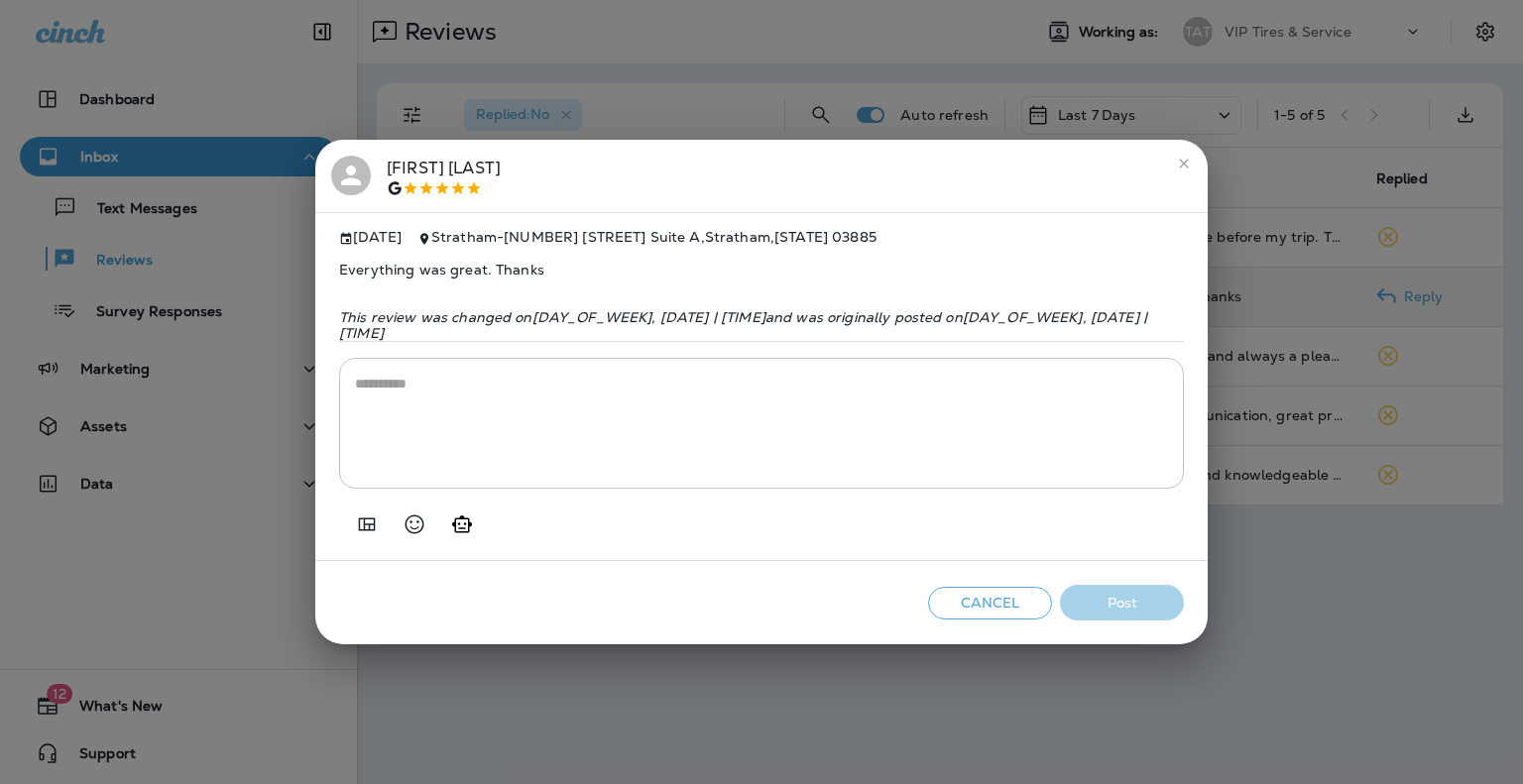 click at bounding box center [367, 524] 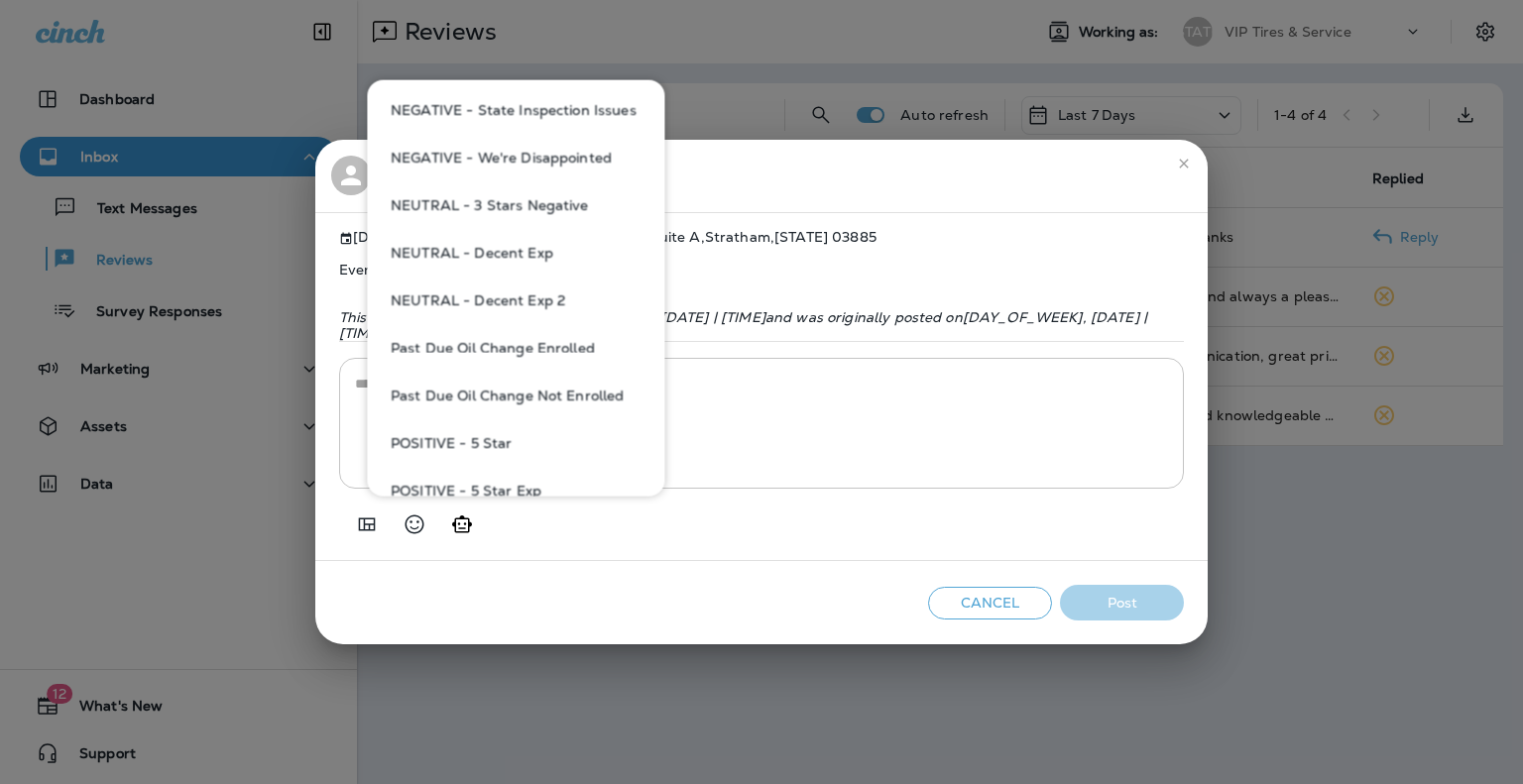 scroll, scrollTop: 1388, scrollLeft: 0, axis: vertical 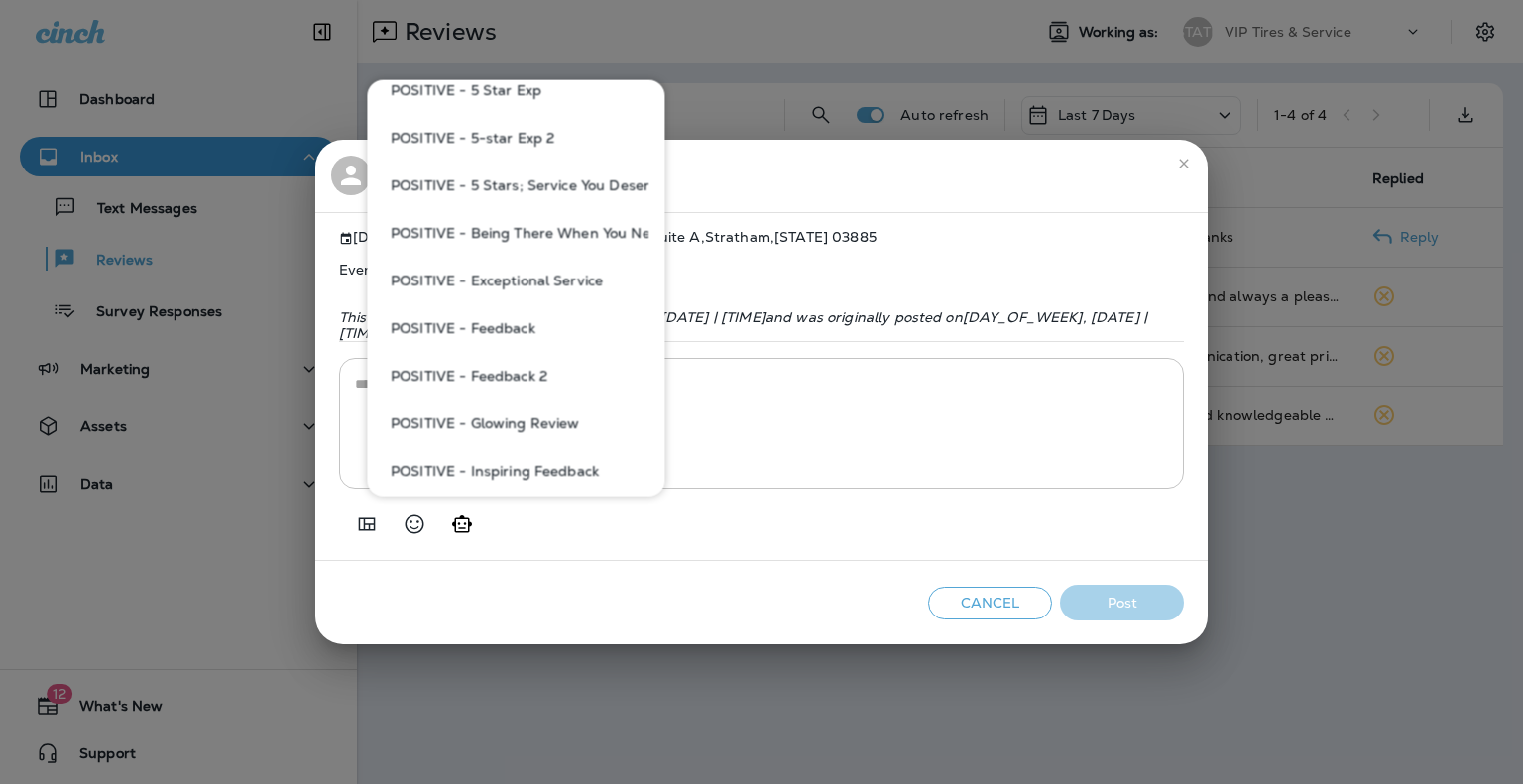 click on "POSITIVE - Feedback" at bounding box center [516, 328] 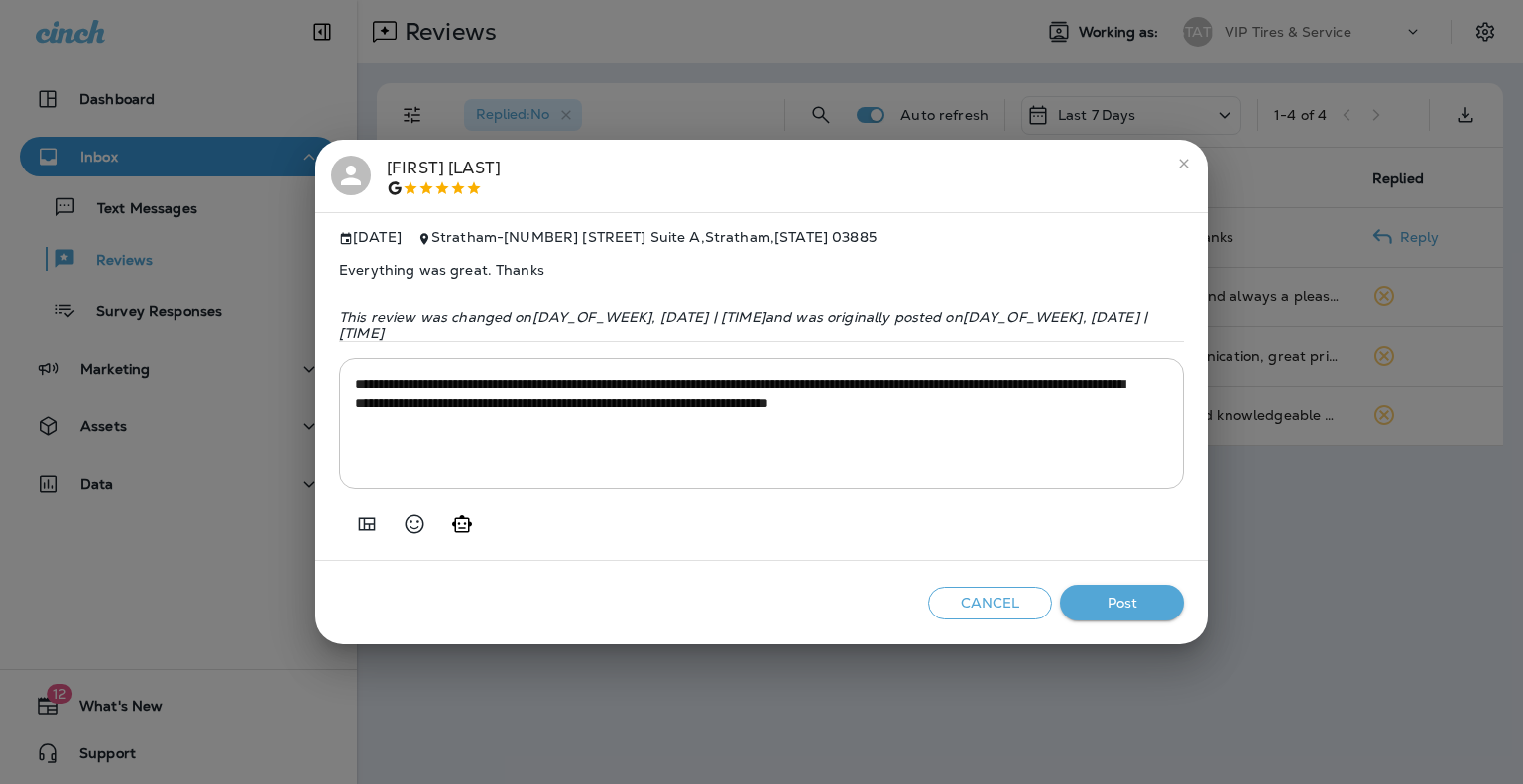 click on "**********" at bounding box center (762, 387) 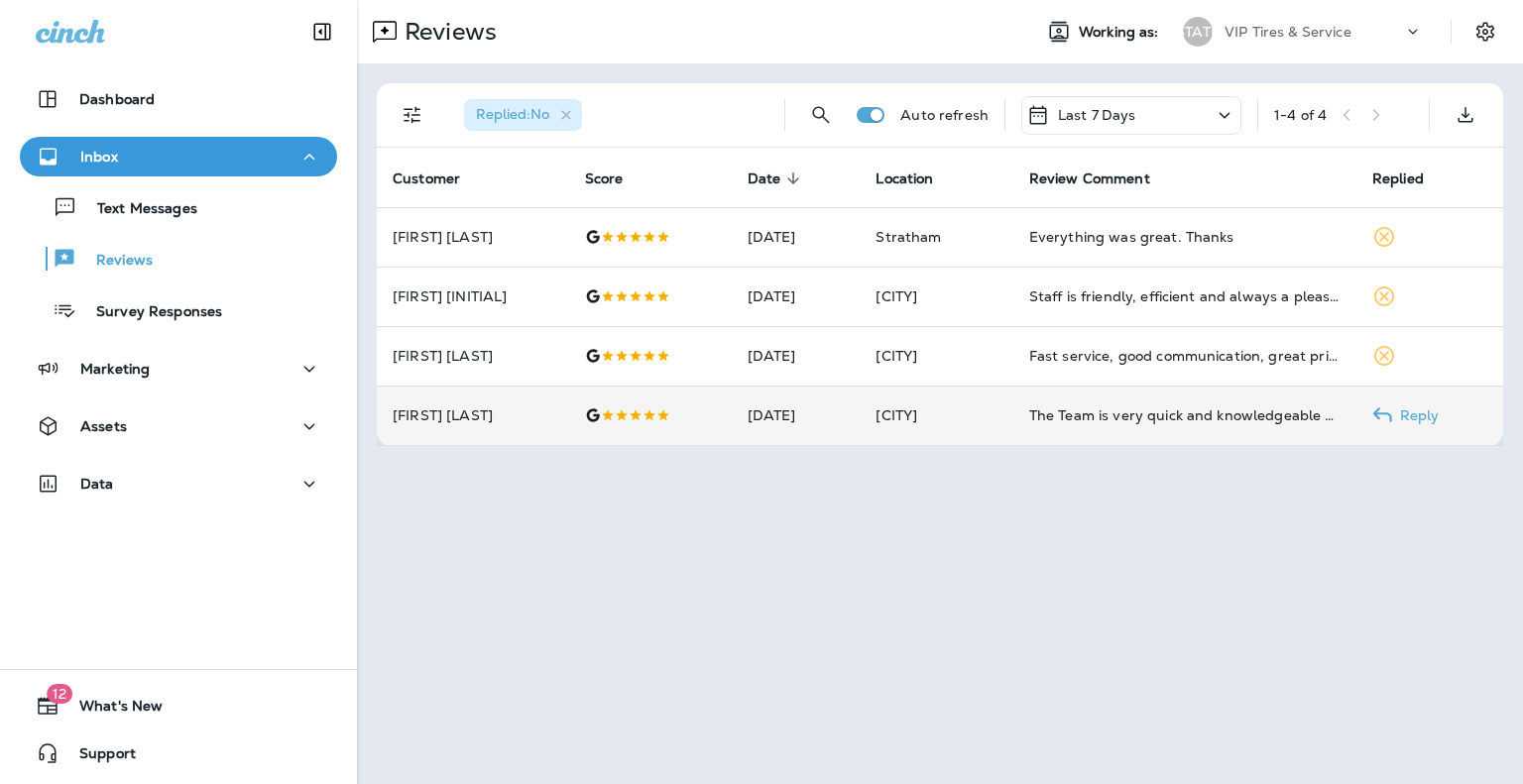 click on "[FIRST] [LAST]" at bounding box center (473, 237) 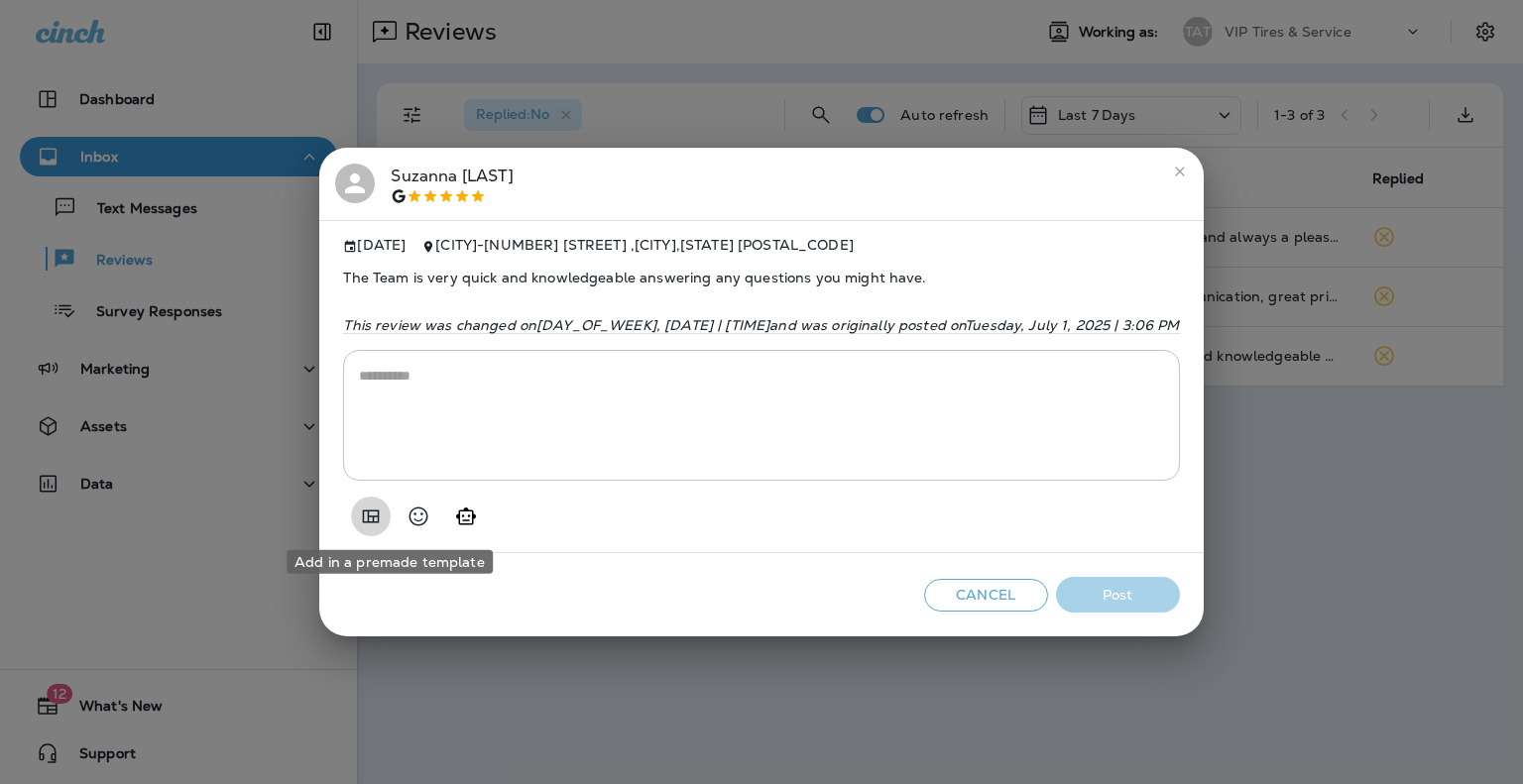 click at bounding box center [371, 516] 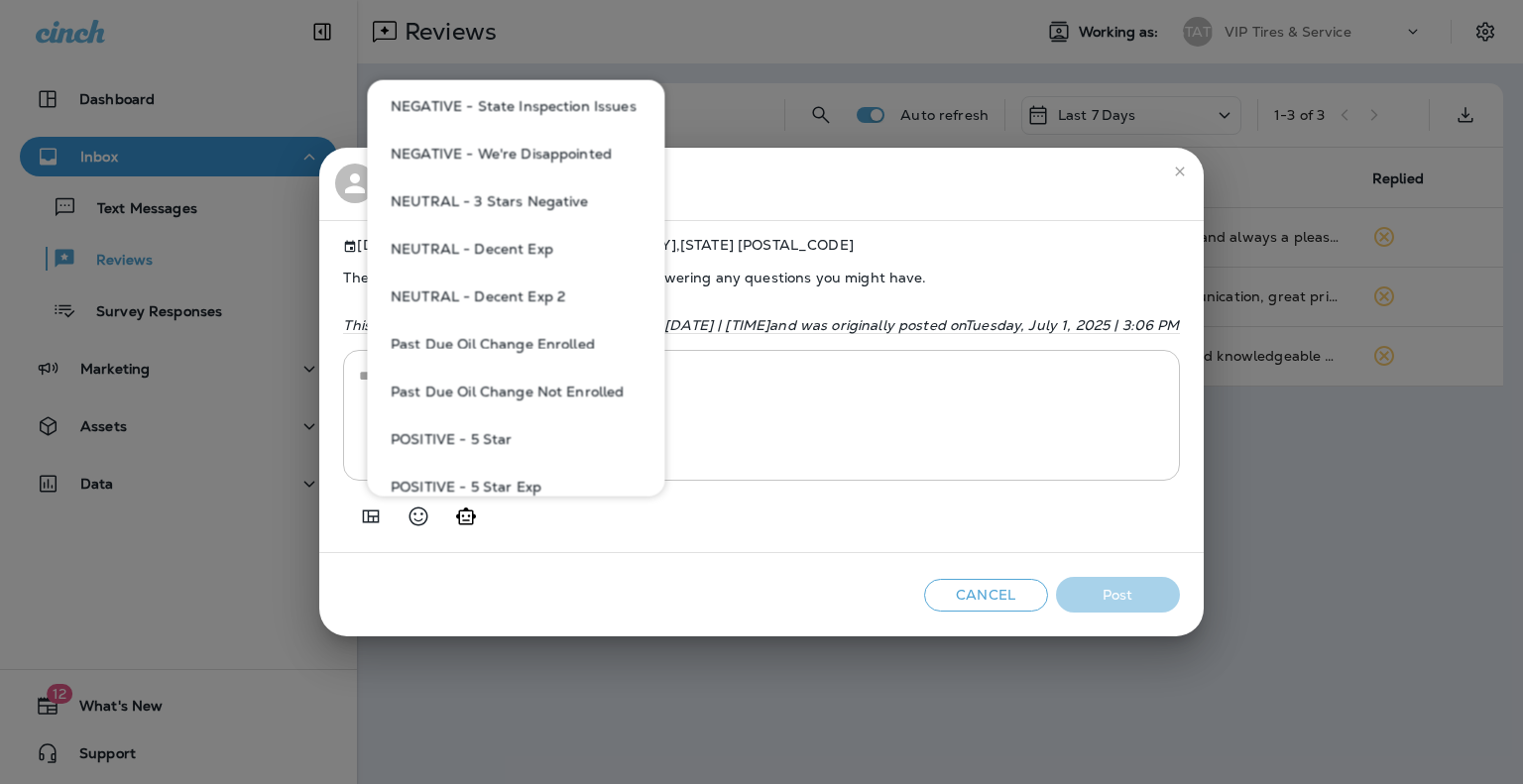 scroll, scrollTop: 396, scrollLeft: 0, axis: vertical 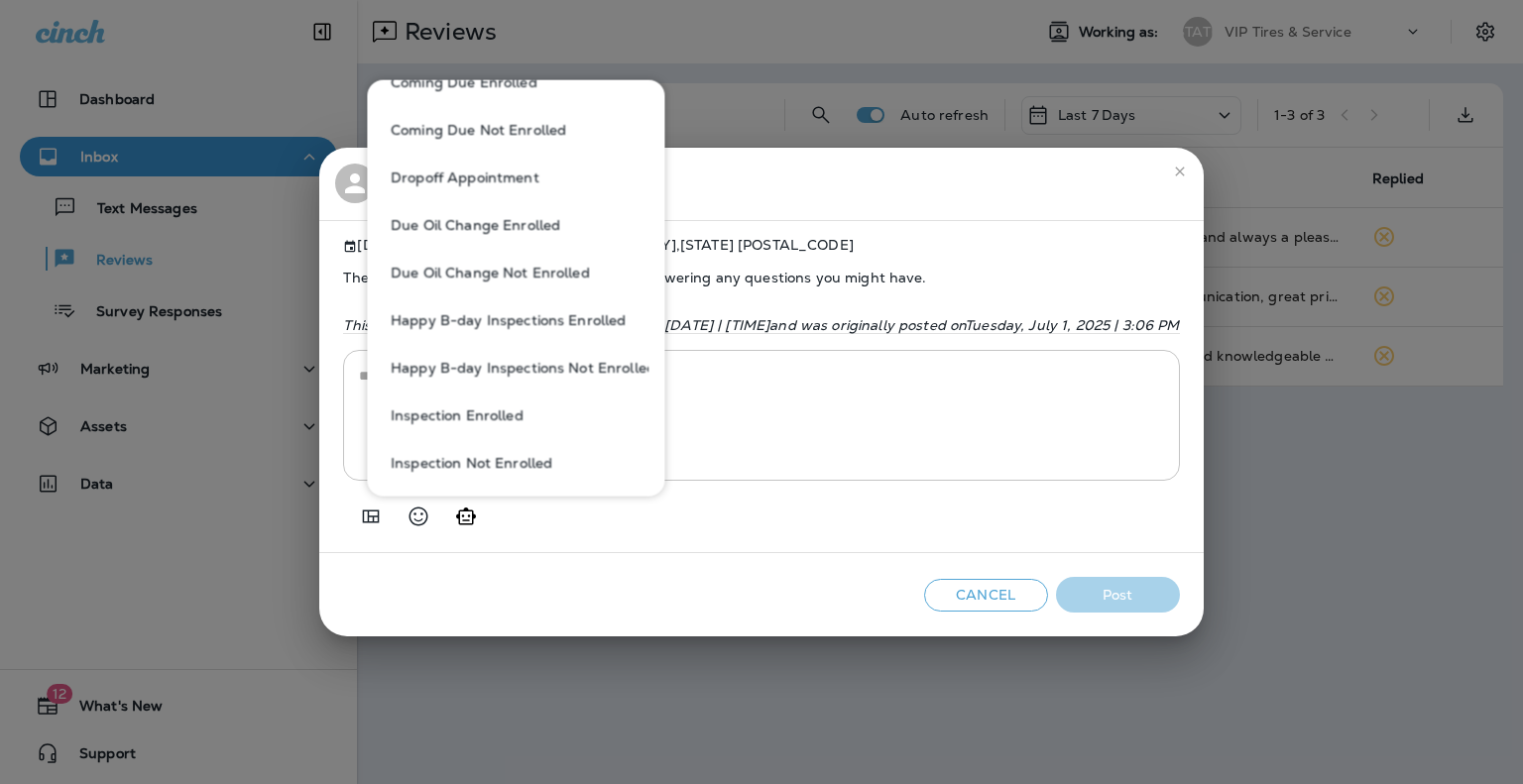 click at bounding box center [761, 508] 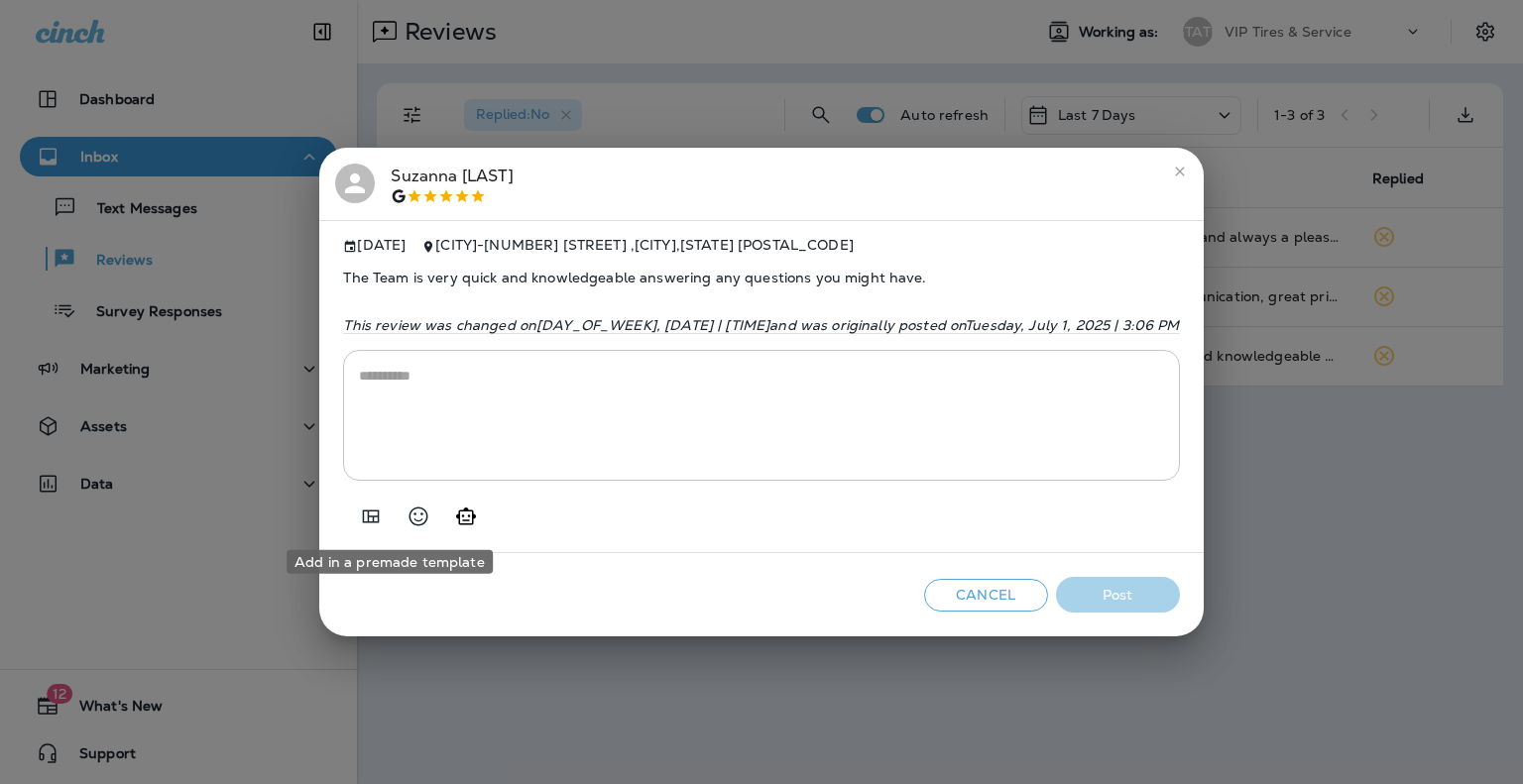 click at bounding box center [371, 515] 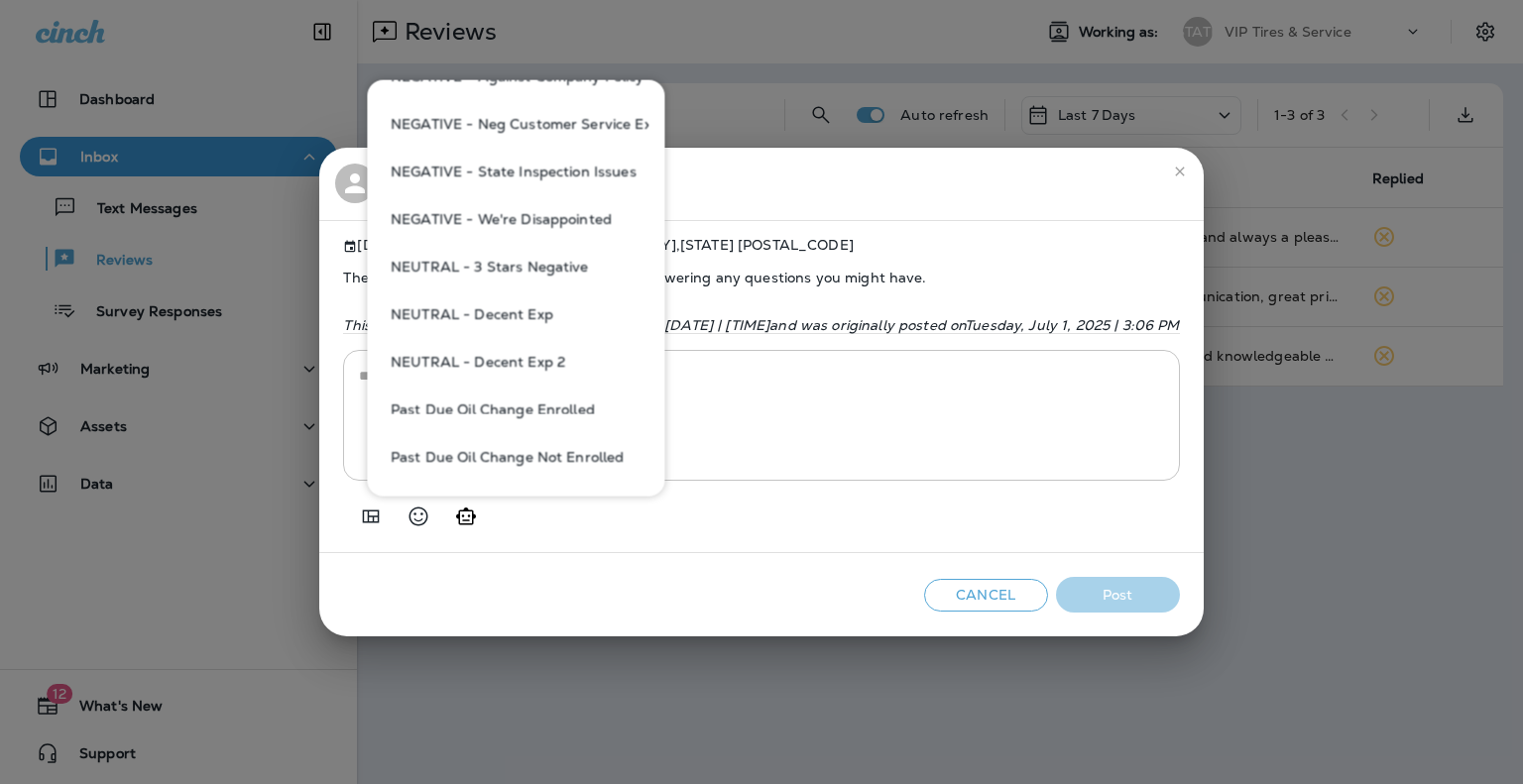 scroll, scrollTop: 1388, scrollLeft: 0, axis: vertical 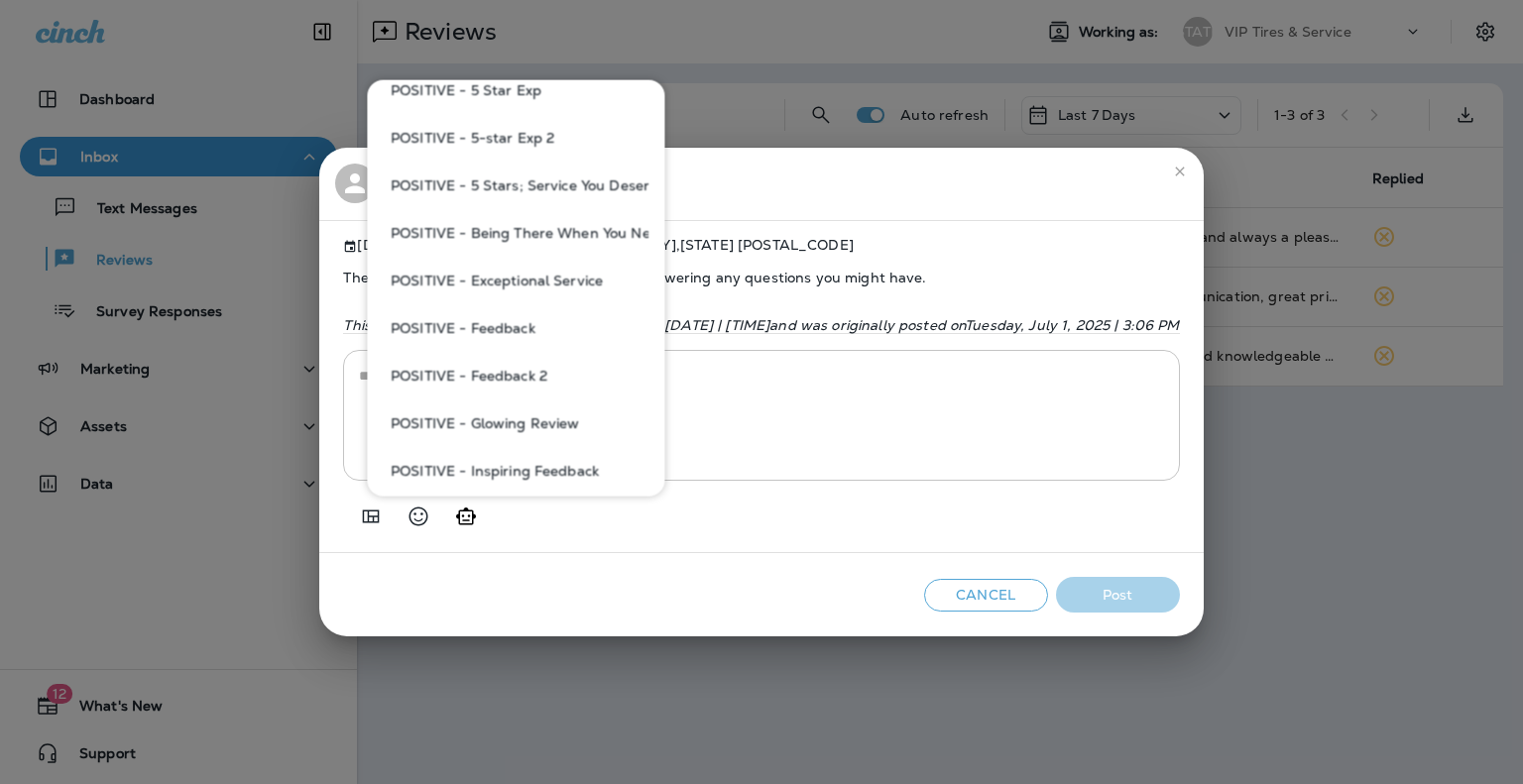 click on "POSITIVE - Feedback 2" at bounding box center (516, 376) 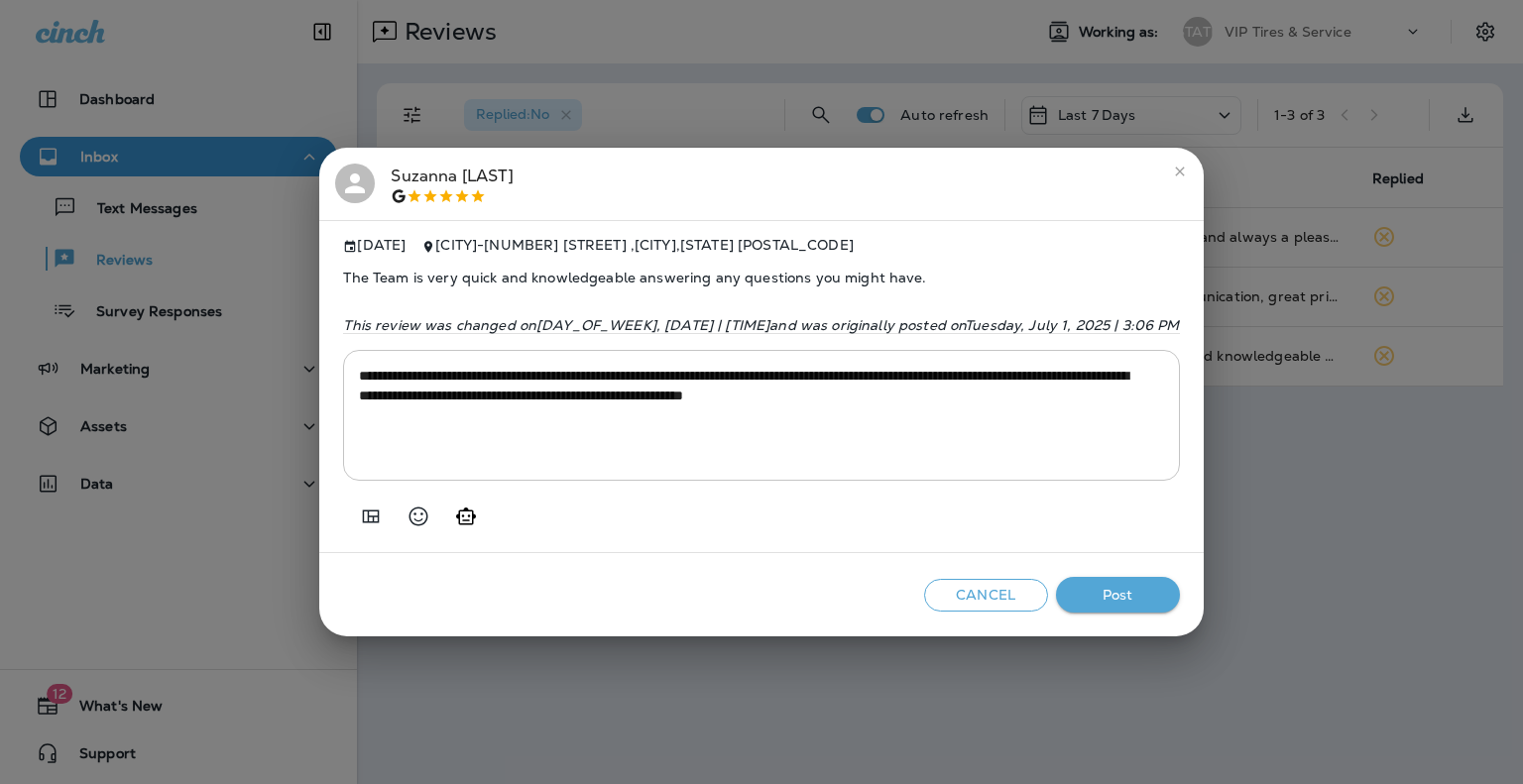 click at bounding box center [761, 508] 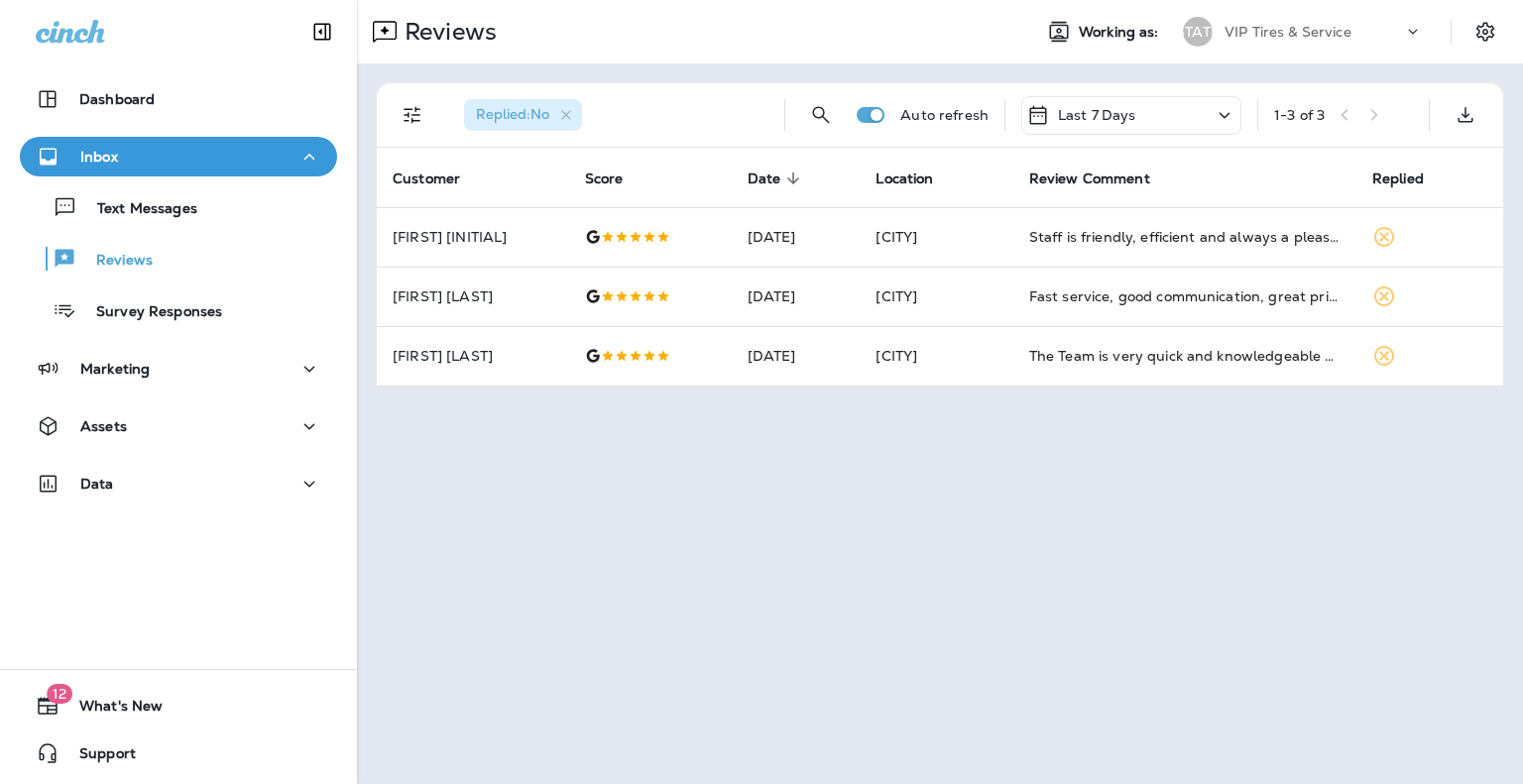 click on "Replied : No Auto refresh Last 7 Days 1 - 3 of 3 Customer Score Date sorted descending Location Review Comment Replied [FIRST] [INITIAL] [DATE] [CITY] Staff is friendly, efficient and always a pleasure to deal with!! [FIRST] [LAST] [DATE] [CITY] Fast service, good communication, great prices. [FIRST] [LAST] [DATE] [CITY] The Team is very quick and knowledgeable answering any questions you might have." at bounding box center (940, 235) 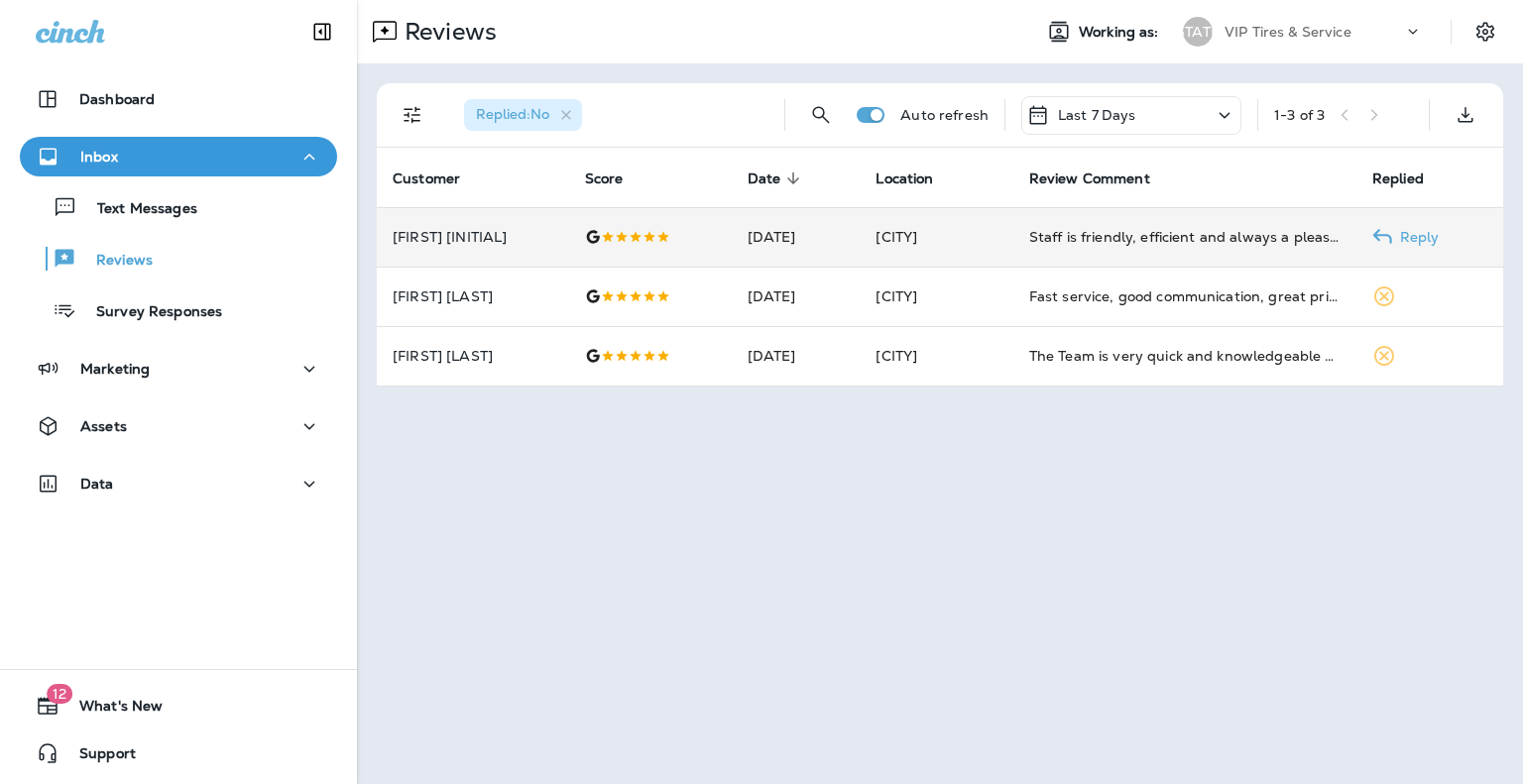 click on "[FIRST] [INITIAL]" at bounding box center [473, 237] 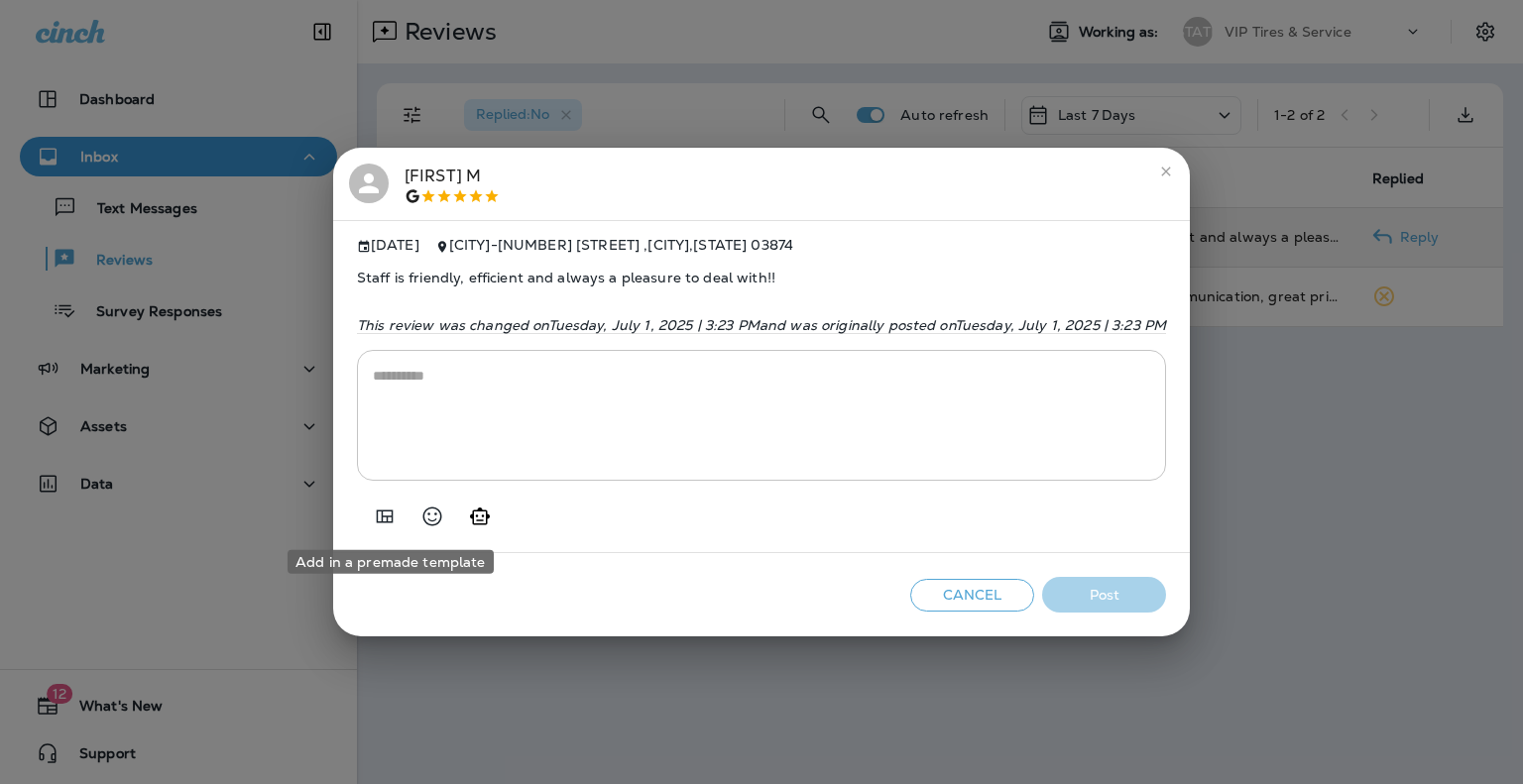 click at bounding box center (385, 516) 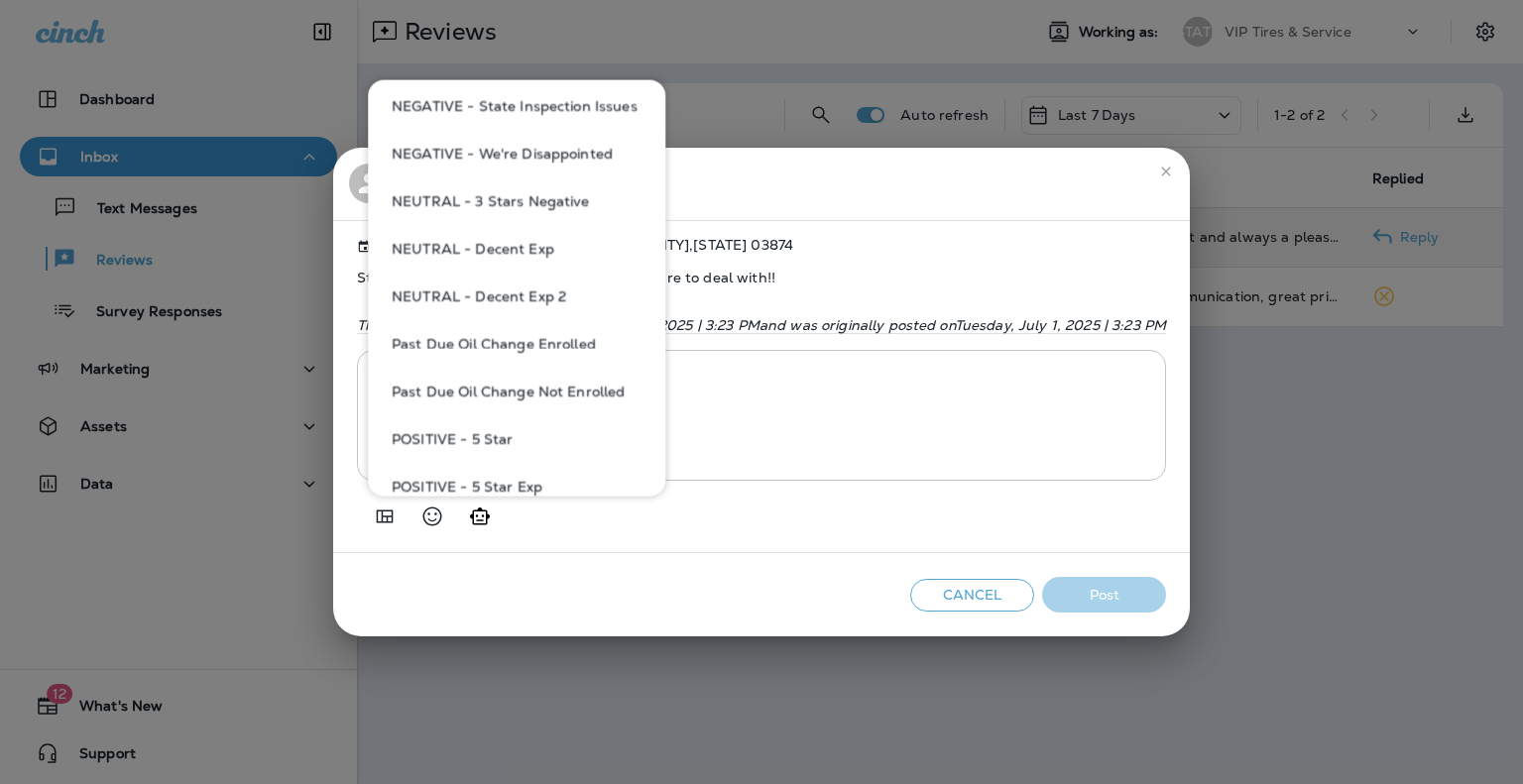 scroll, scrollTop: 1288, scrollLeft: 0, axis: vertical 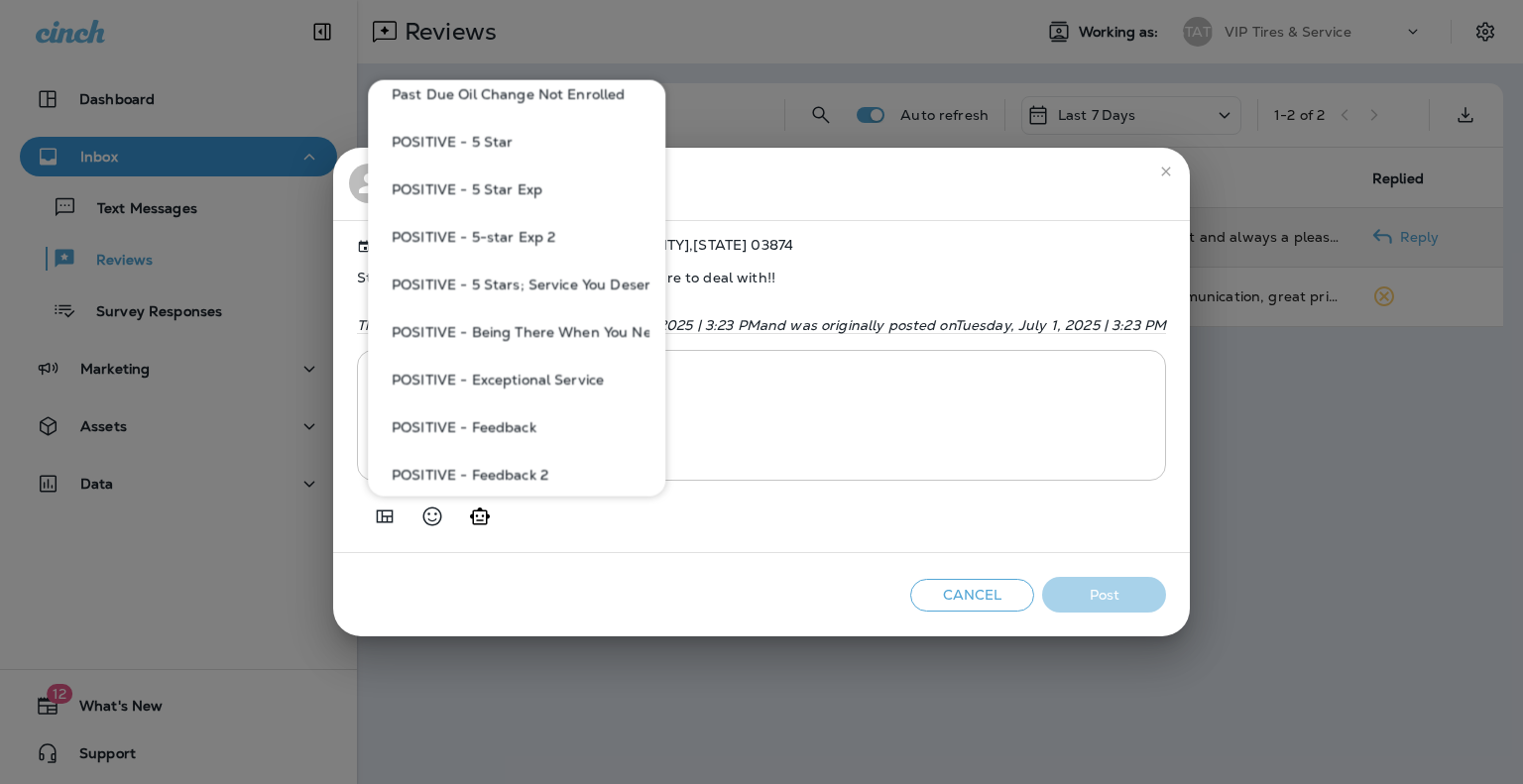 click on "POSITIVE - 5 Star Exp" at bounding box center [517, 189] 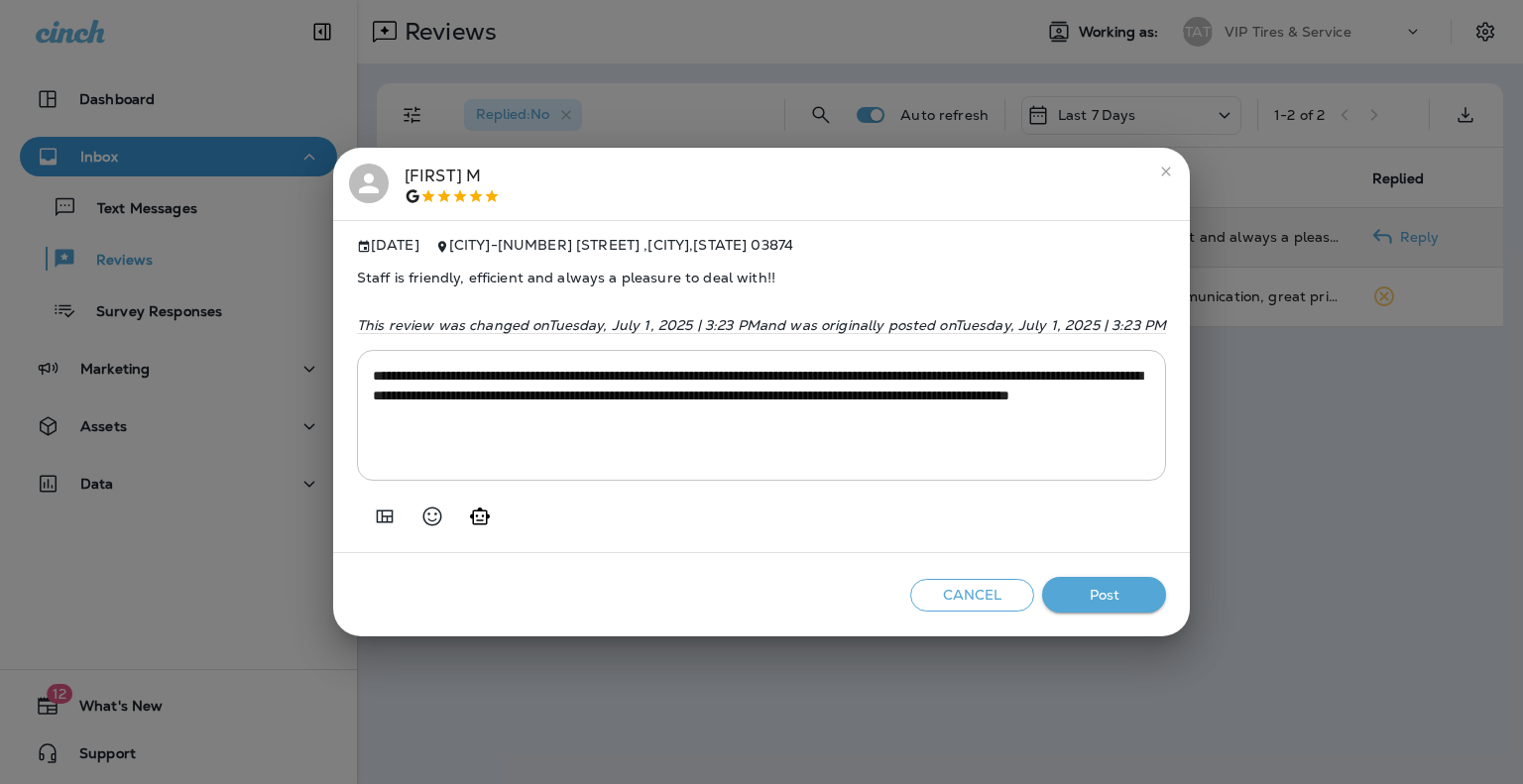 click at bounding box center (762, 508) 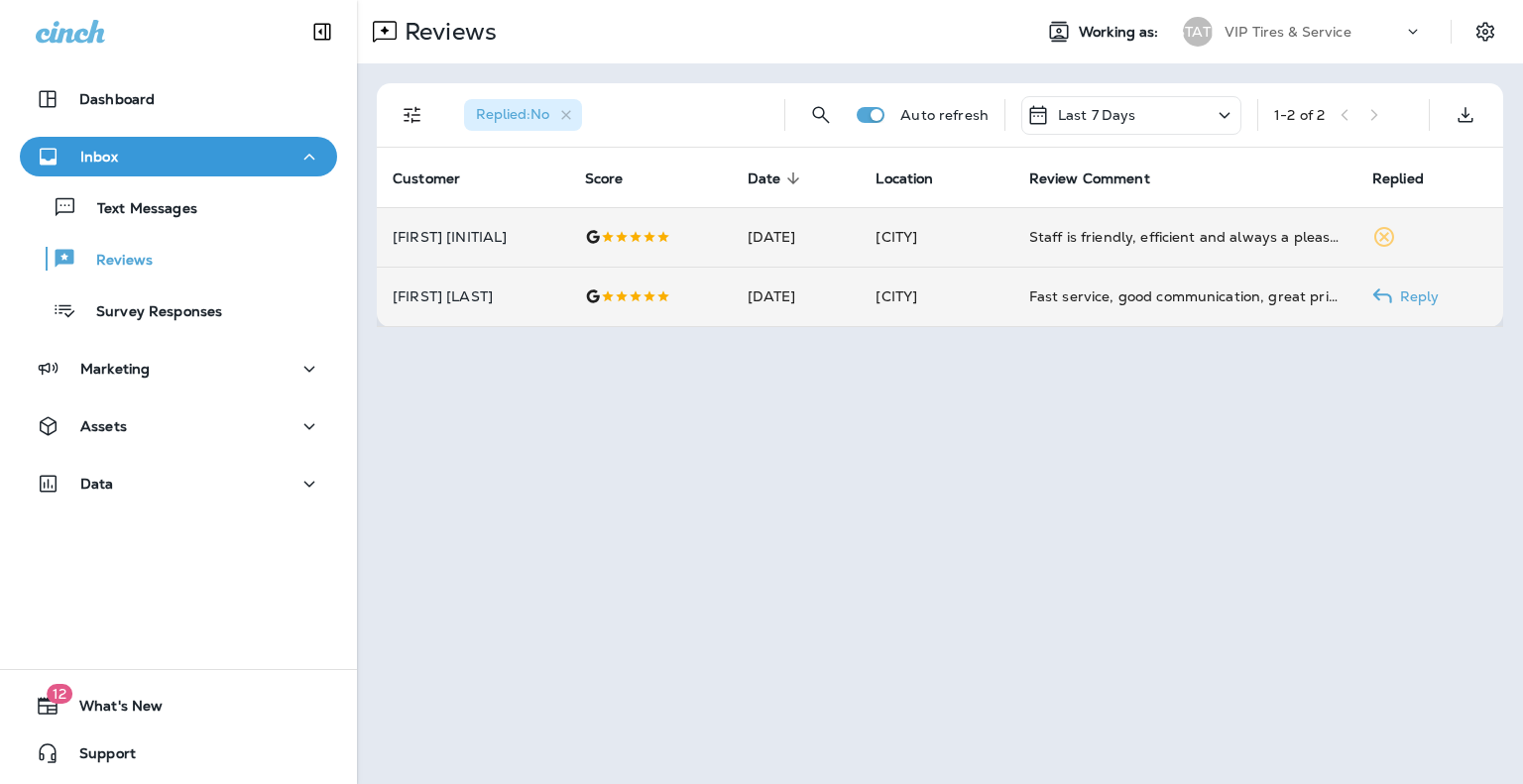 click on "[FIRST] [LAST]" at bounding box center [473, 237] 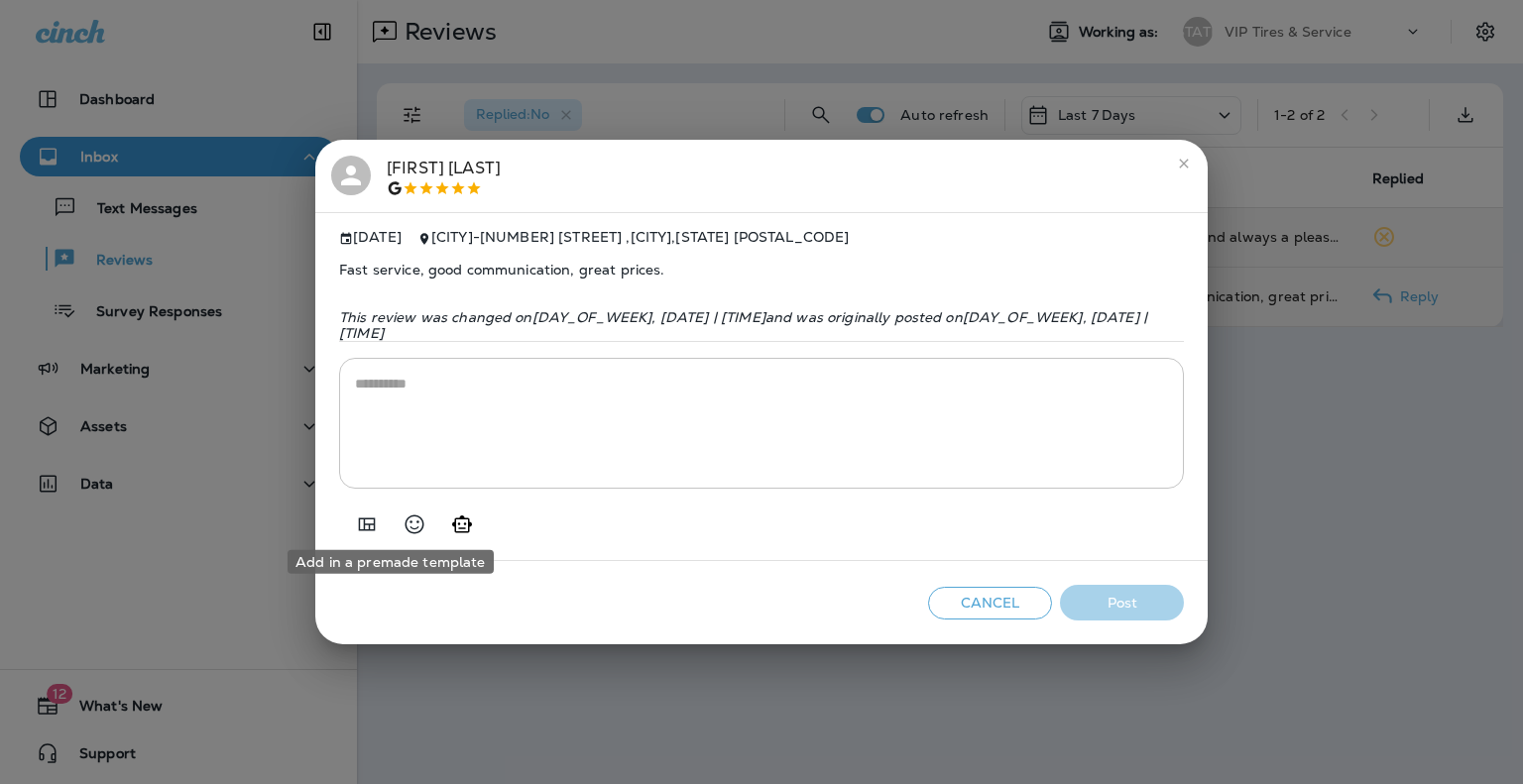 click at bounding box center [367, 523] 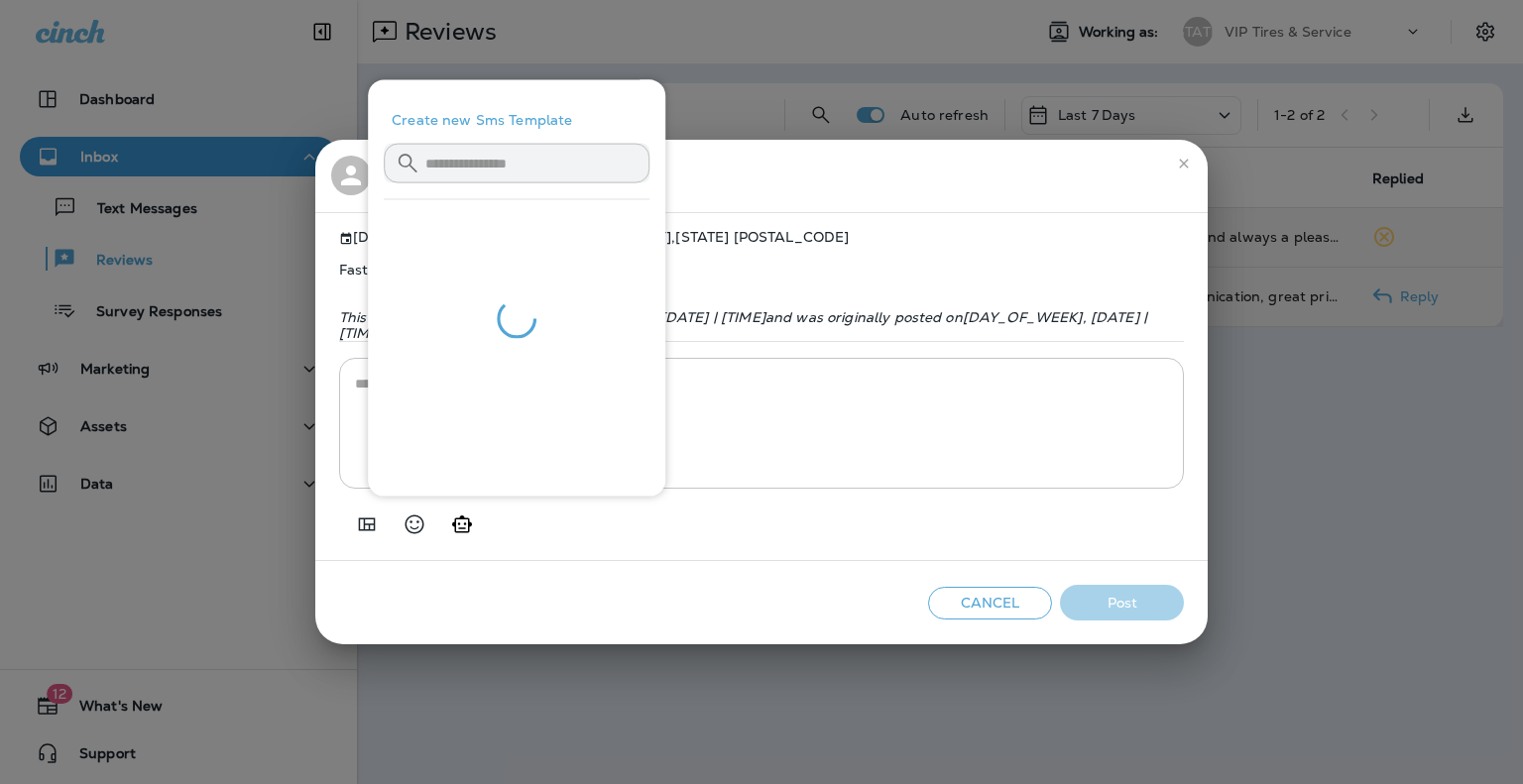 drag, startPoint x: 822, startPoint y: 522, endPoint x: 690, endPoint y: 483, distance: 137.64084 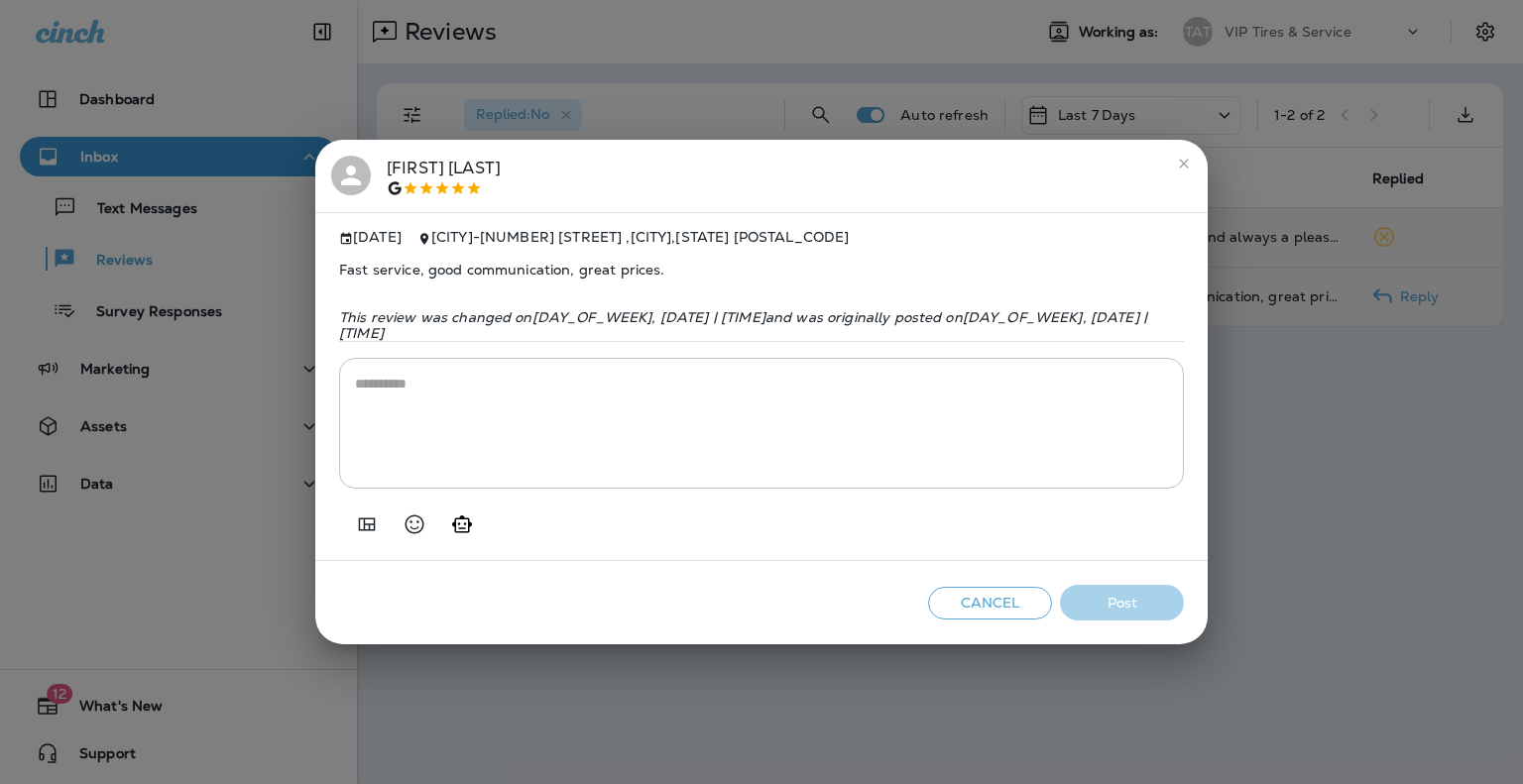 click on "[DATE] [CITY] - [NUMBER] [STREET] , [CITY] , [STATE] [POSTAL_CODE] Fast service, good communication, great prices. This review was changed on [DAY_OF_WEEK], [DATE] | [TIME]  and was originally posted on [DAY_OF_WEEK], [DATE] | [TIME] * ​" at bounding box center [762, 387] 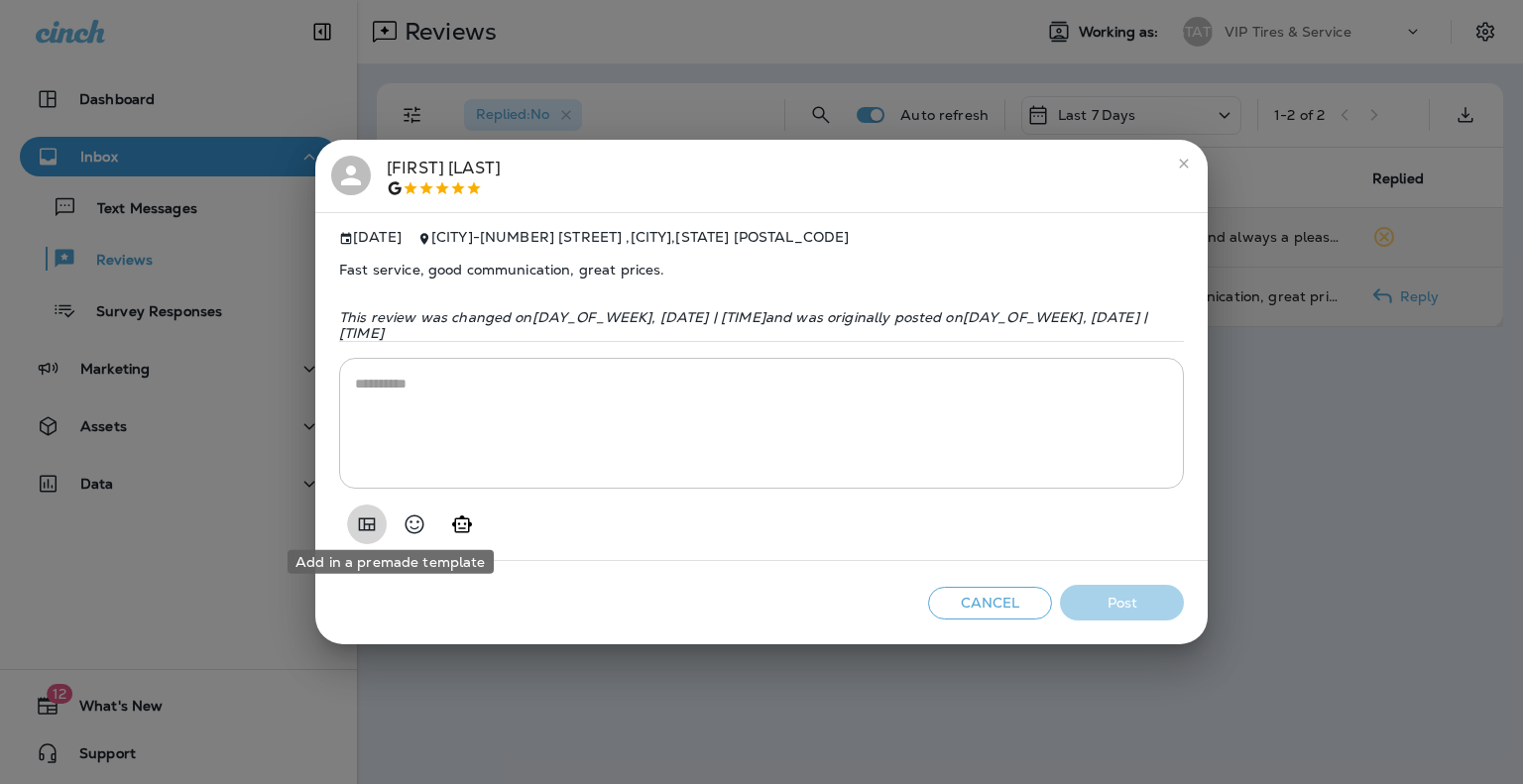 click at bounding box center (367, 524) 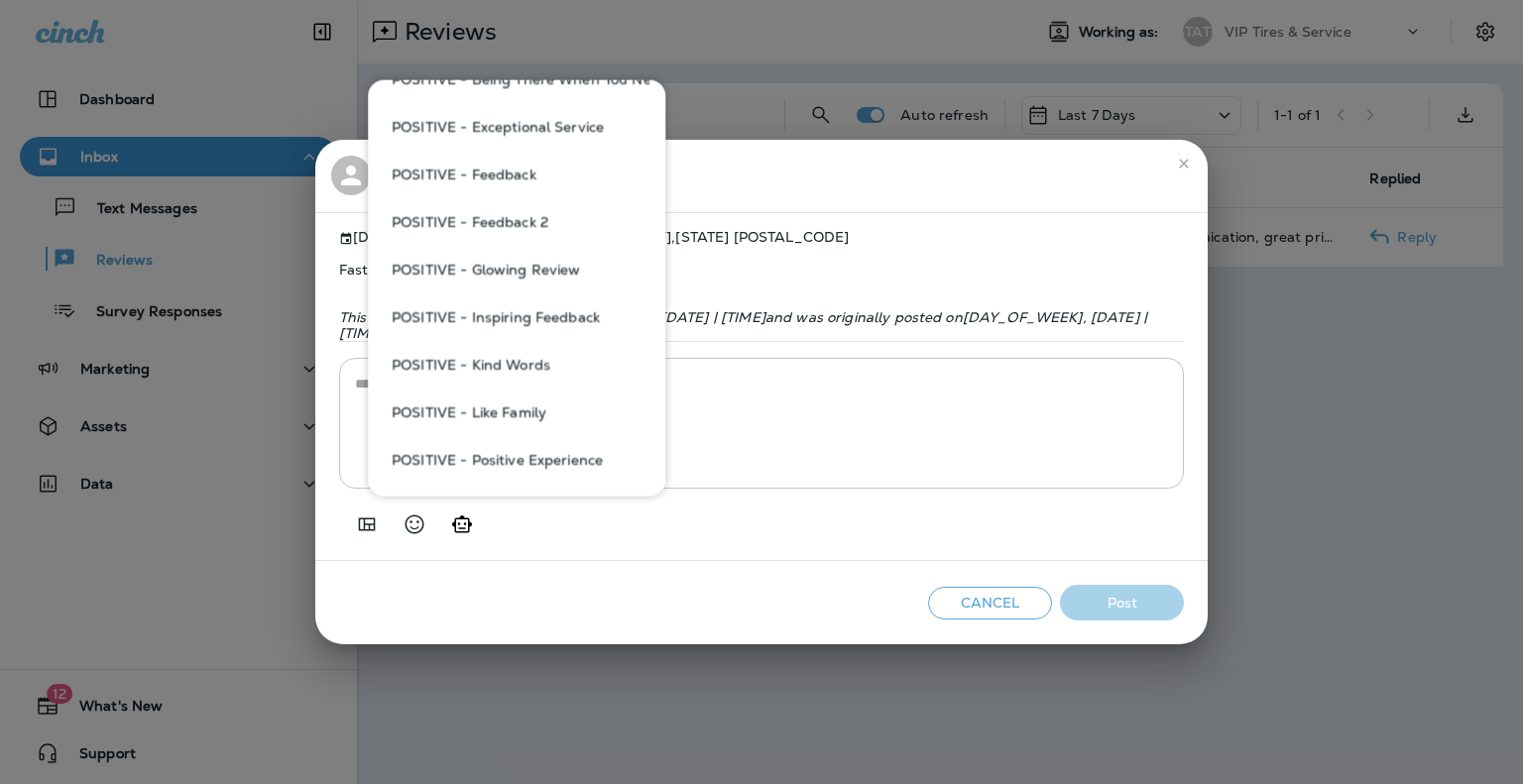 scroll, scrollTop: 1586, scrollLeft: 0, axis: vertical 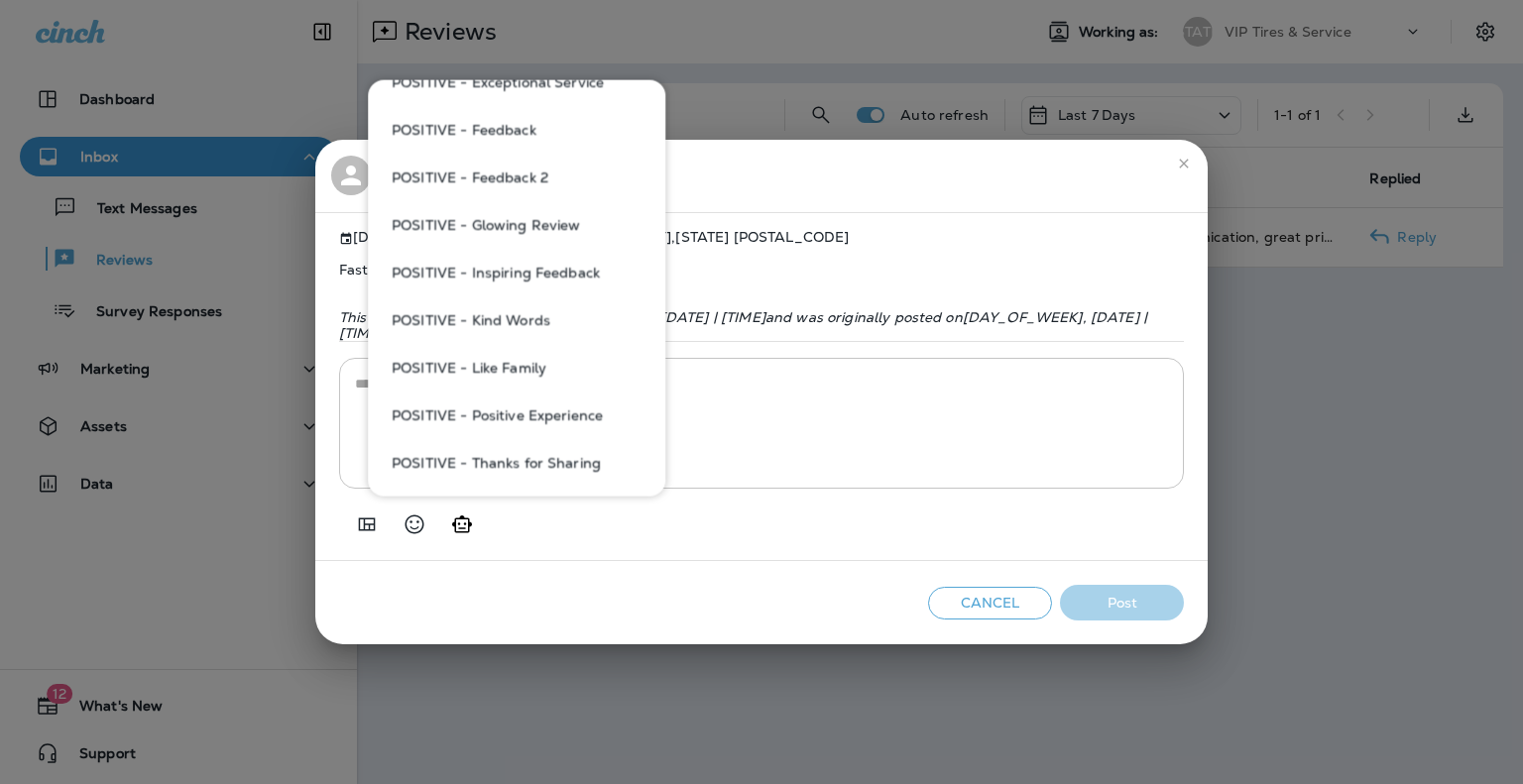 click on "POSITIVE - Positive Experience" at bounding box center [517, 415] 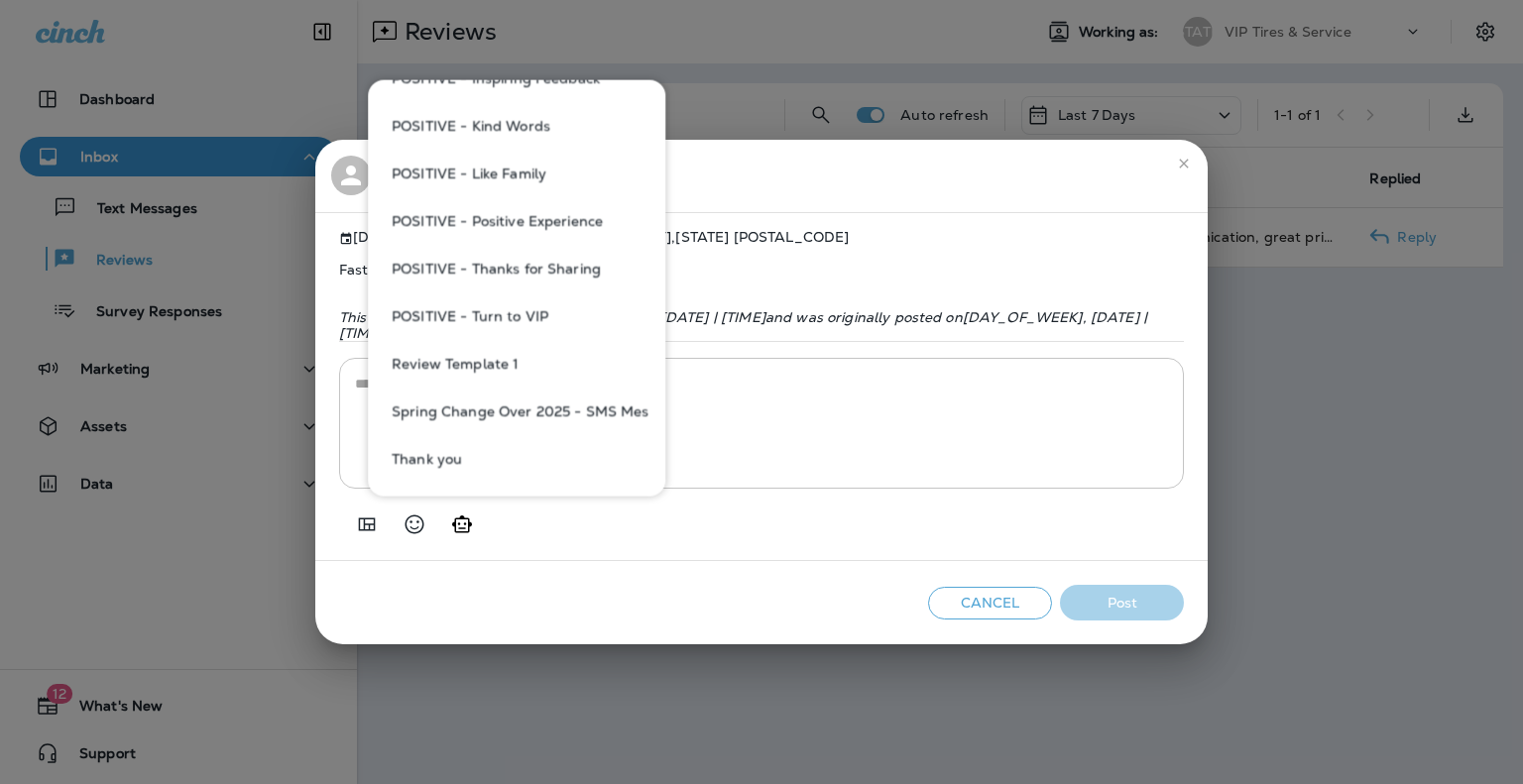 scroll, scrollTop: 1784, scrollLeft: 0, axis: vertical 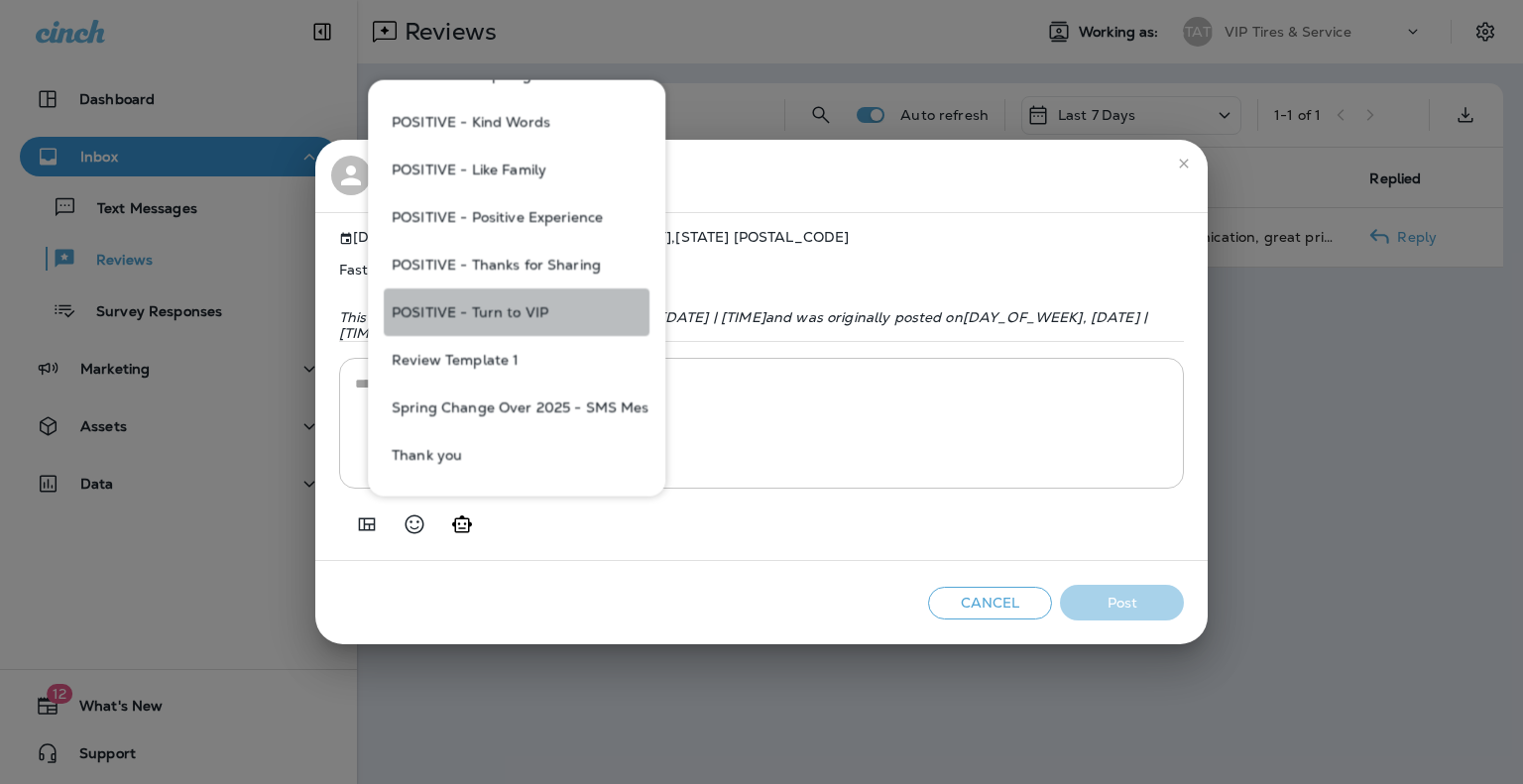 click on "POSITIVE - Turn to VIP" at bounding box center [517, 312] 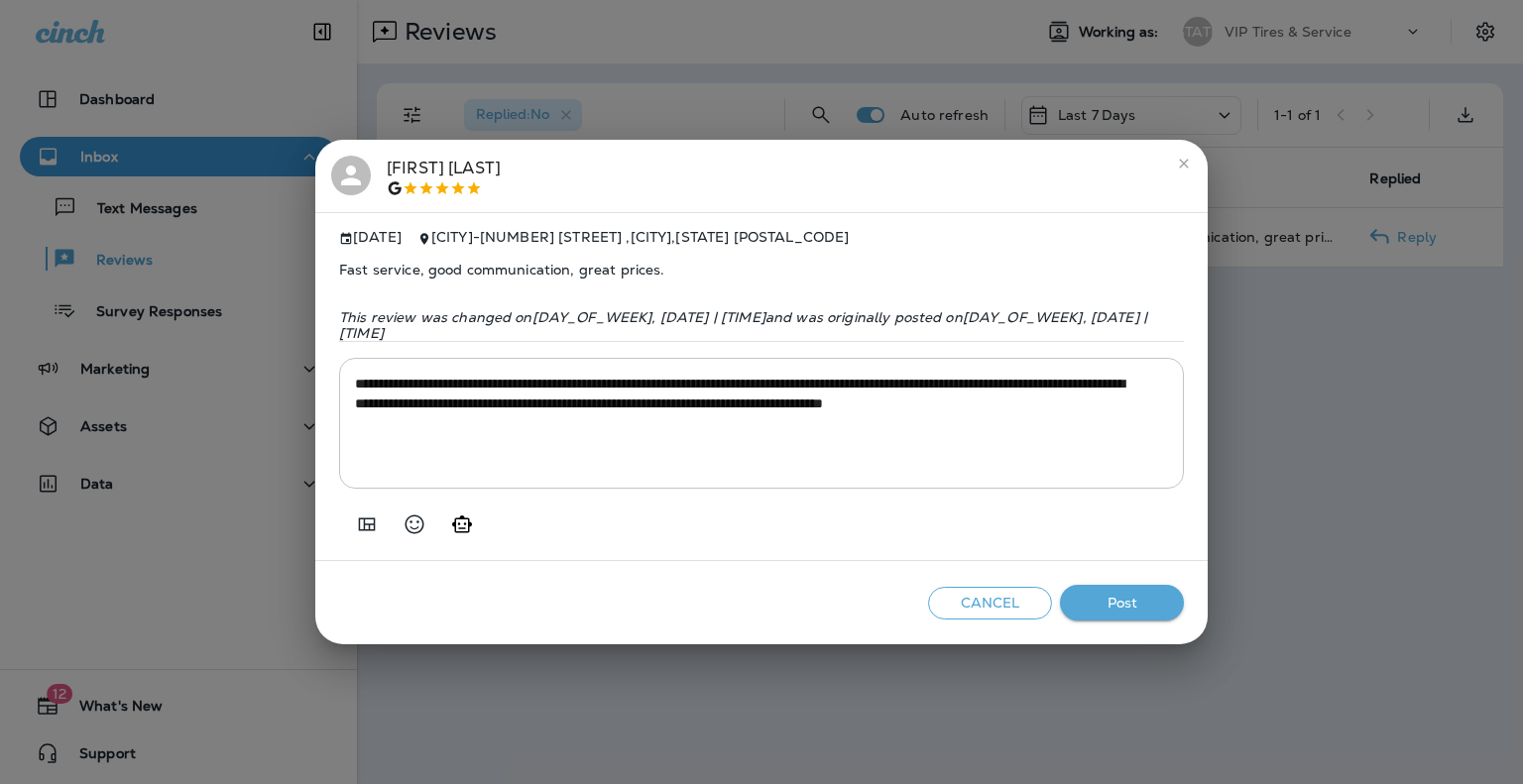 click on "Post" at bounding box center (1121, 603) 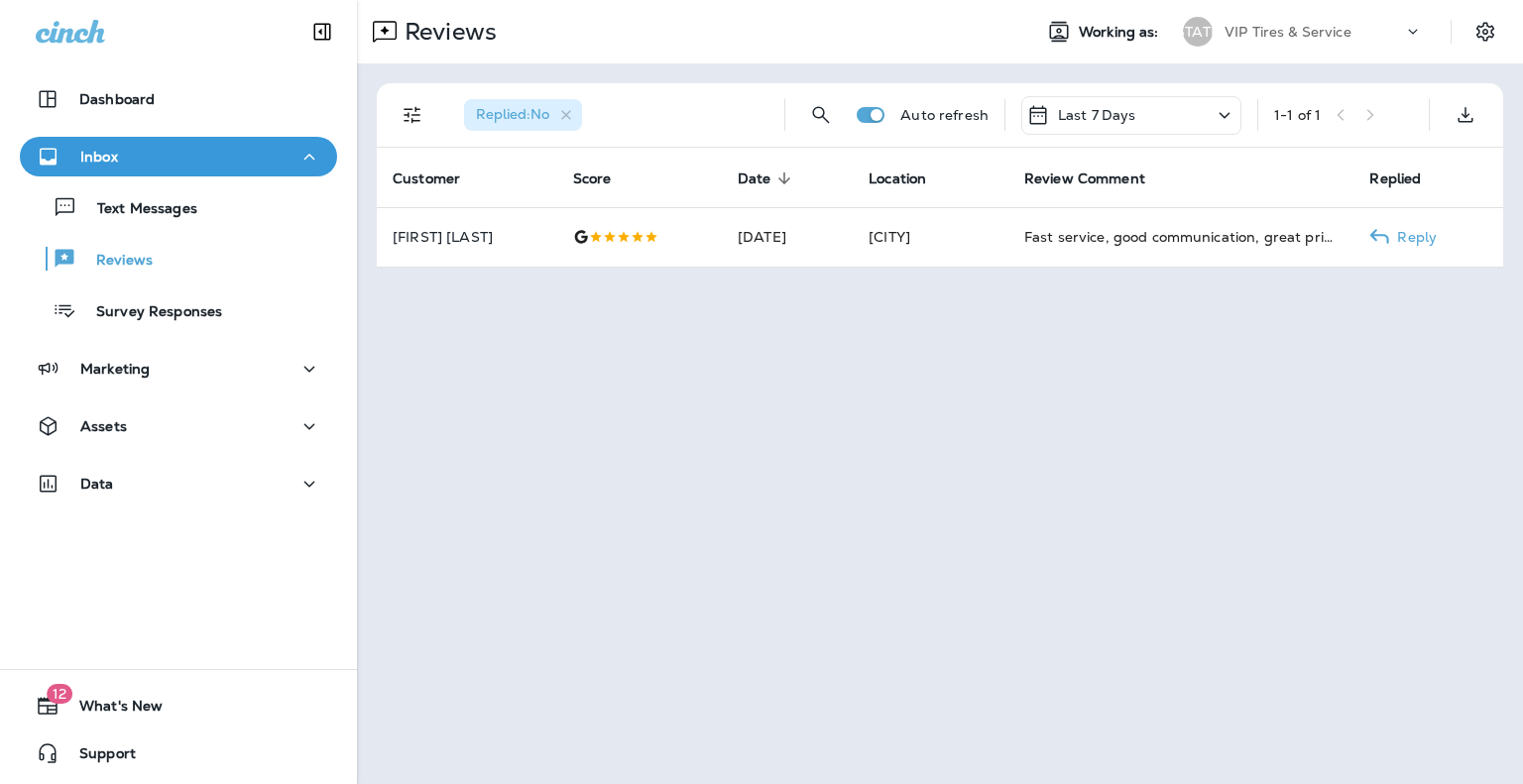 click on "Reviews Working as: VT VIP Tires & Service Replied : No Auto refresh Last 7 Days 1 - 1 of 1 Customer Score Date sorted descending Location Review Comment Replied [FIRST] [LAST] [DATE] [CITY] Fast service, good communication, great prices. Reply" at bounding box center [940, 392] 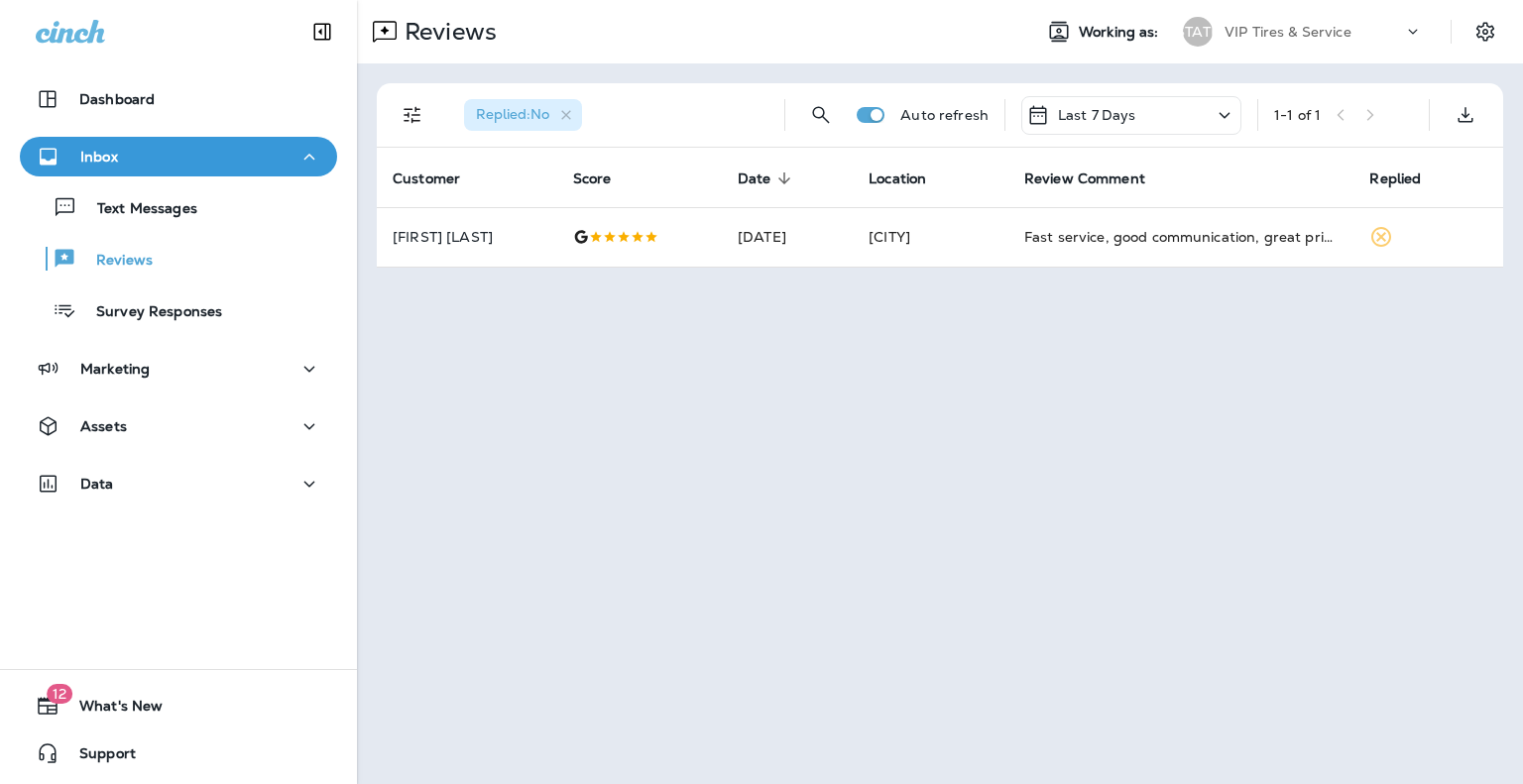 click on "Reviews Working as: VT VIP Tires & Service Replied :  No   Auto refresh       Last 7 Days 1  -  1   of 1 Customer Score Date sorted descending Location Review Comment Replied [FIRST] [LAST] Jul 1, 2025 [CITY] Fast service, good communication, great prices." at bounding box center [940, 392] 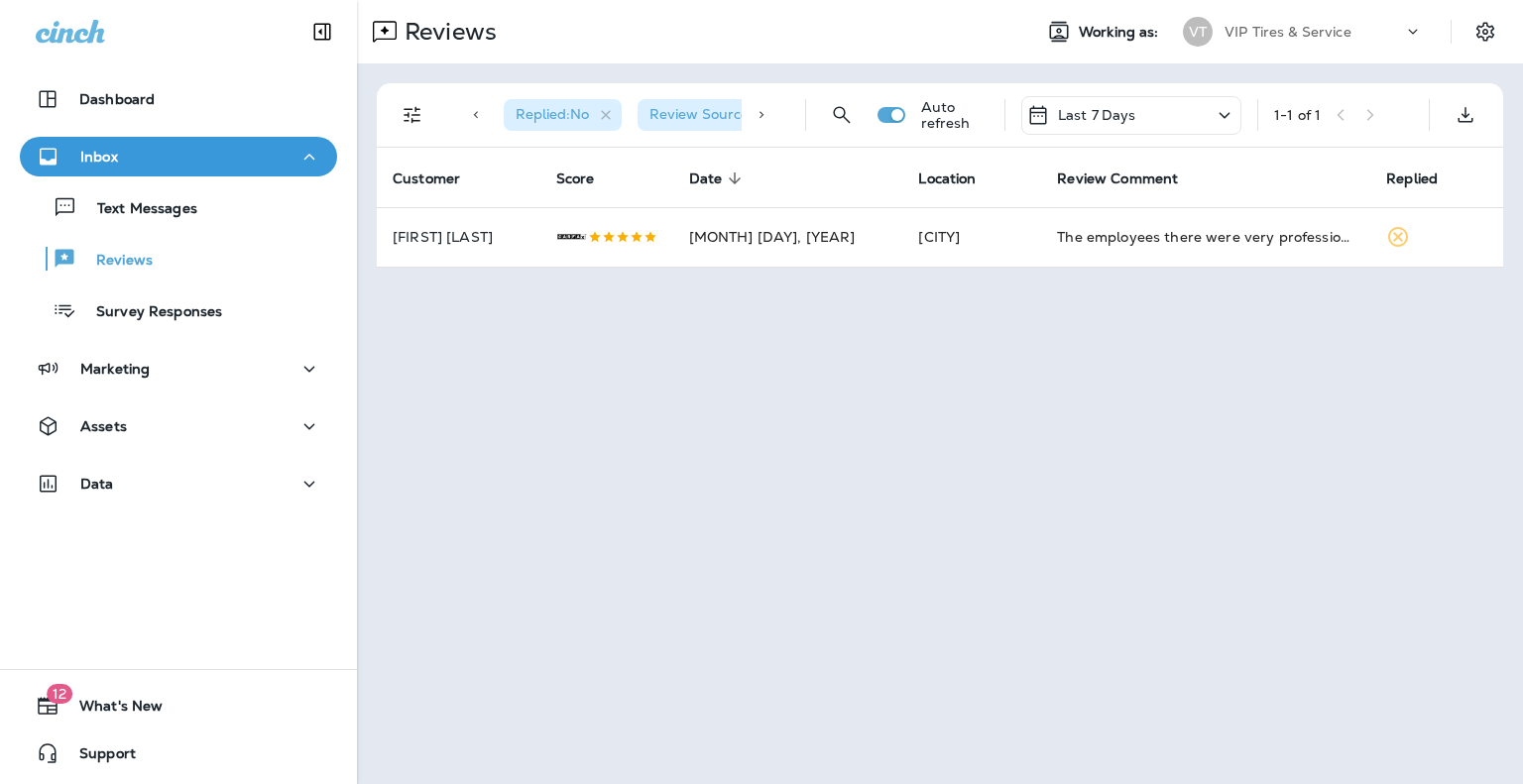 scroll, scrollTop: 0, scrollLeft: 0, axis: both 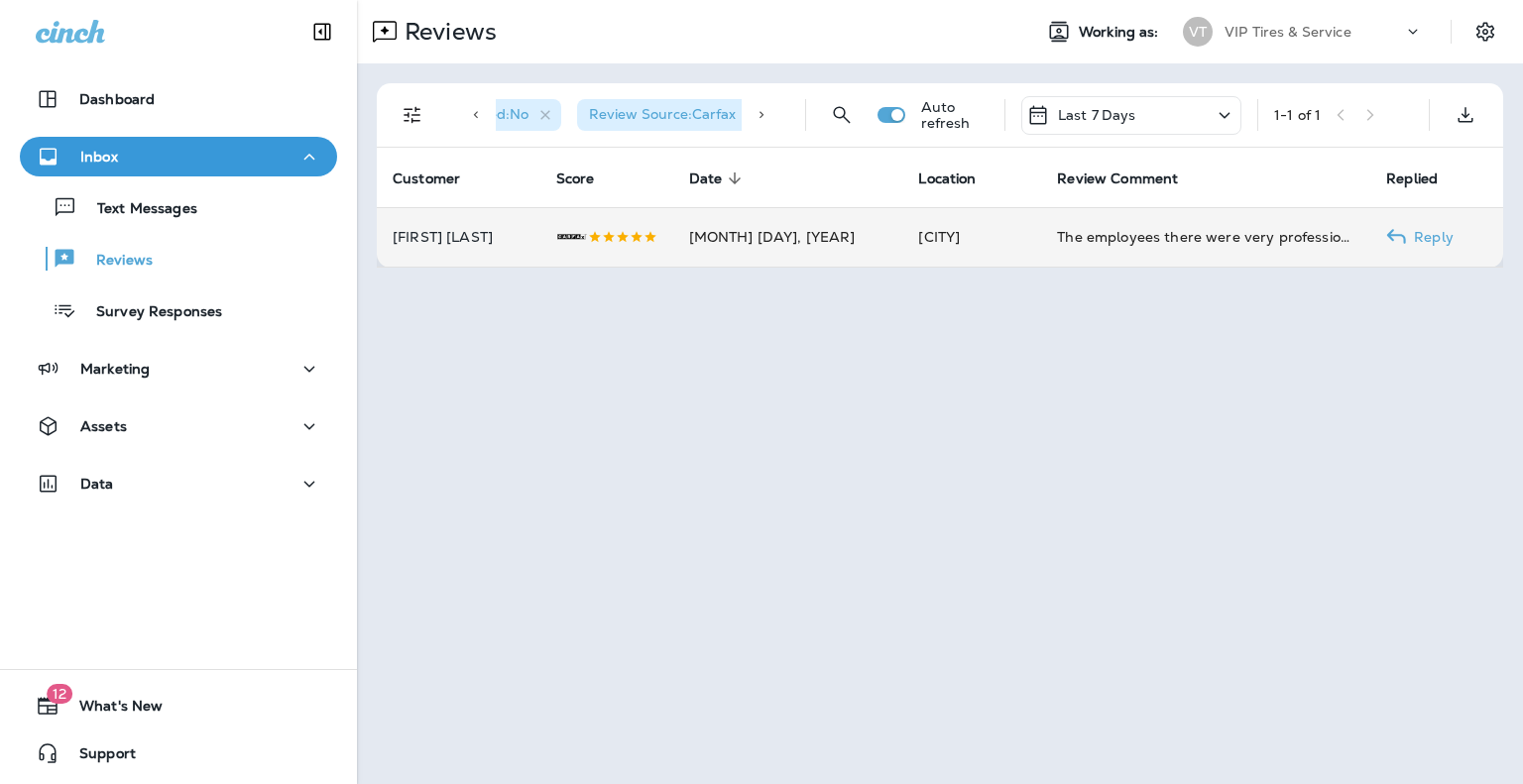 click on "[MONTH] [DAY], [YEAR]" at bounding box center (788, 237) 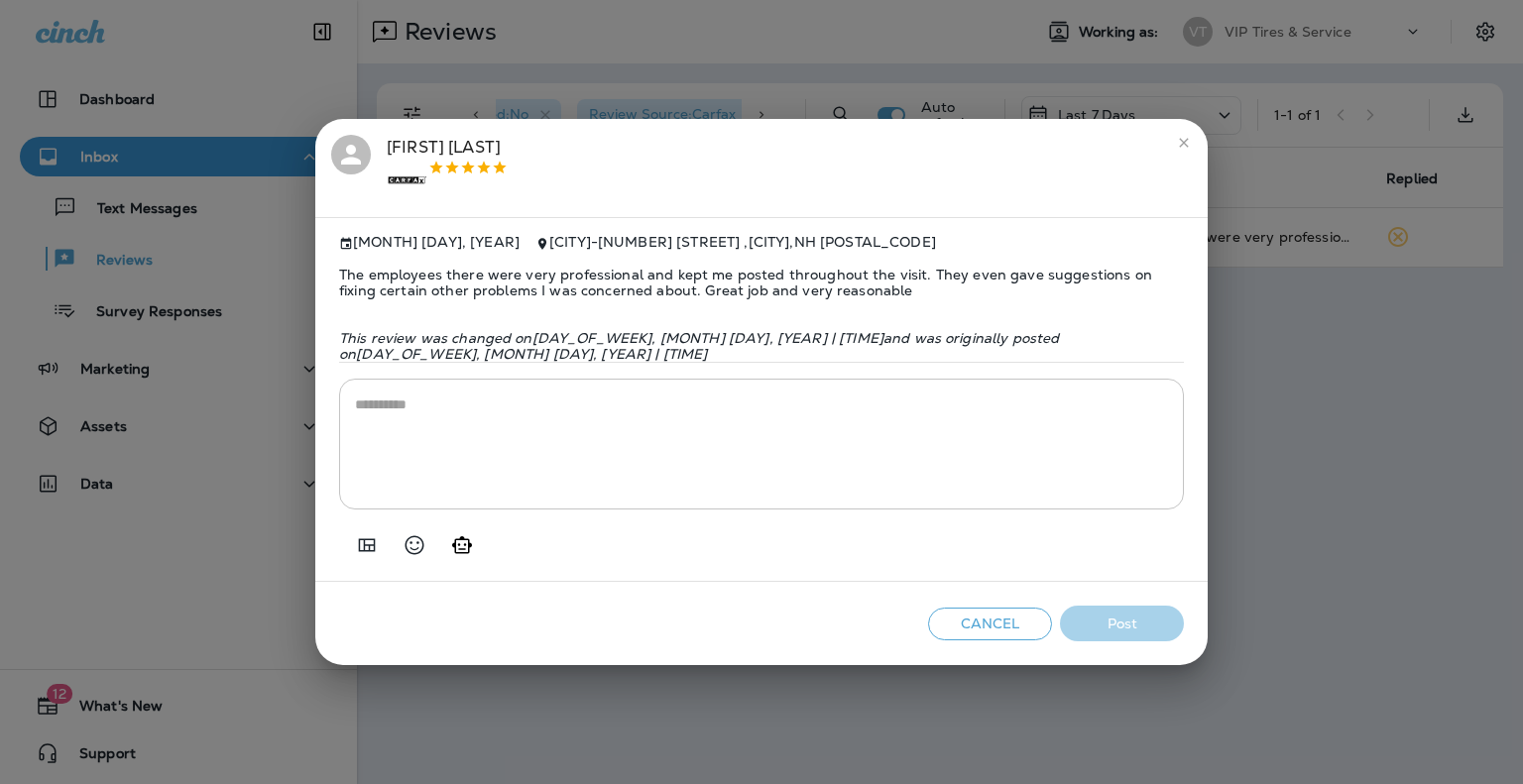 click on "[FIRST] [LAST]
.st0{fill-rule:evenodd;clip-rule:evenodd;fill:#FFFFFF;}
.st1{fill-rule:evenodd;clip-rule:evenodd;}
.st2{fill:#FFFFFF;}
[MONTH] [DAY], [YEAR] [CITY]  -  [NUMBER] [STREET]   , [CITY] ,  [STATE]   [POSTAL_CODE] The employees there were very professional and kept me posted throughout the visit.  They even gave suggestions on fixing certain other problems I was concerned about.  Great job and very reasonable This review was changed on  [DAY_OF_WEEK], [MONTH] [DAY], [YEAR] | [TIME]  and was originally posted on  [DAY_OF_WEEK], [MONTH] [DAY], [YEAR] | [TIME] * ​ Cancel Post" at bounding box center [762, 392] 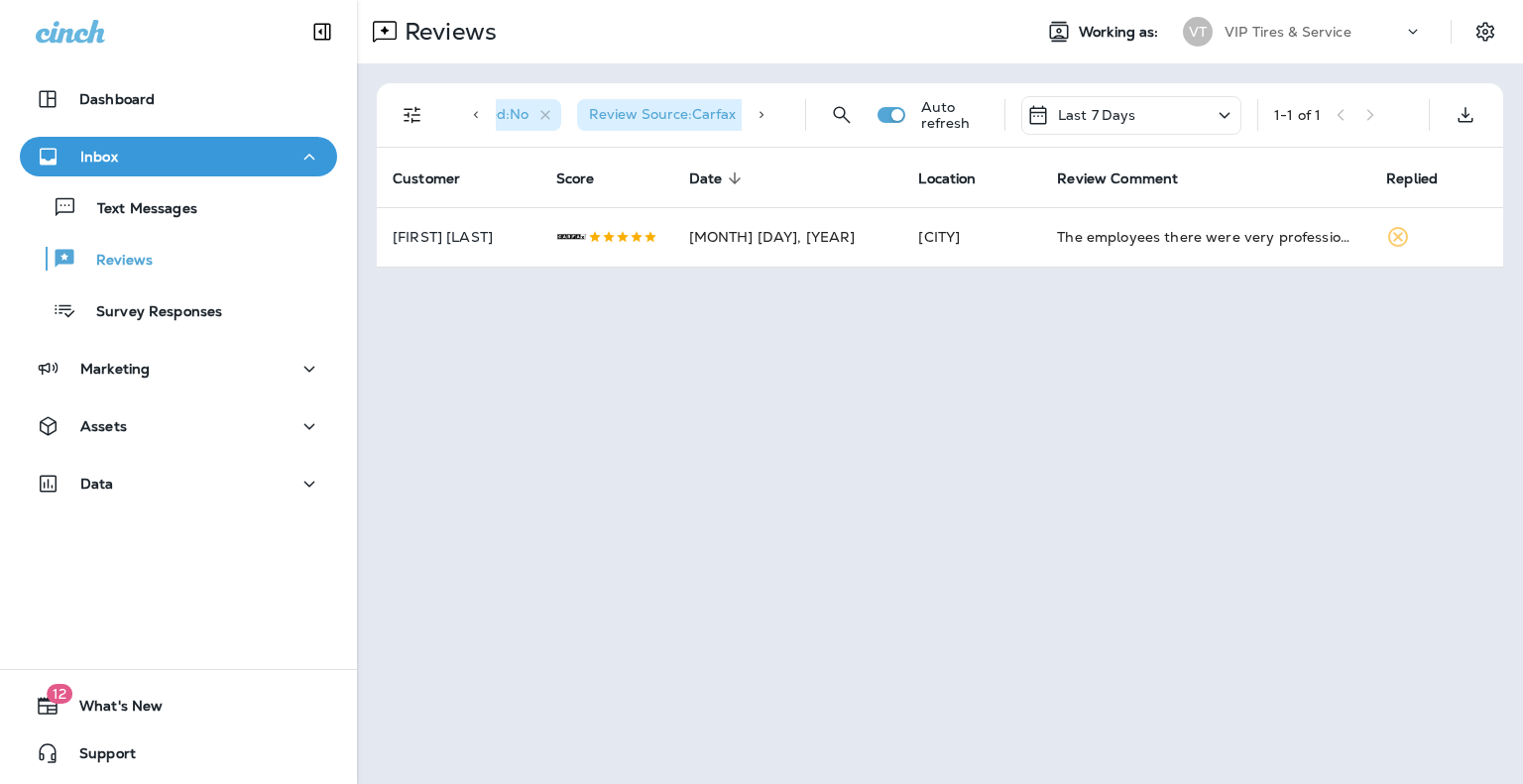 click on "[FIRST] [LAST]
.st0{fill-rule:evenodd;clip-rule:evenodd;fill:#FFFFFF;}
.st1{fill-rule:evenodd;clip-rule:evenodd;}
.st2{fill:#FFFFFF;}
[MONTH] [DAY], [YEAR] [CITY] The employees there were very professional and kept me posted throughout the visit.  They even gave suggestions on fixing certain other problems I was concerned about.  Great job and very reasonable" at bounding box center (940, 392) 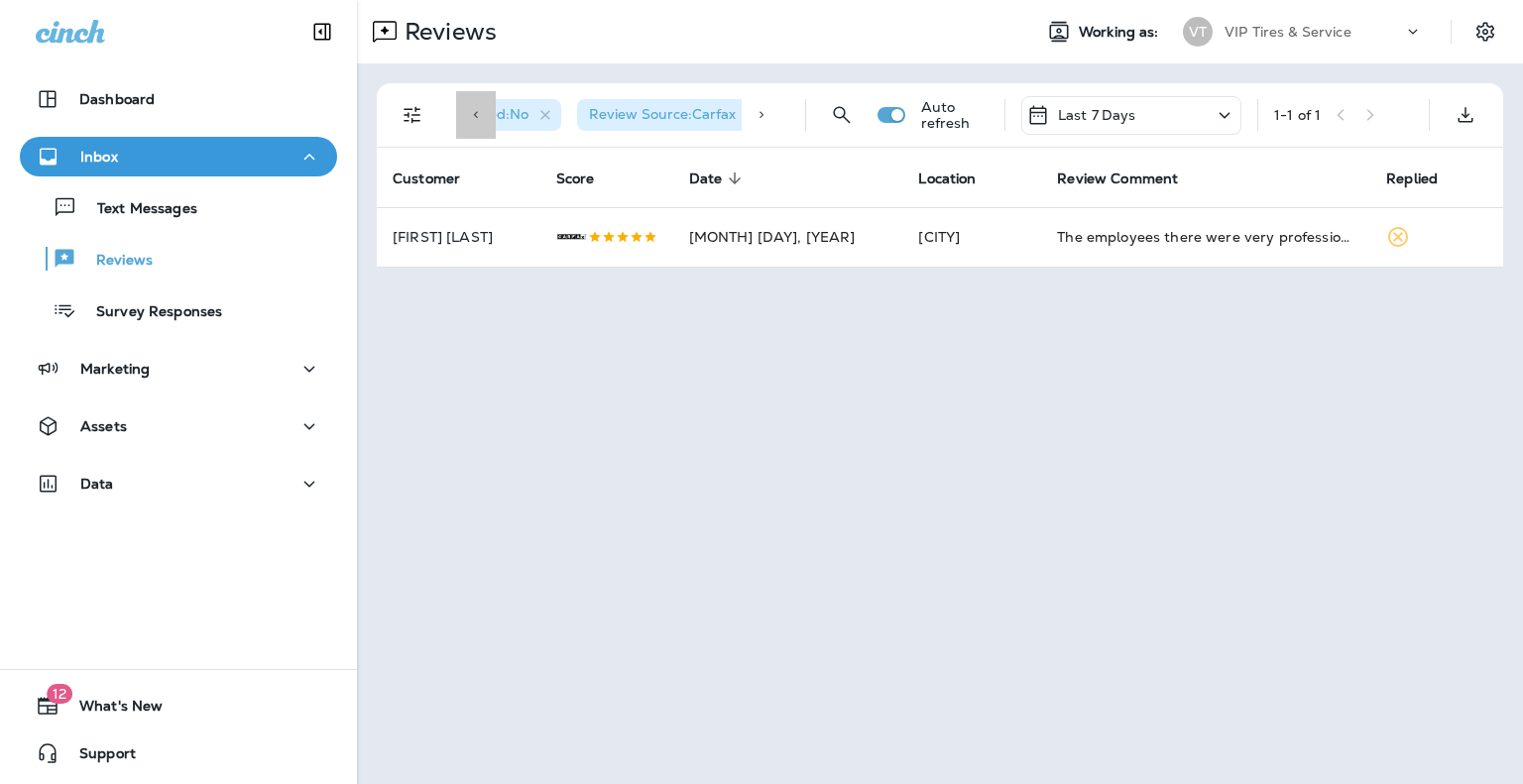 click at bounding box center [476, 115] 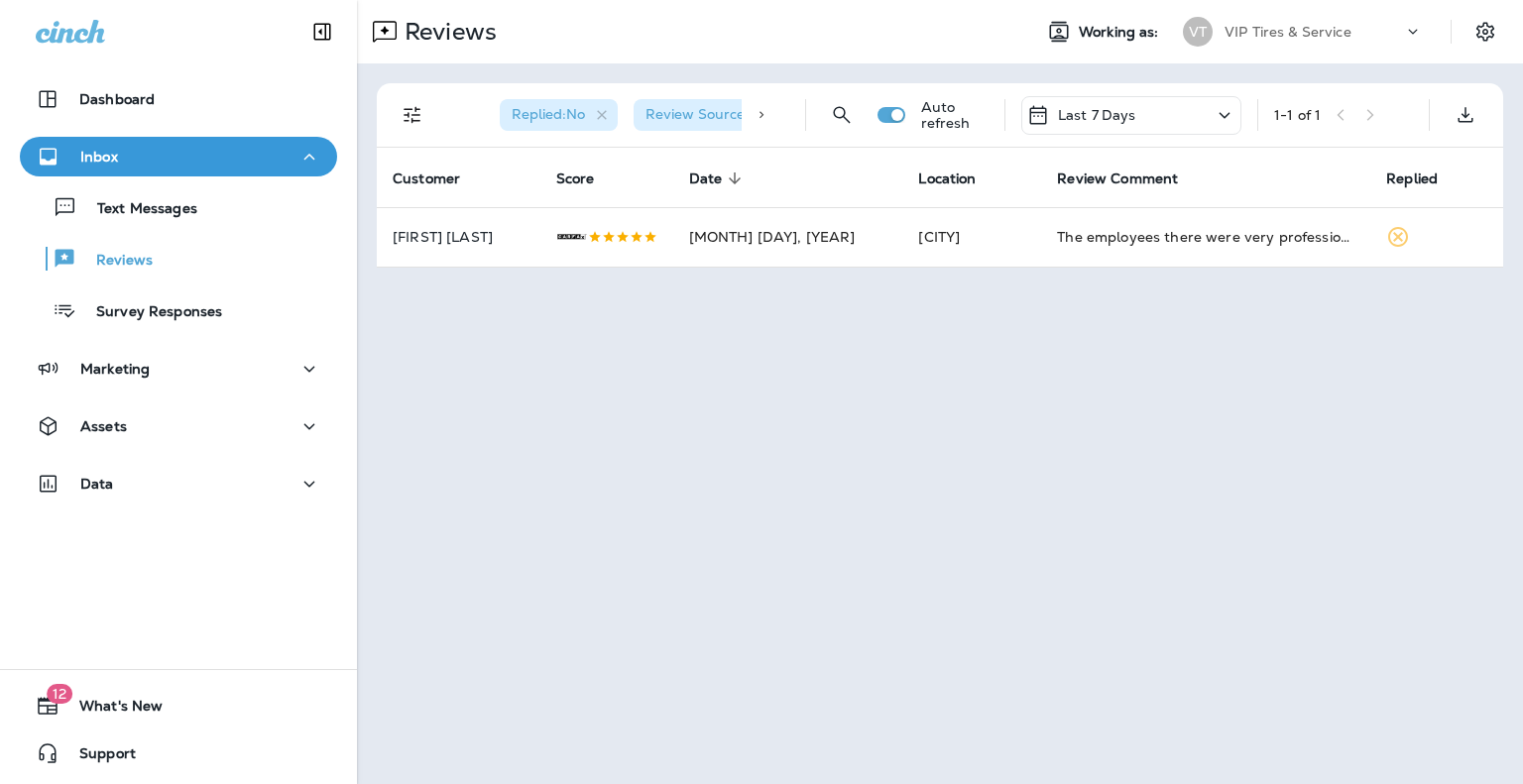 scroll, scrollTop: 0, scrollLeft: 0, axis: both 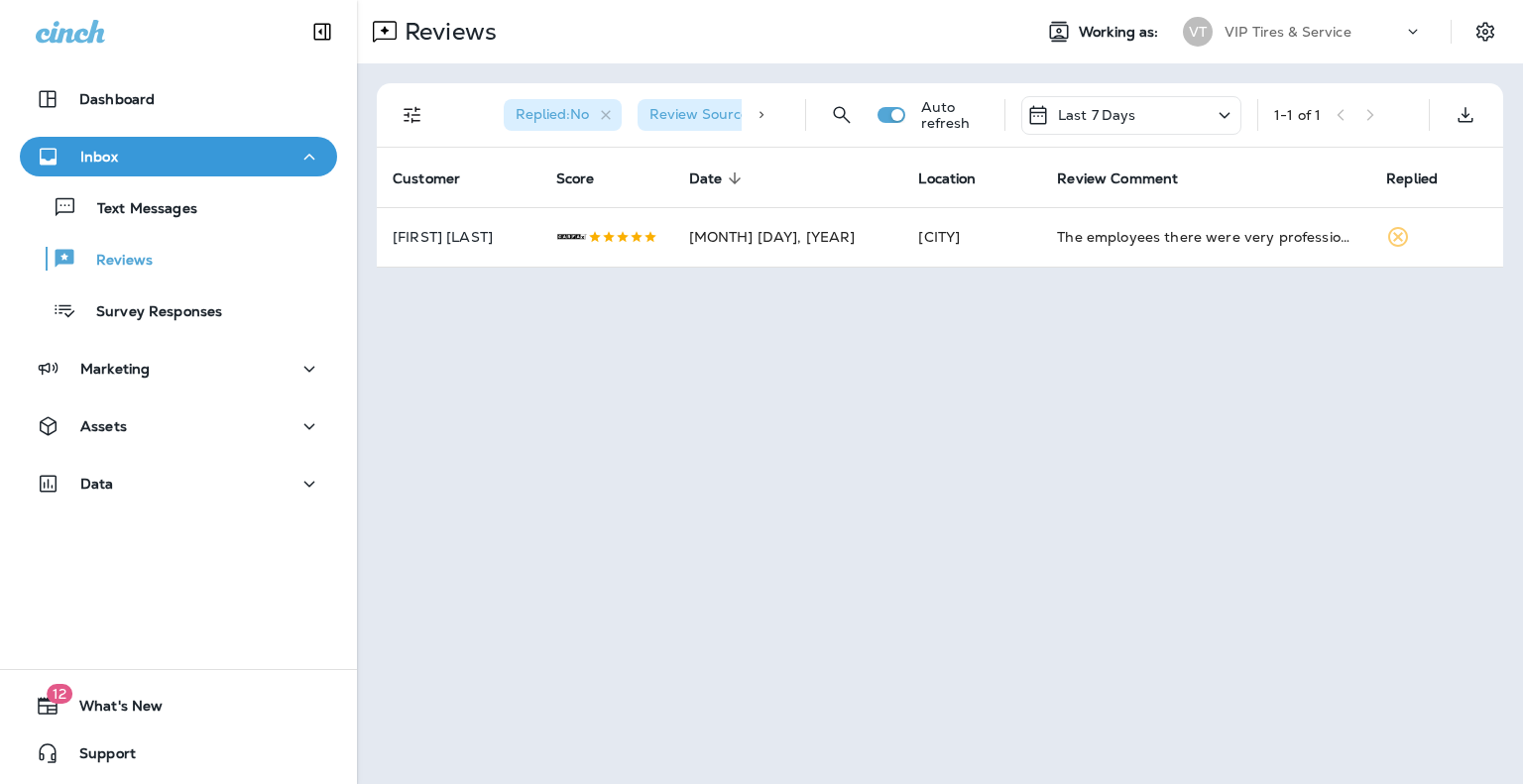 click at bounding box center [762, 115] 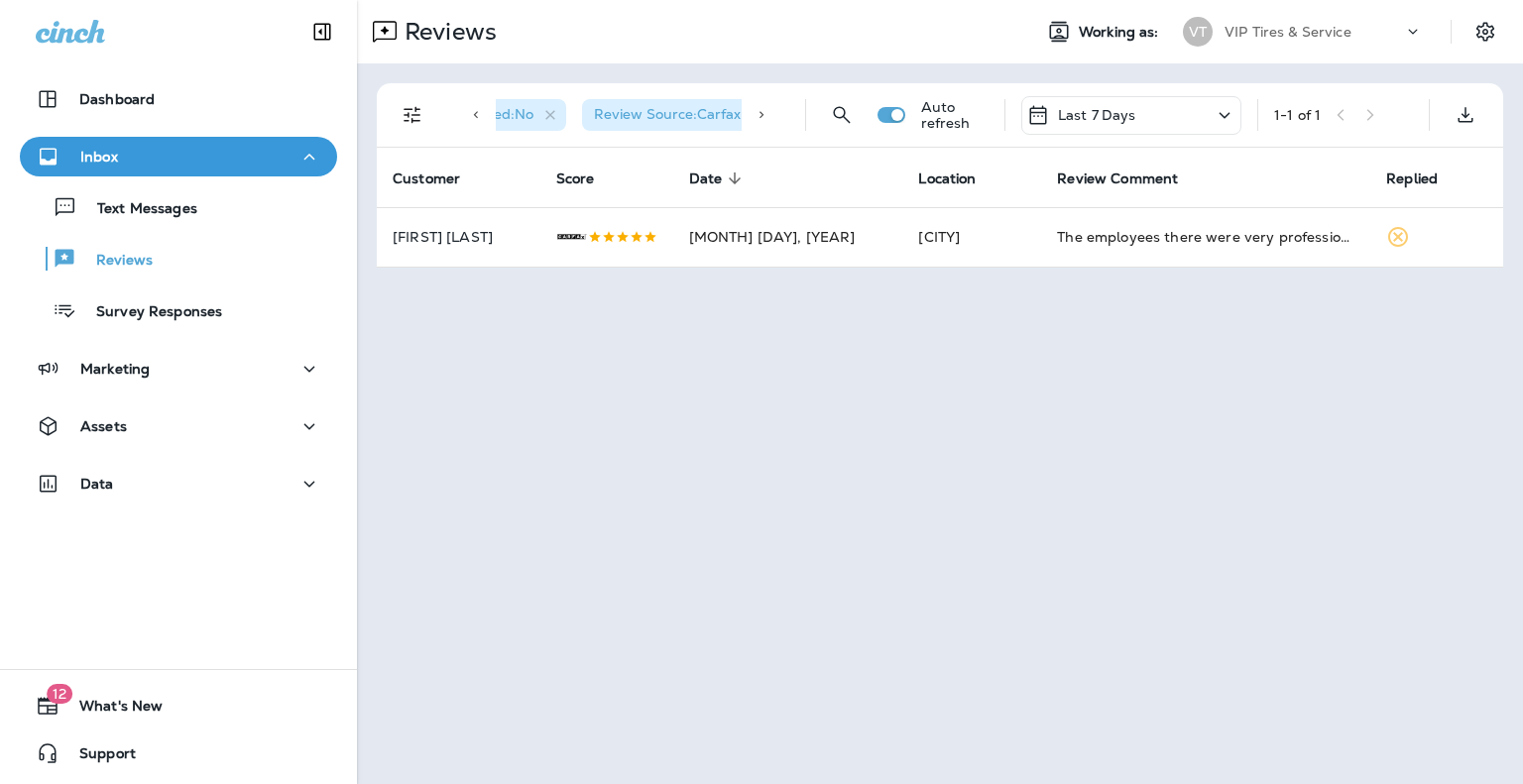 scroll, scrollTop: 0, scrollLeft: 94, axis: horizontal 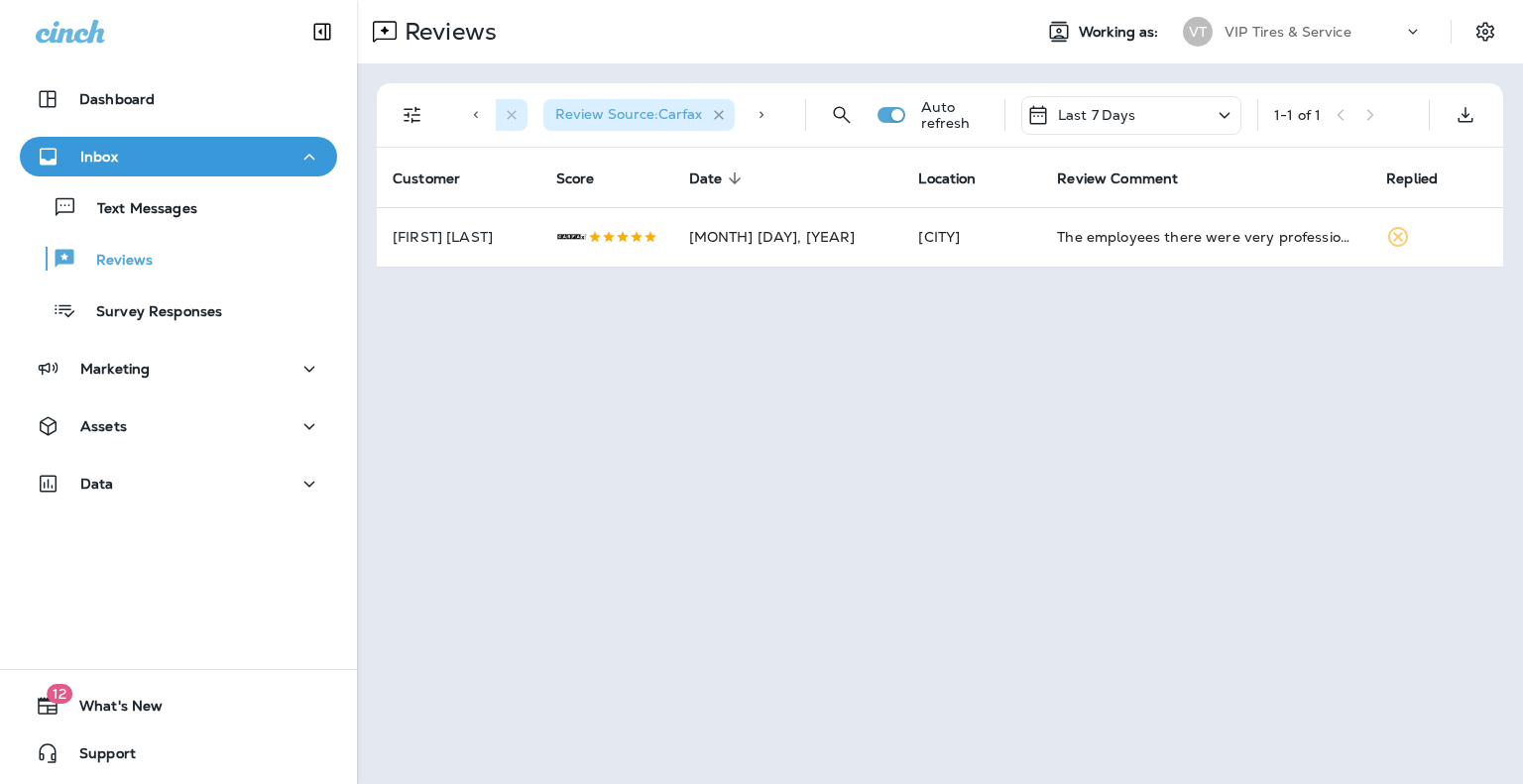 click at bounding box center (512, 115) 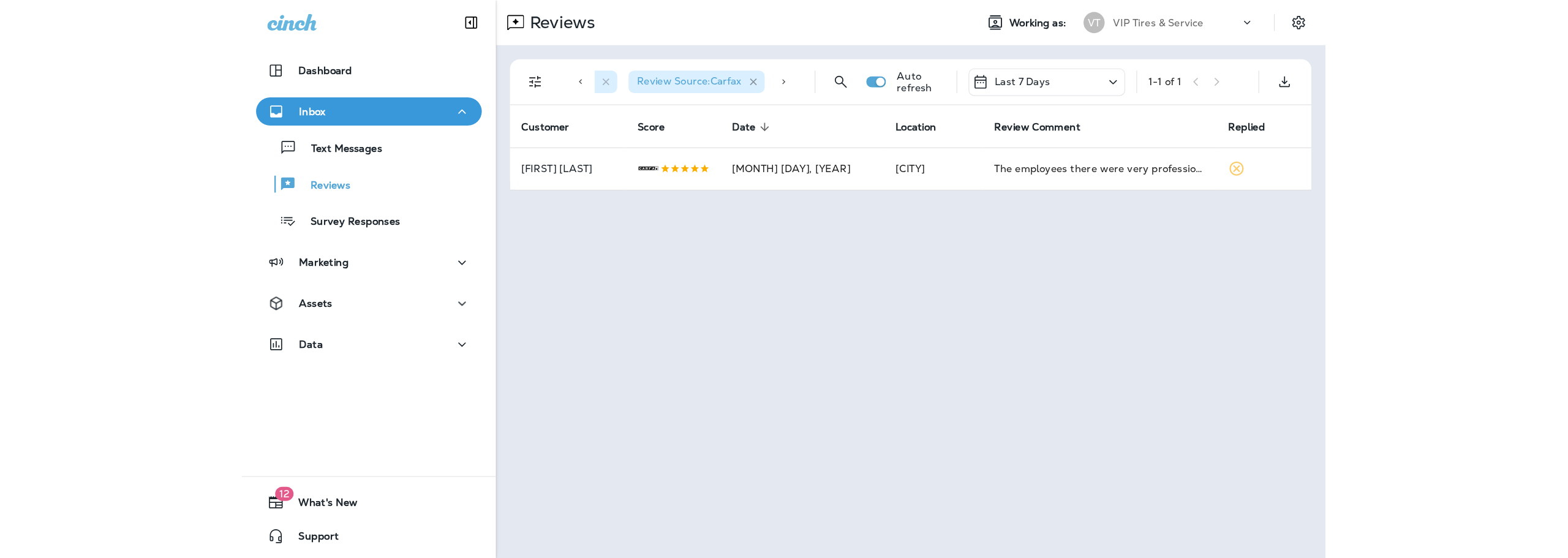 scroll, scrollTop: 0, scrollLeft: 0, axis: both 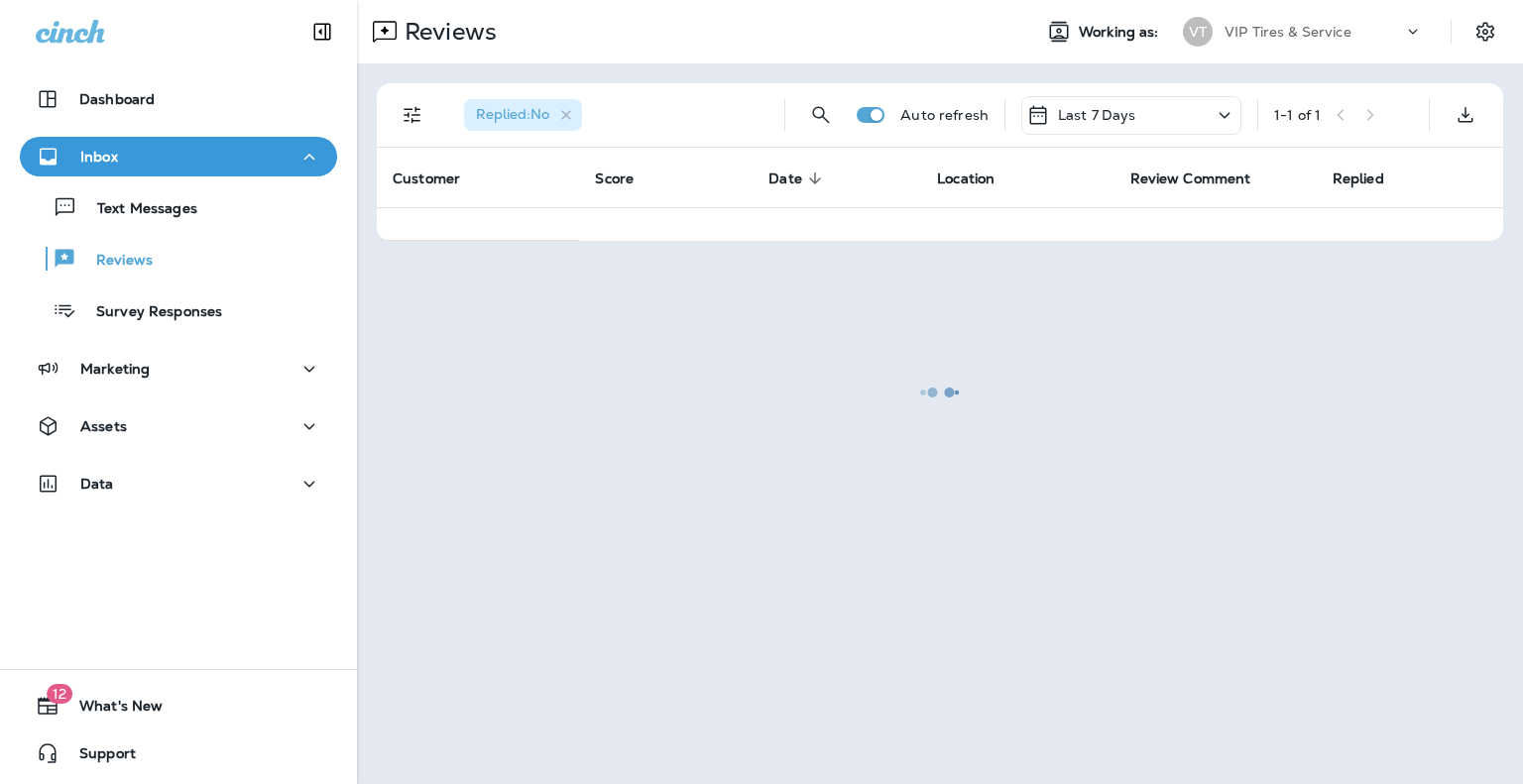 click at bounding box center [940, 392] 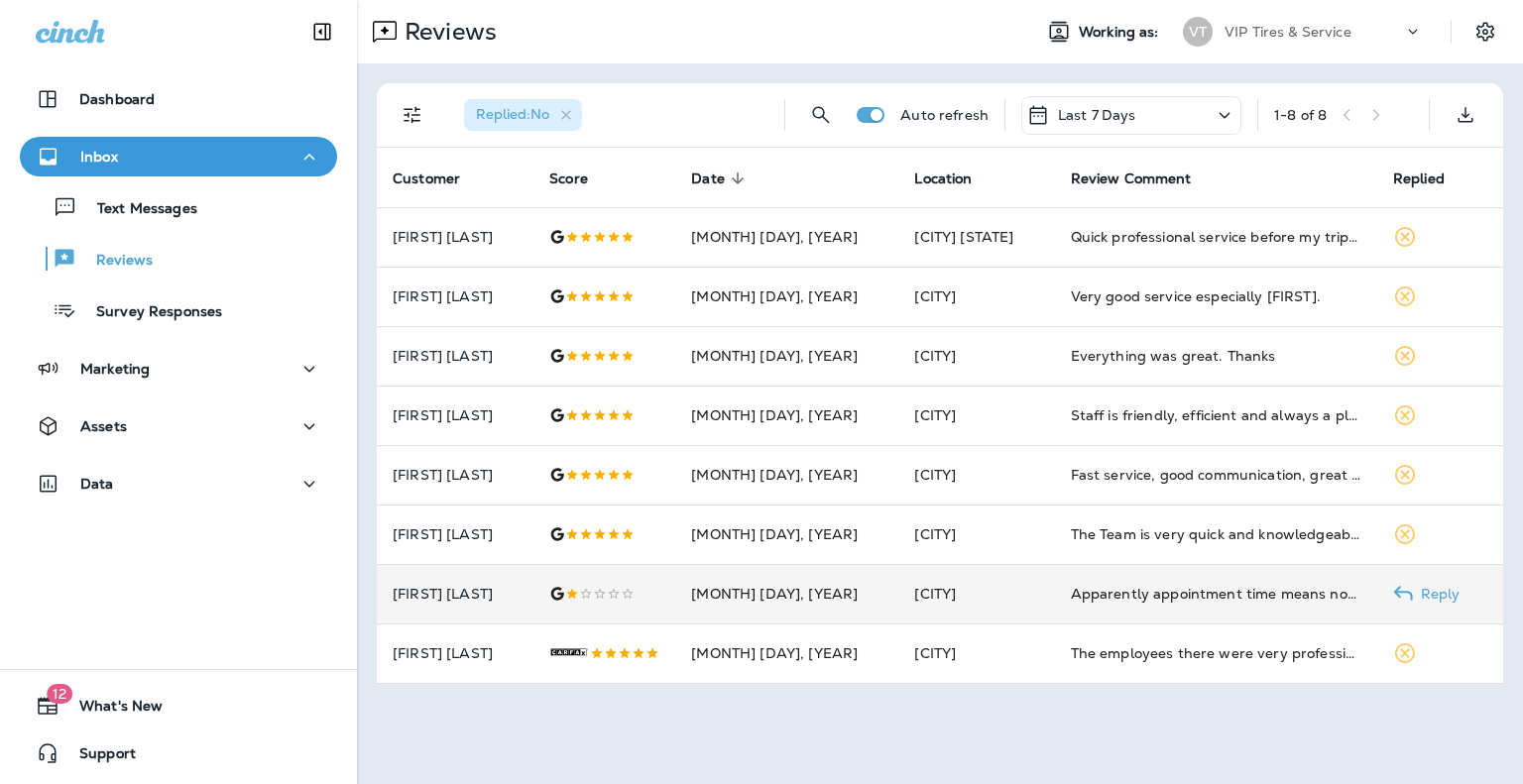 click on "[FIRST] [LAST]" at bounding box center (455, 237) 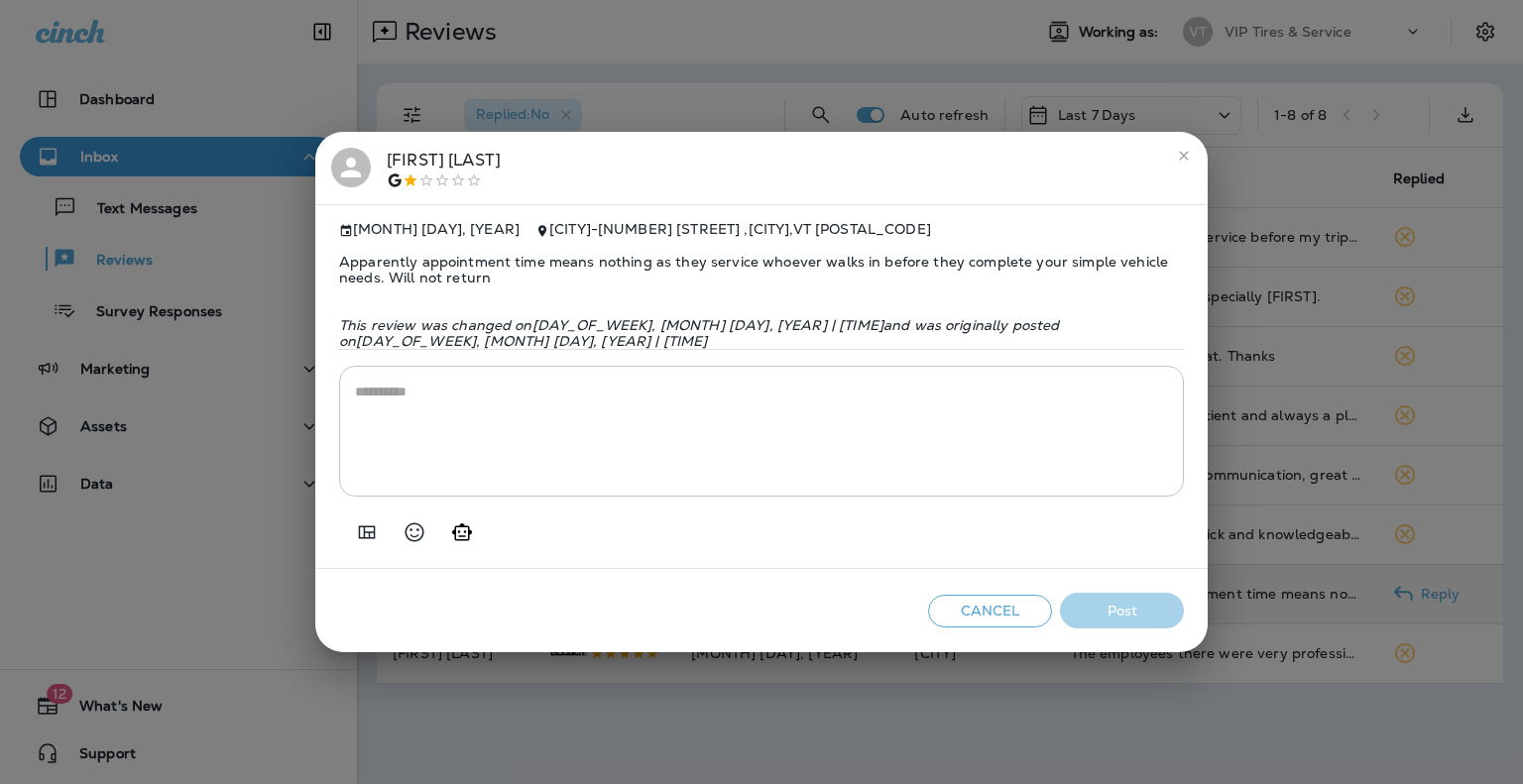click on "Apparently appointment time means nothing as they service whoever walks in before they complete your simple vehicle needs. Will not return" at bounding box center (762, 270) 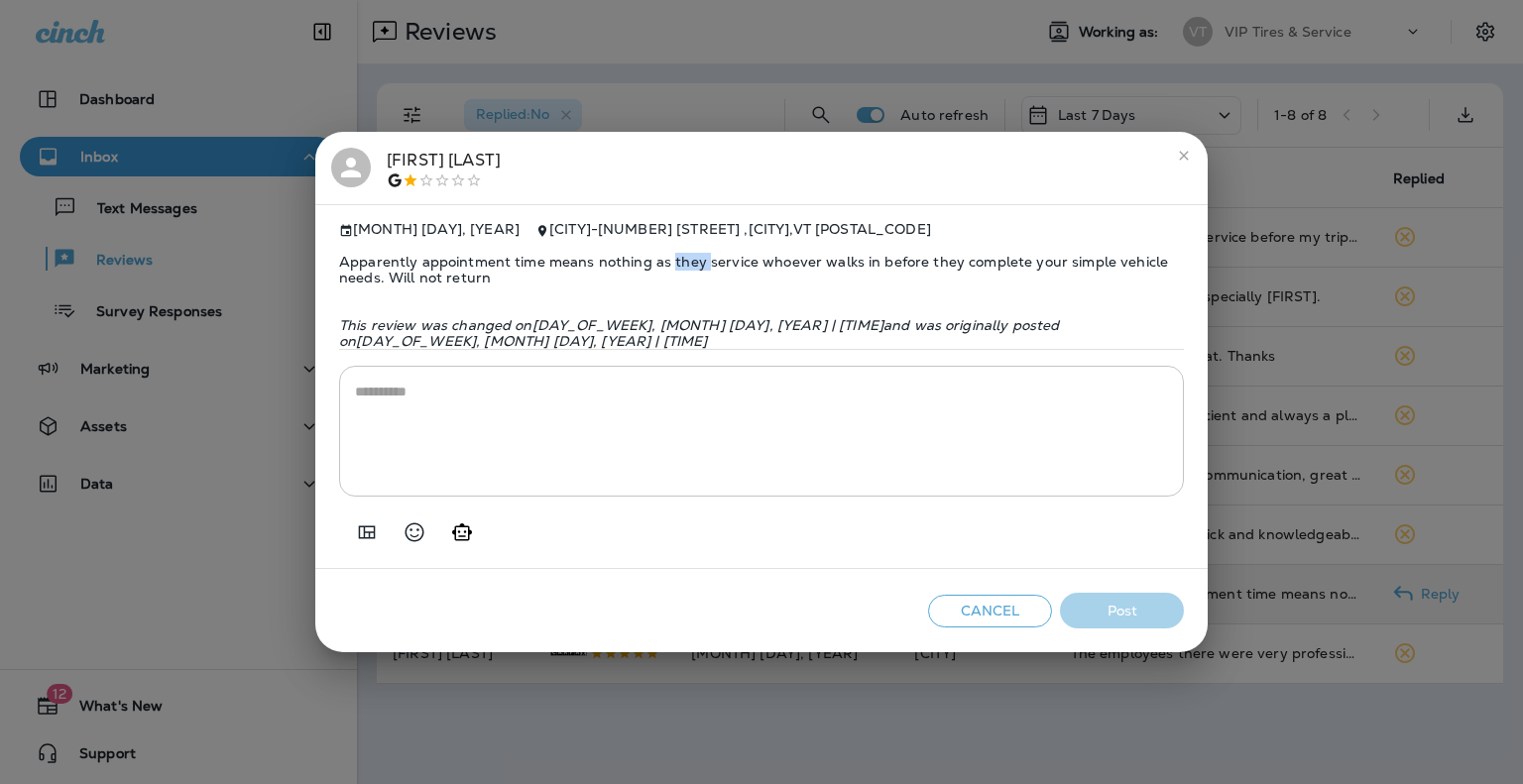 click on "Apparently appointment time means nothing as they service whoever walks in before they complete your simple vehicle needs. Will not return" at bounding box center (762, 270) 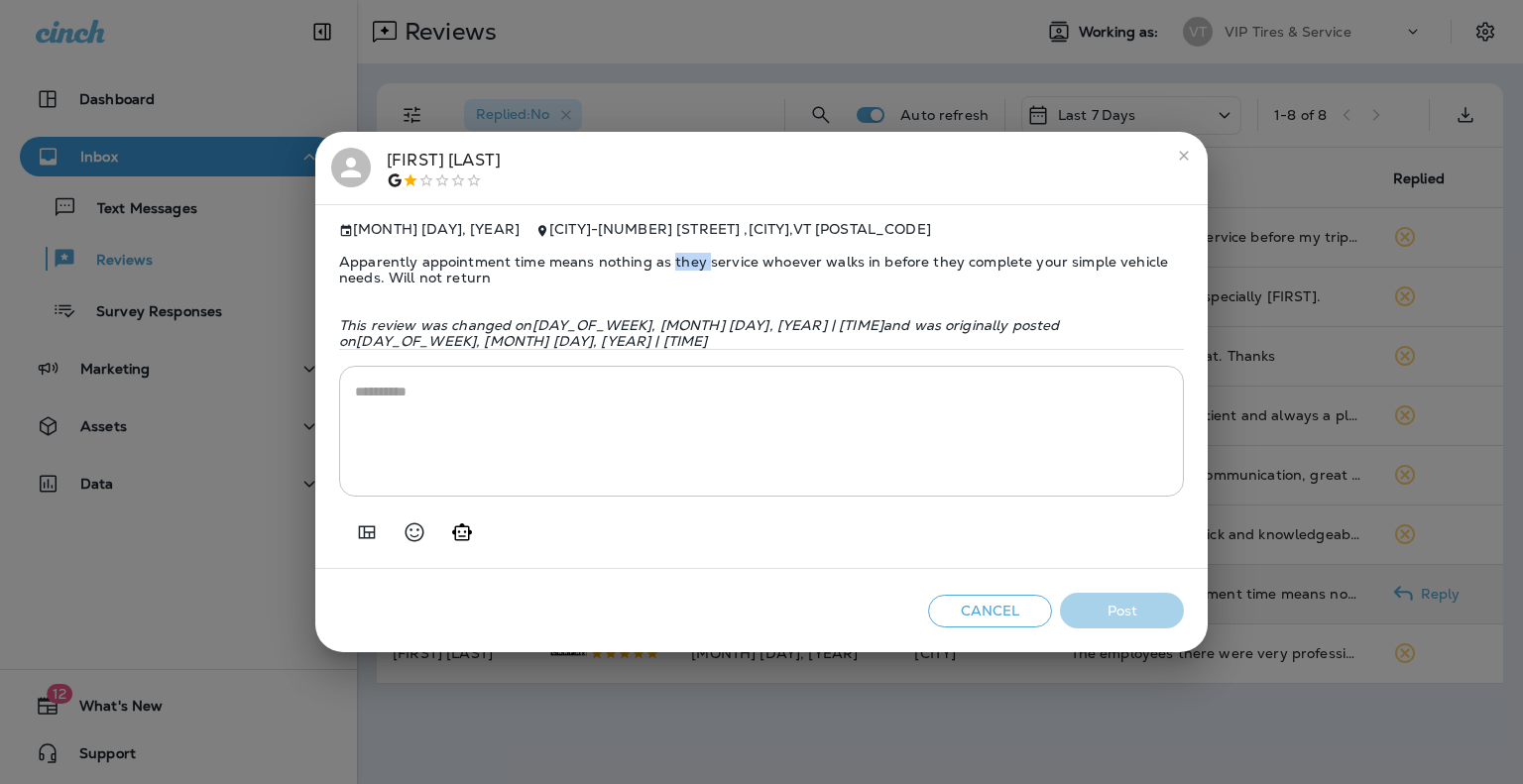 click on "Apparently appointment time means nothing as they service whoever walks in before they complete your simple vehicle needs. Will not return" at bounding box center (762, 270) 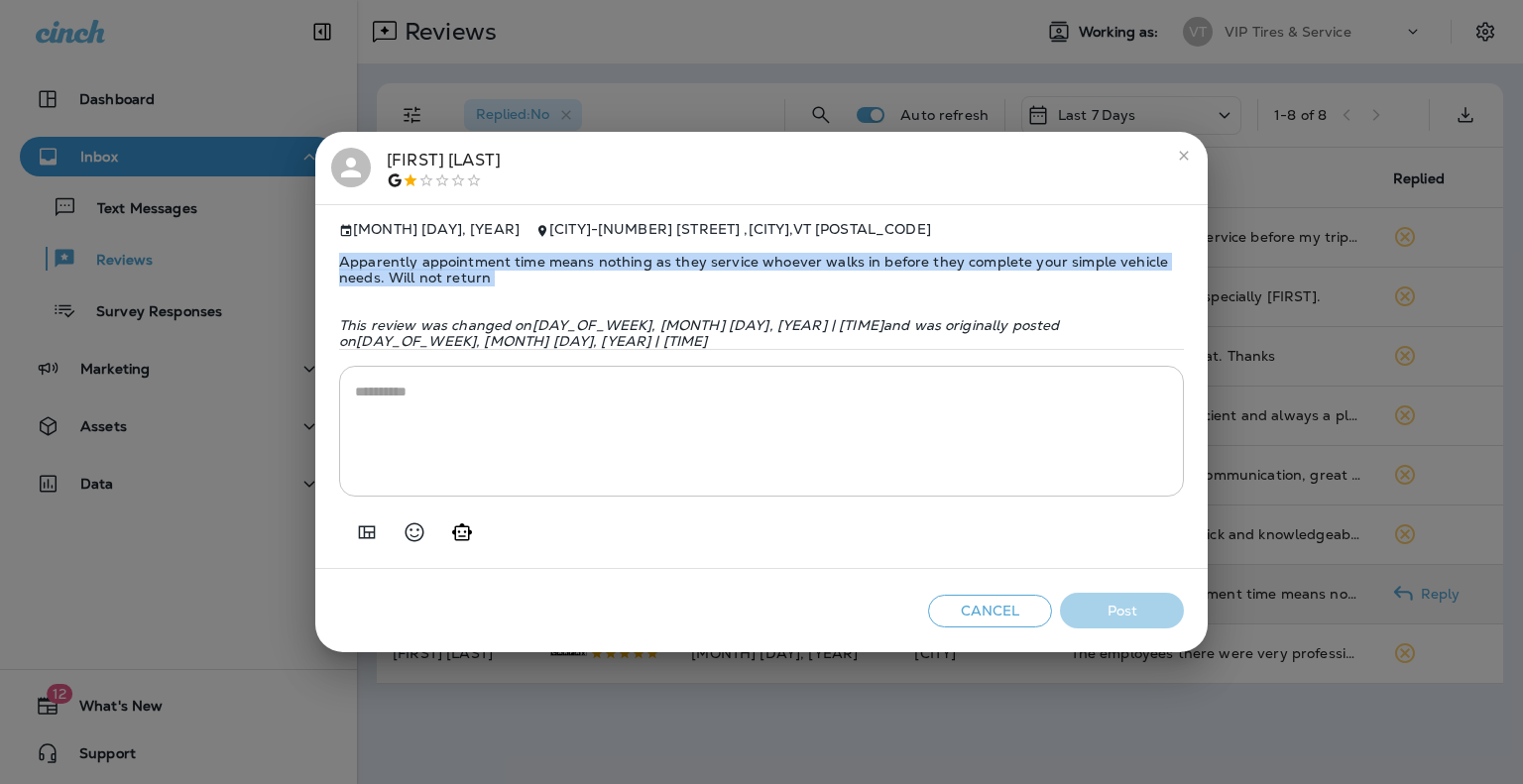 click on "Apparently appointment time means nothing as they service whoever walks in before they complete your simple vehicle needs. Will not return" at bounding box center [762, 270] 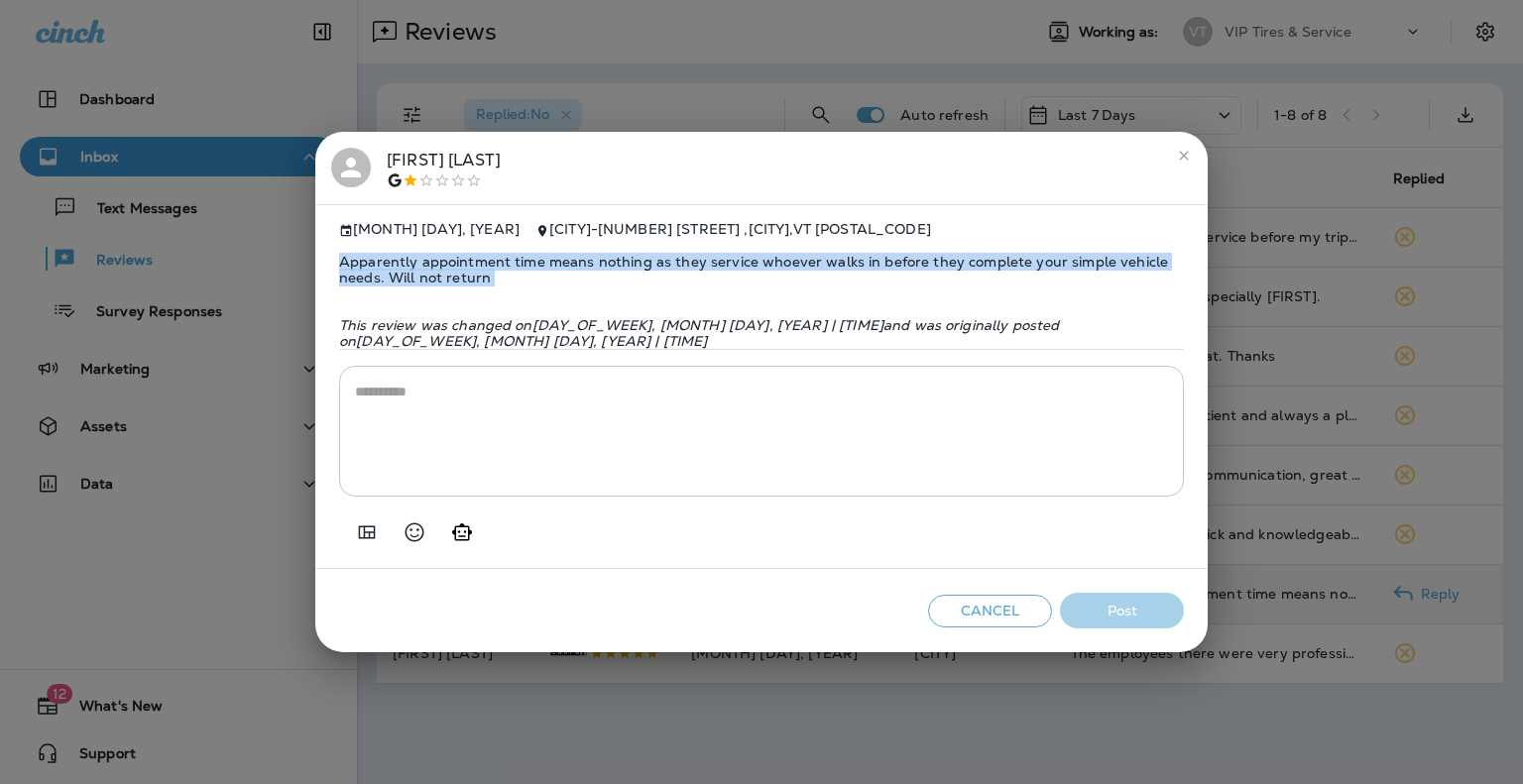 click on "Apparently appointment time means nothing as they service whoever walks in before they complete your simple vehicle needs. Will not return" at bounding box center [762, 270] 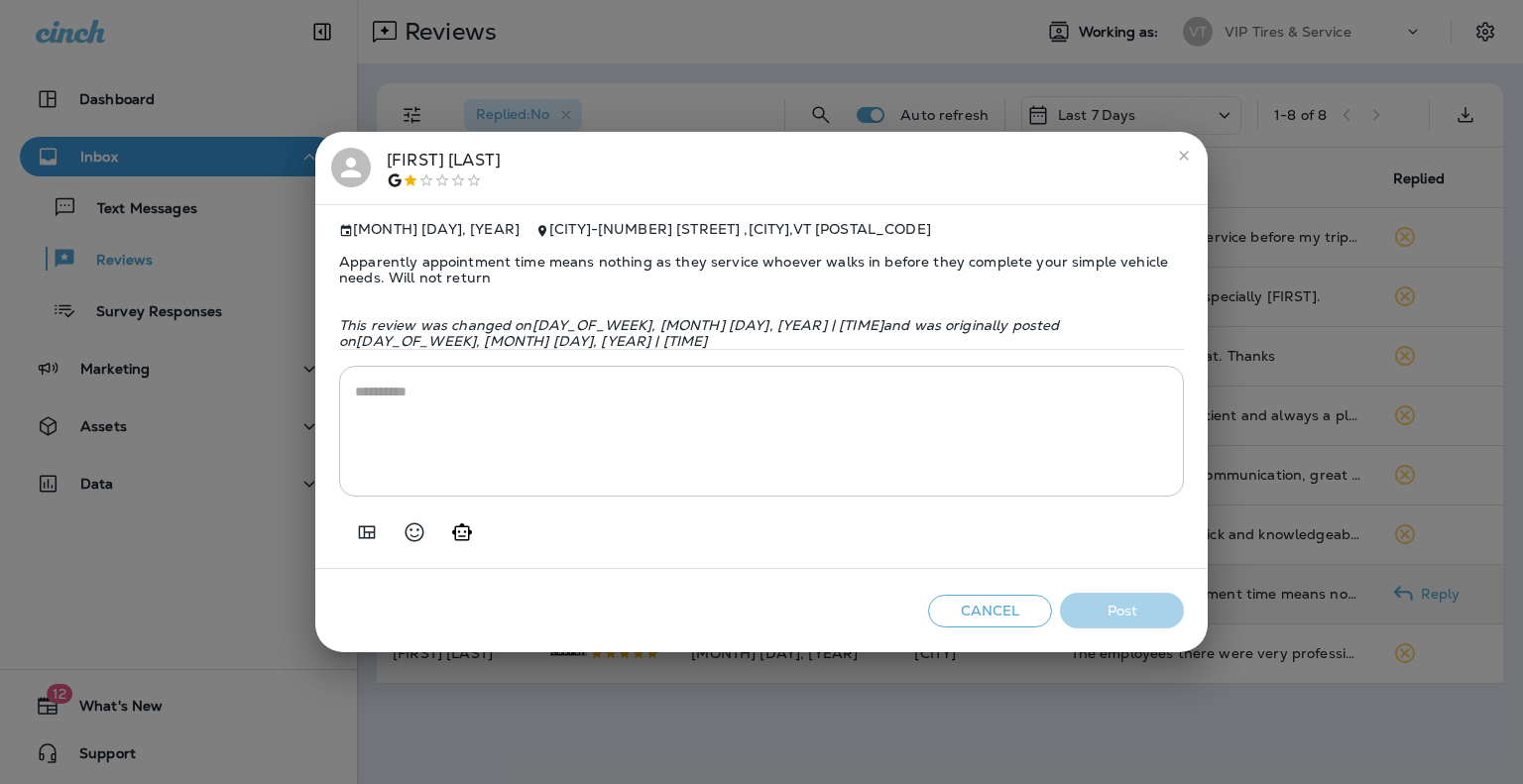 click at bounding box center [762, 431] 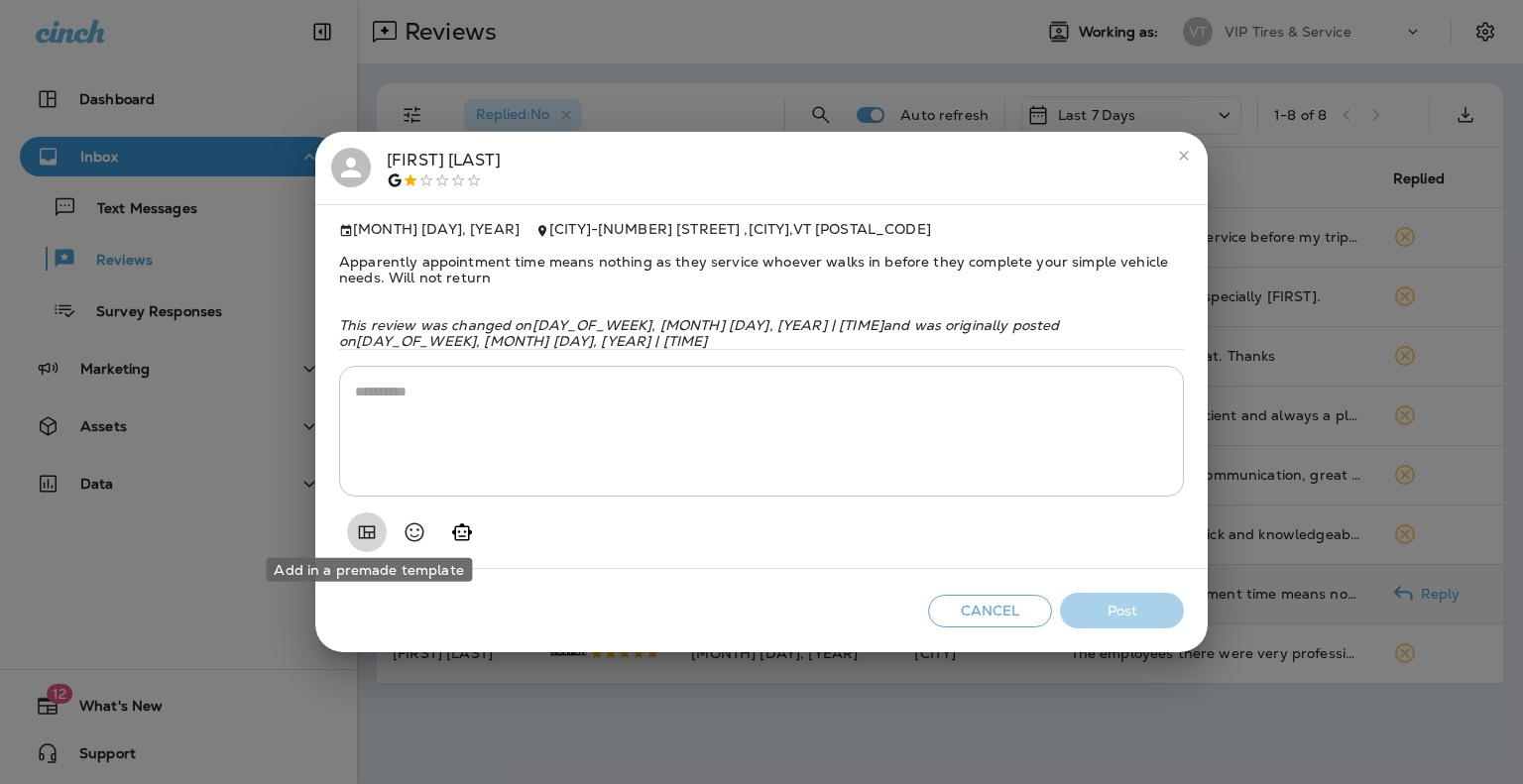 click at bounding box center [367, 532] 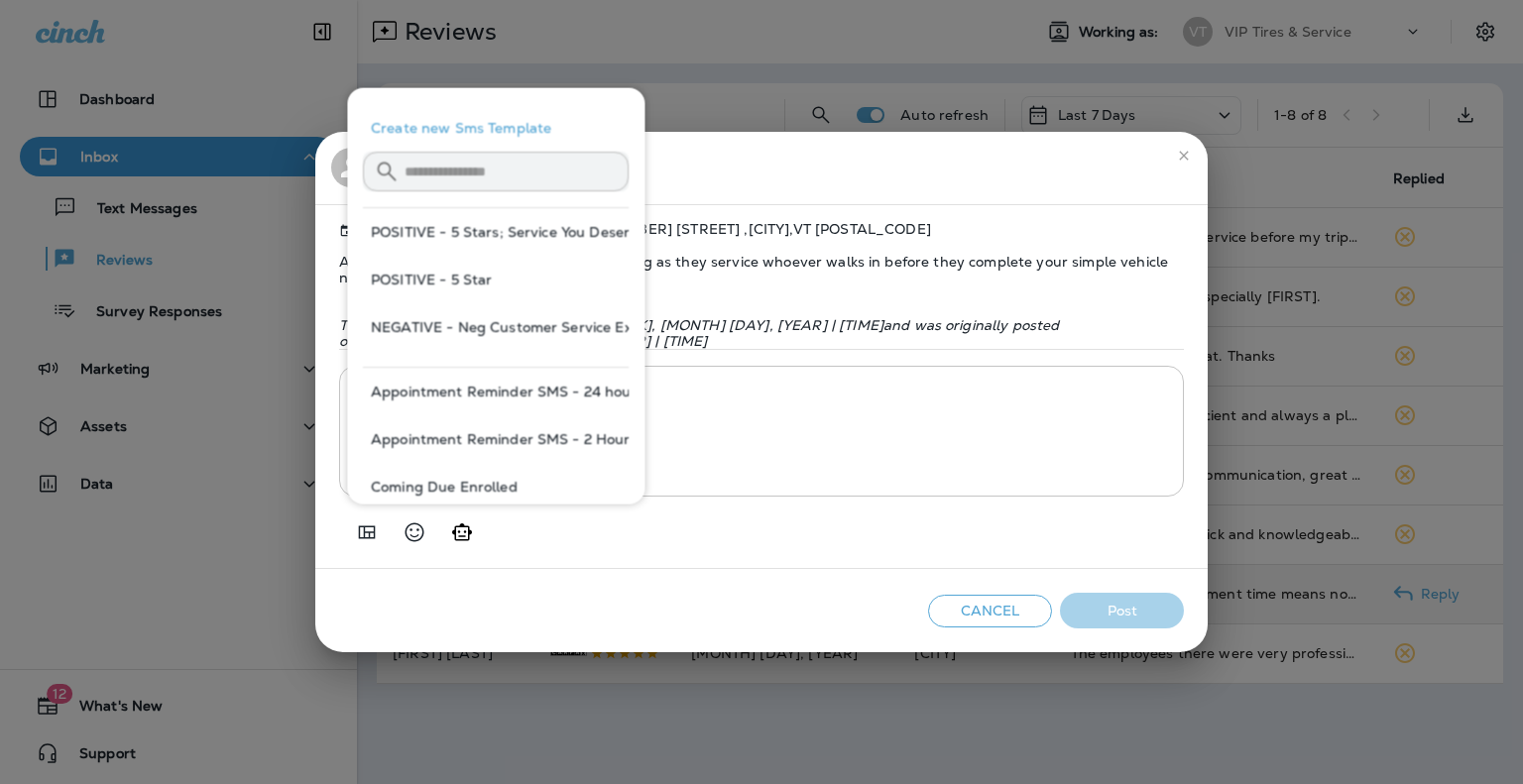 click on "NEGATIVE - Neg Customer Service Exp" at bounding box center [496, 327] 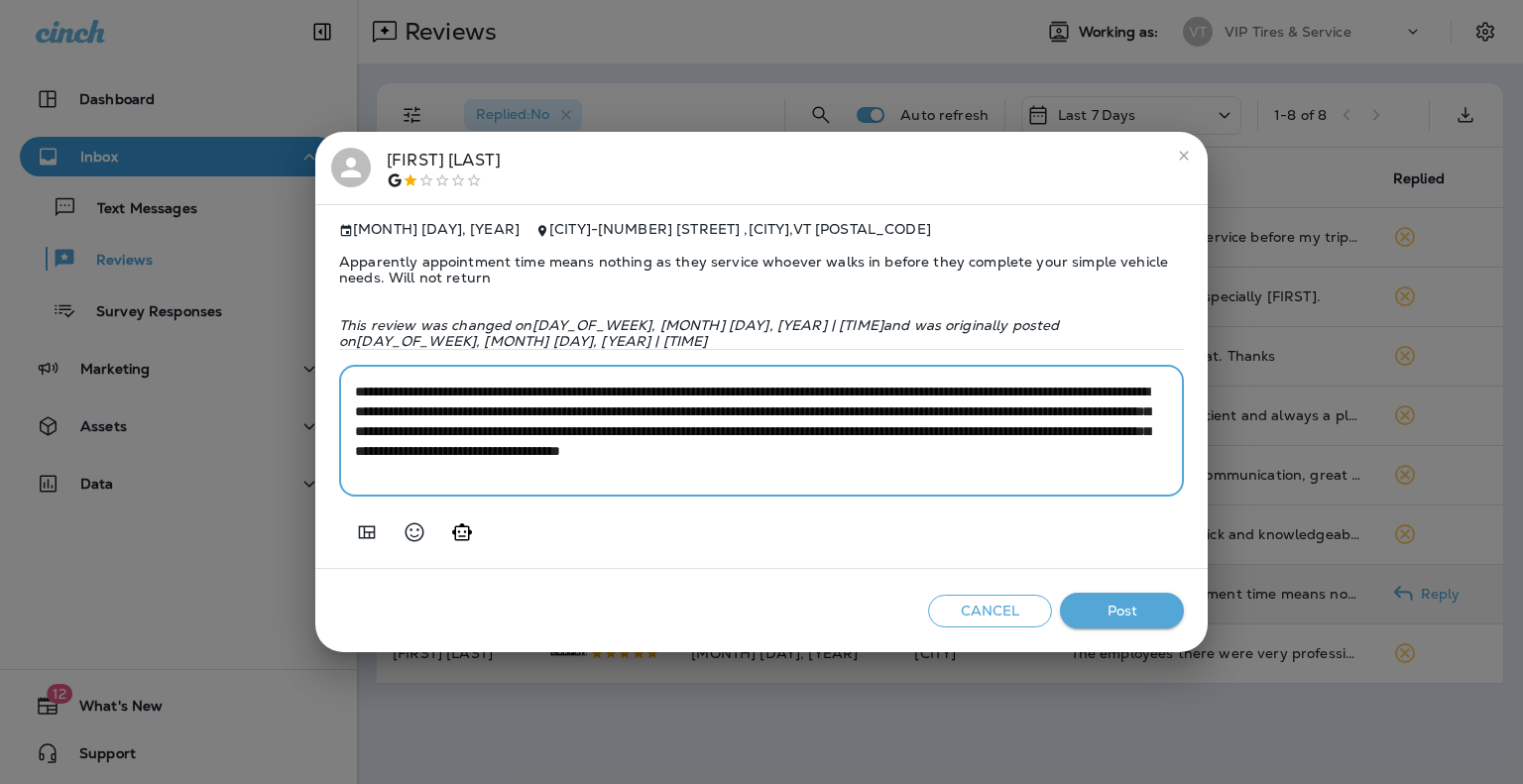 click on "**********" at bounding box center [762, 431] 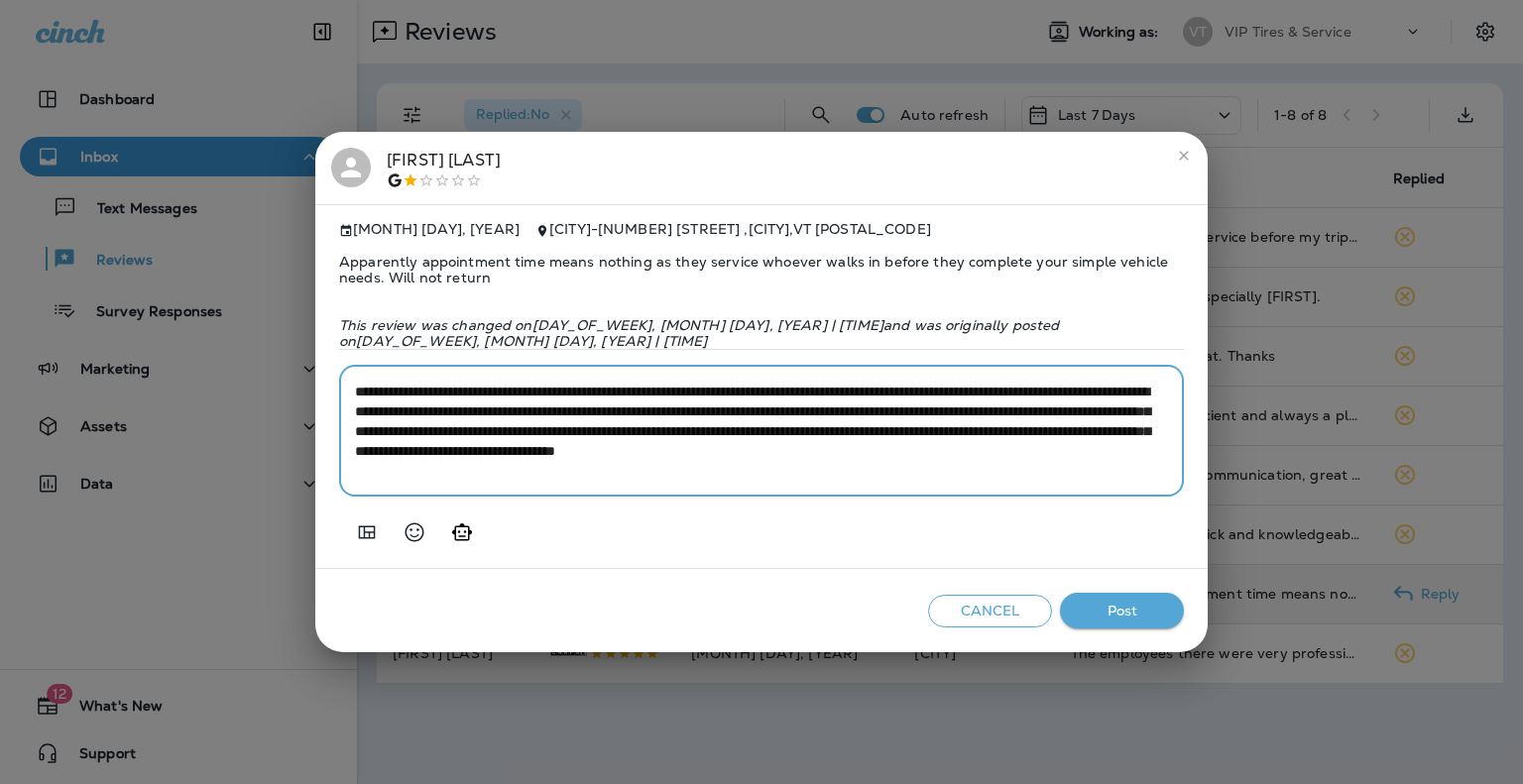 type on "**********" 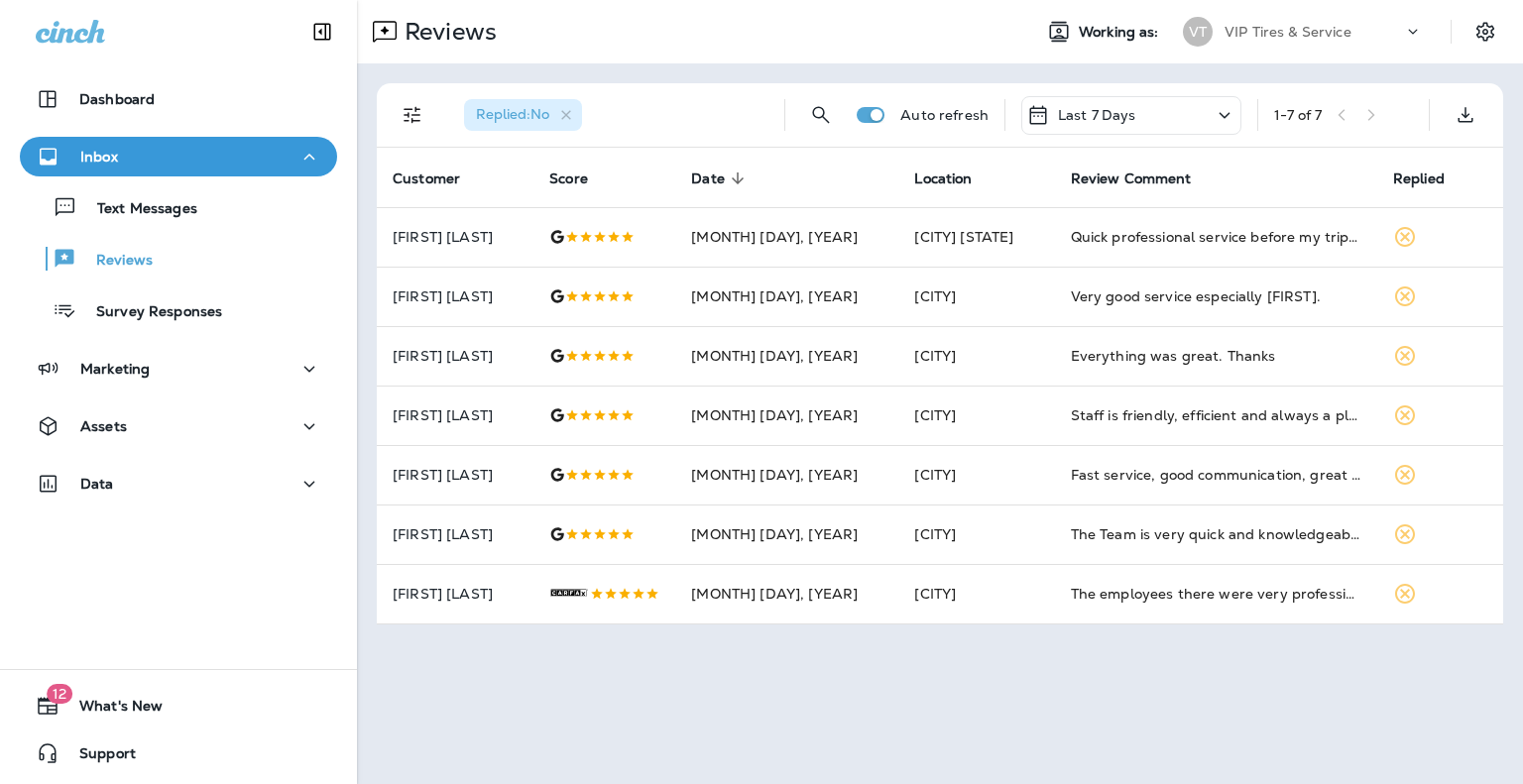 click on "Replied :  No" at bounding box center (608, 115) 